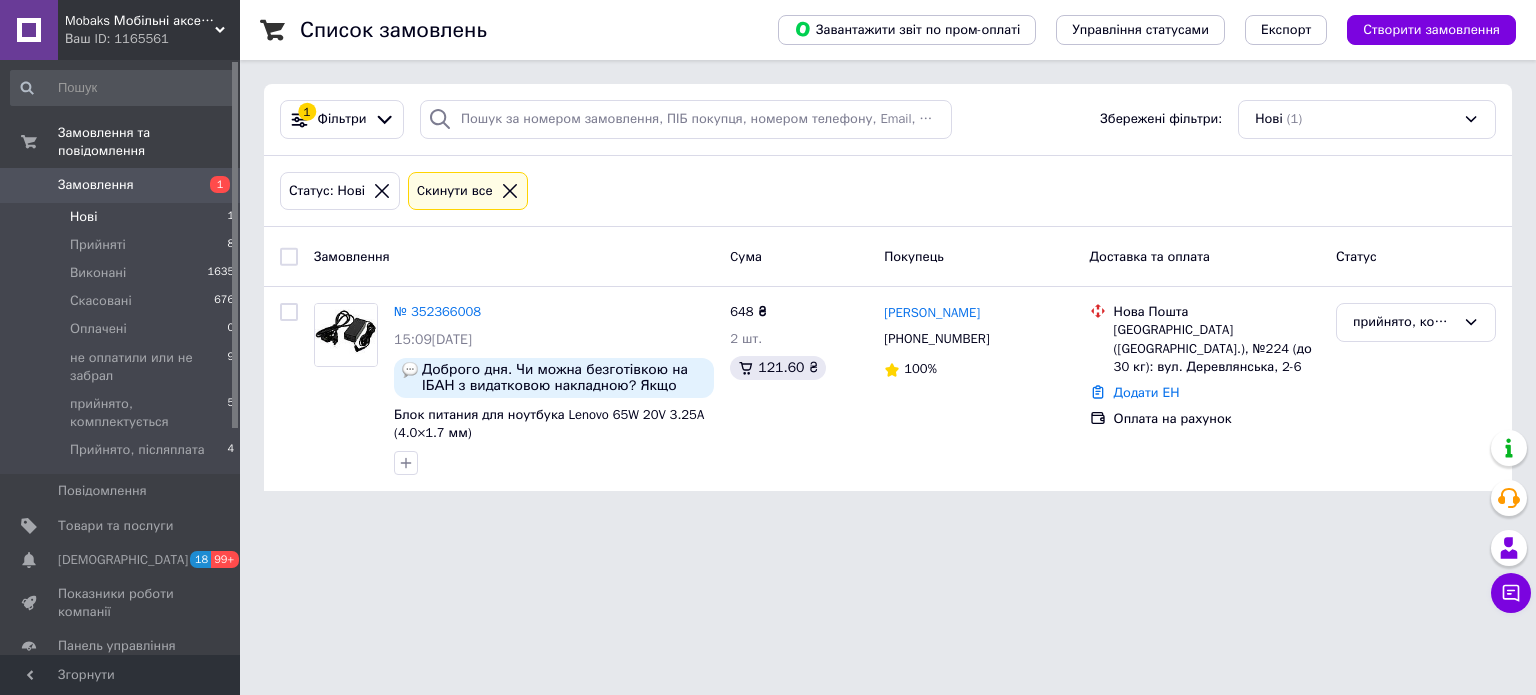 scroll, scrollTop: 0, scrollLeft: 0, axis: both 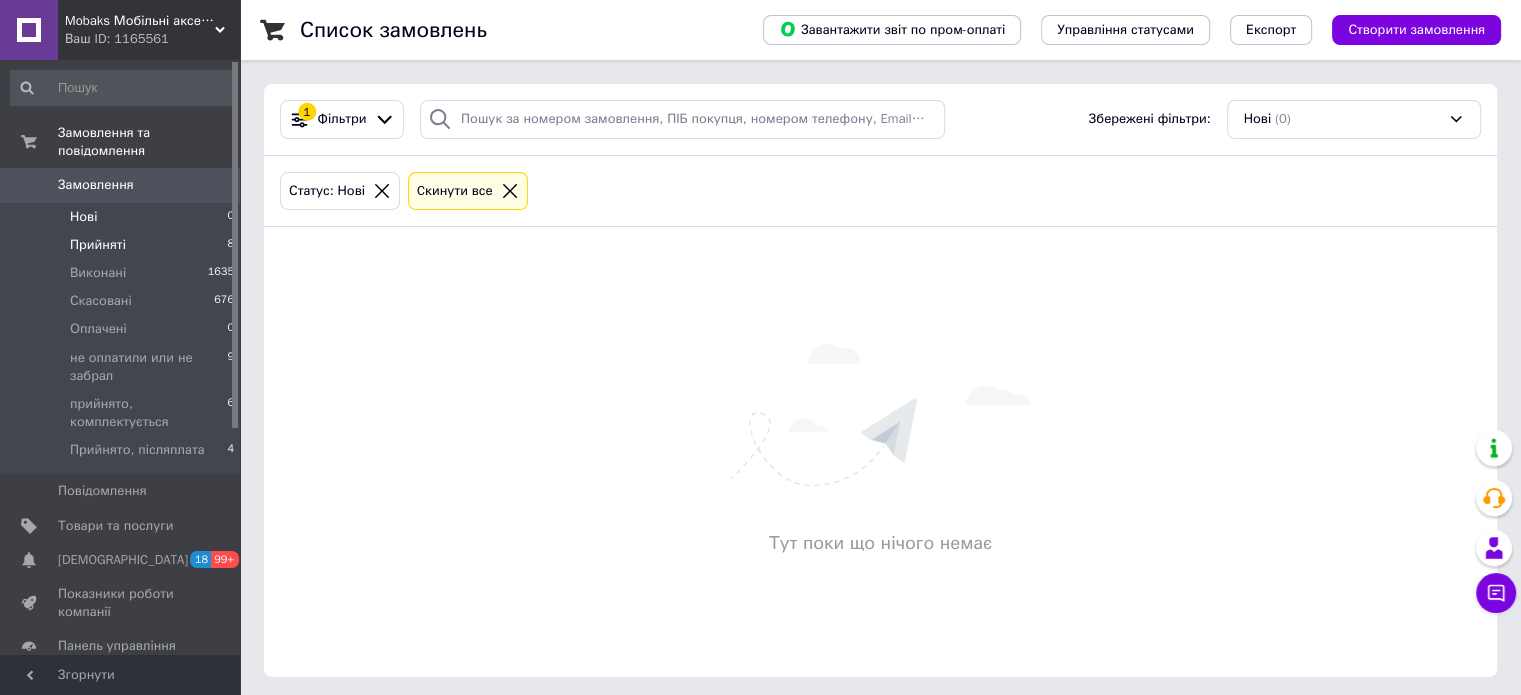 click on "Прийняті 8" at bounding box center [123, 245] 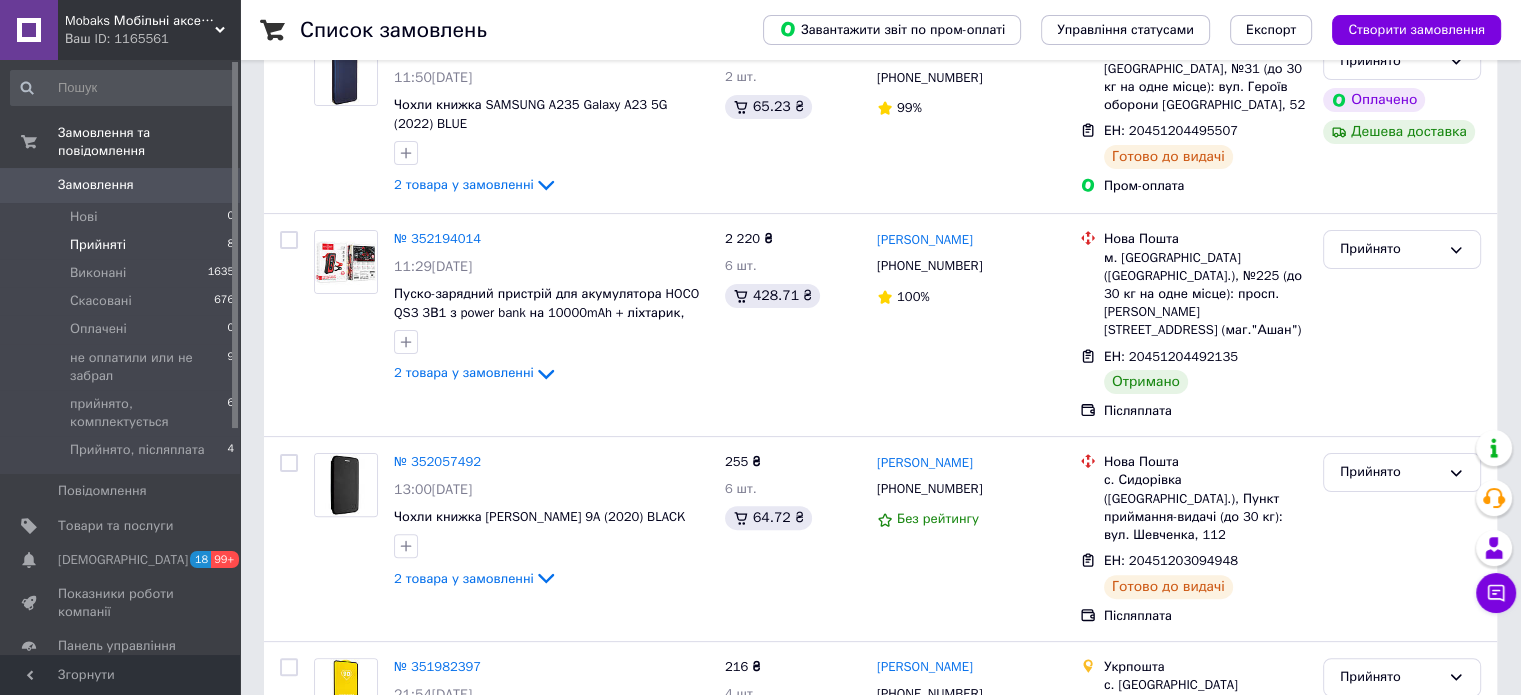 scroll, scrollTop: 500, scrollLeft: 0, axis: vertical 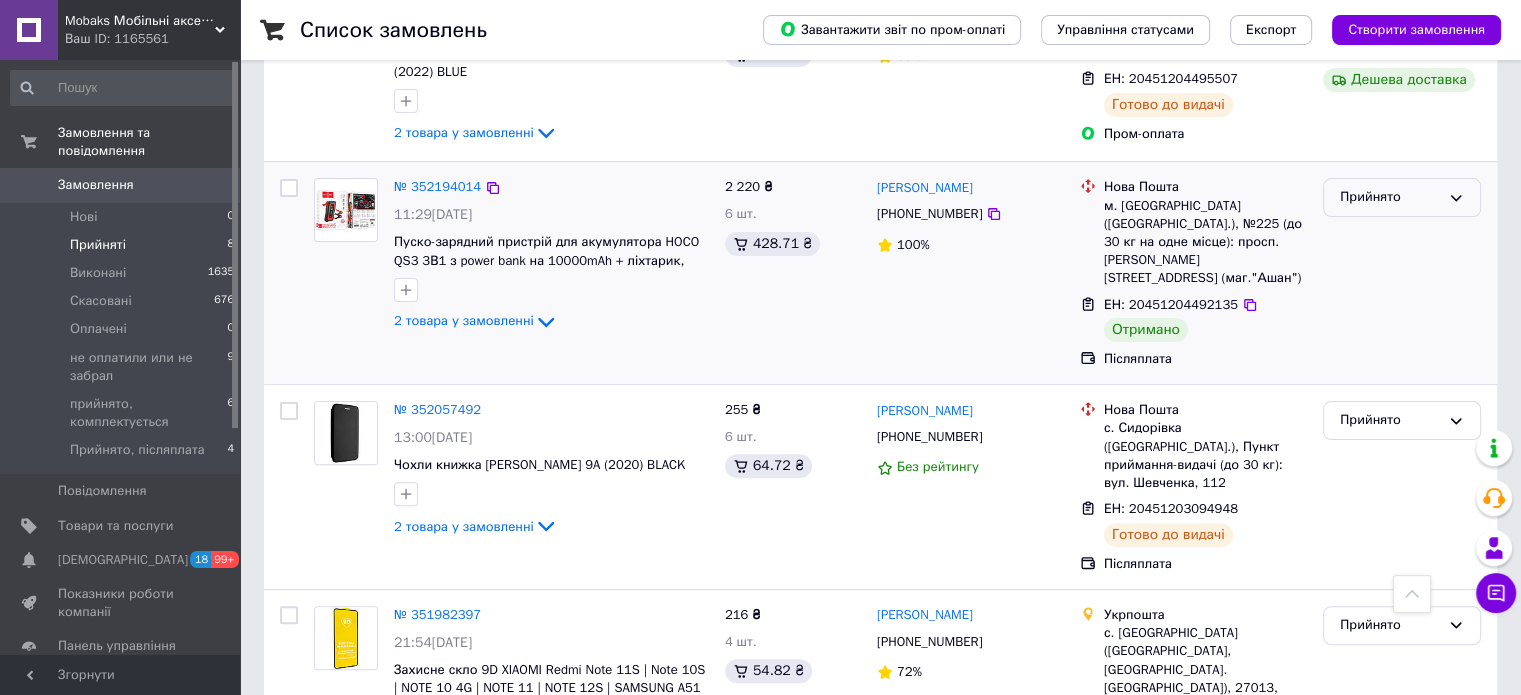 click on "Прийнято" at bounding box center [1390, 197] 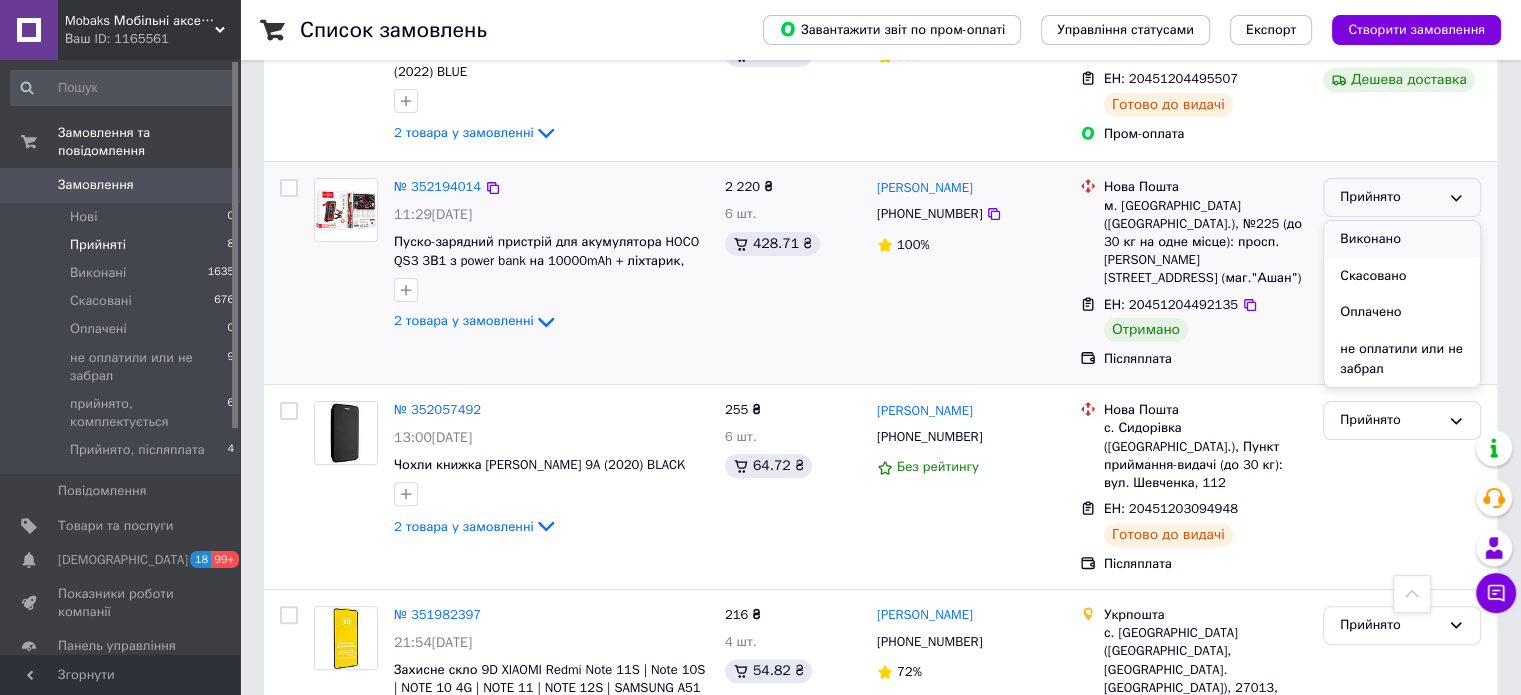 click on "Виконано" at bounding box center [1402, 239] 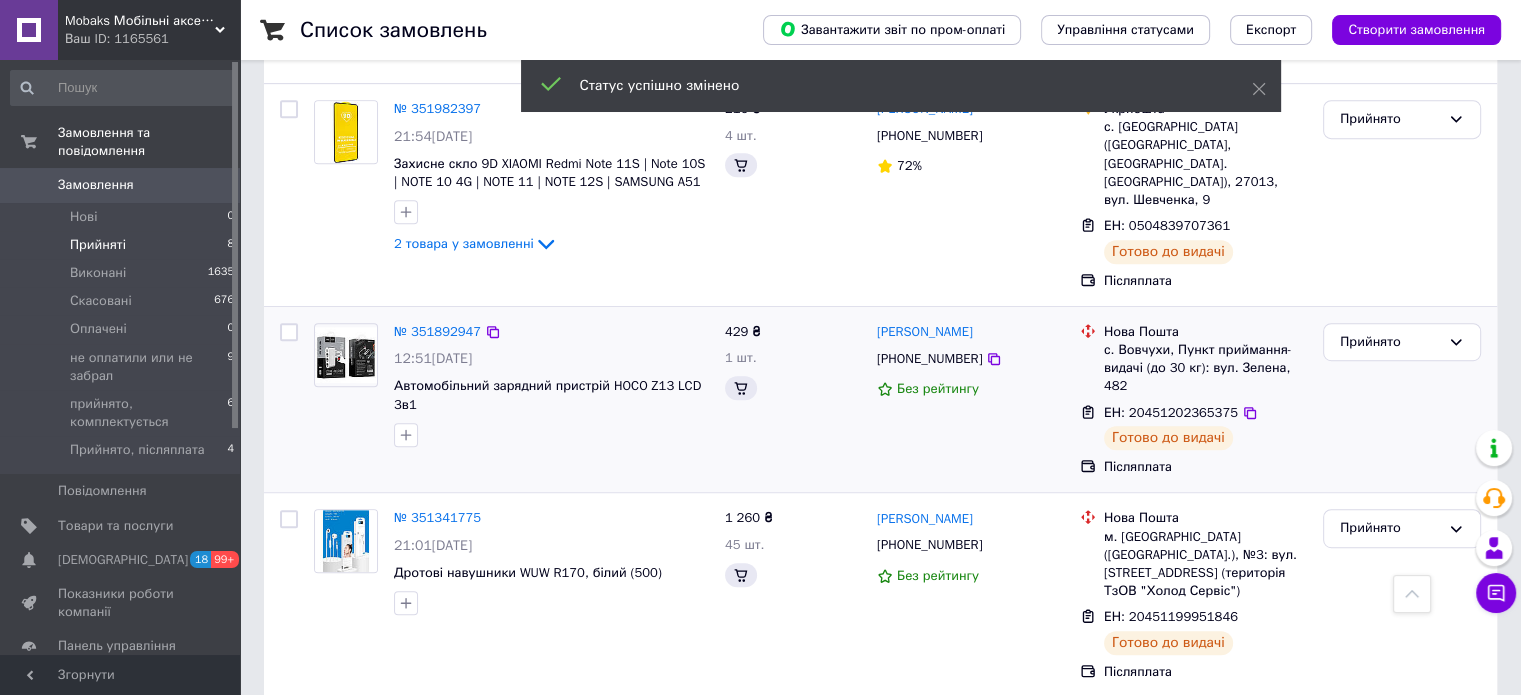 scroll, scrollTop: 1091, scrollLeft: 0, axis: vertical 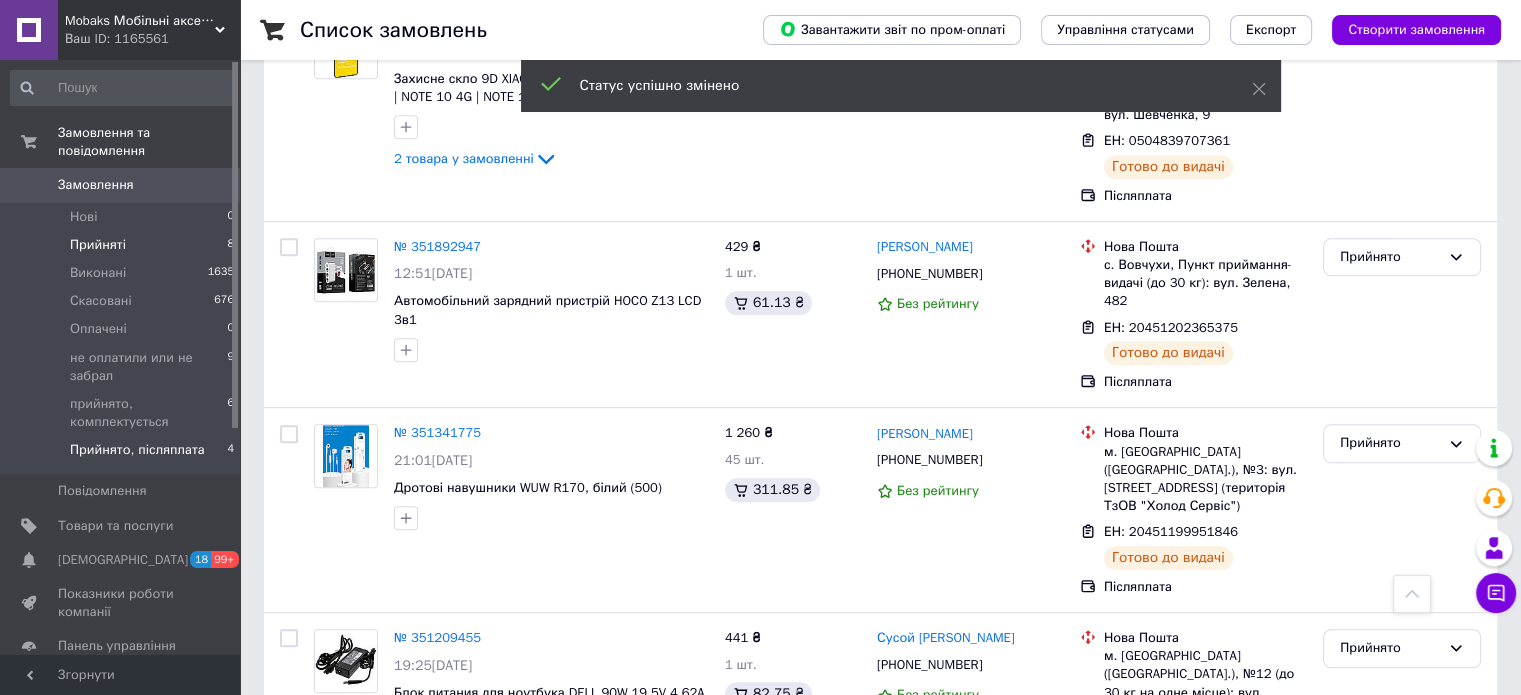 click on "Прийнято, післяплата" at bounding box center (137, 450) 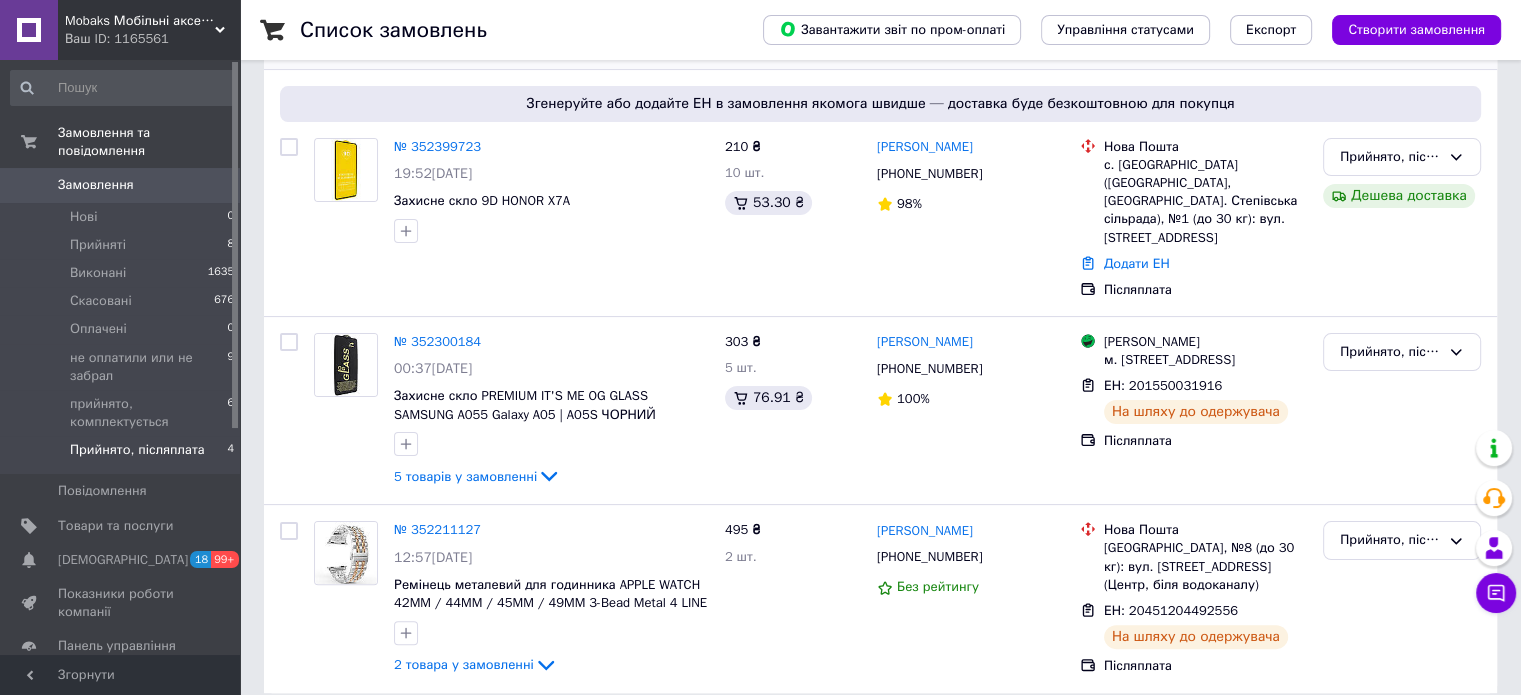 scroll, scrollTop: 377, scrollLeft: 0, axis: vertical 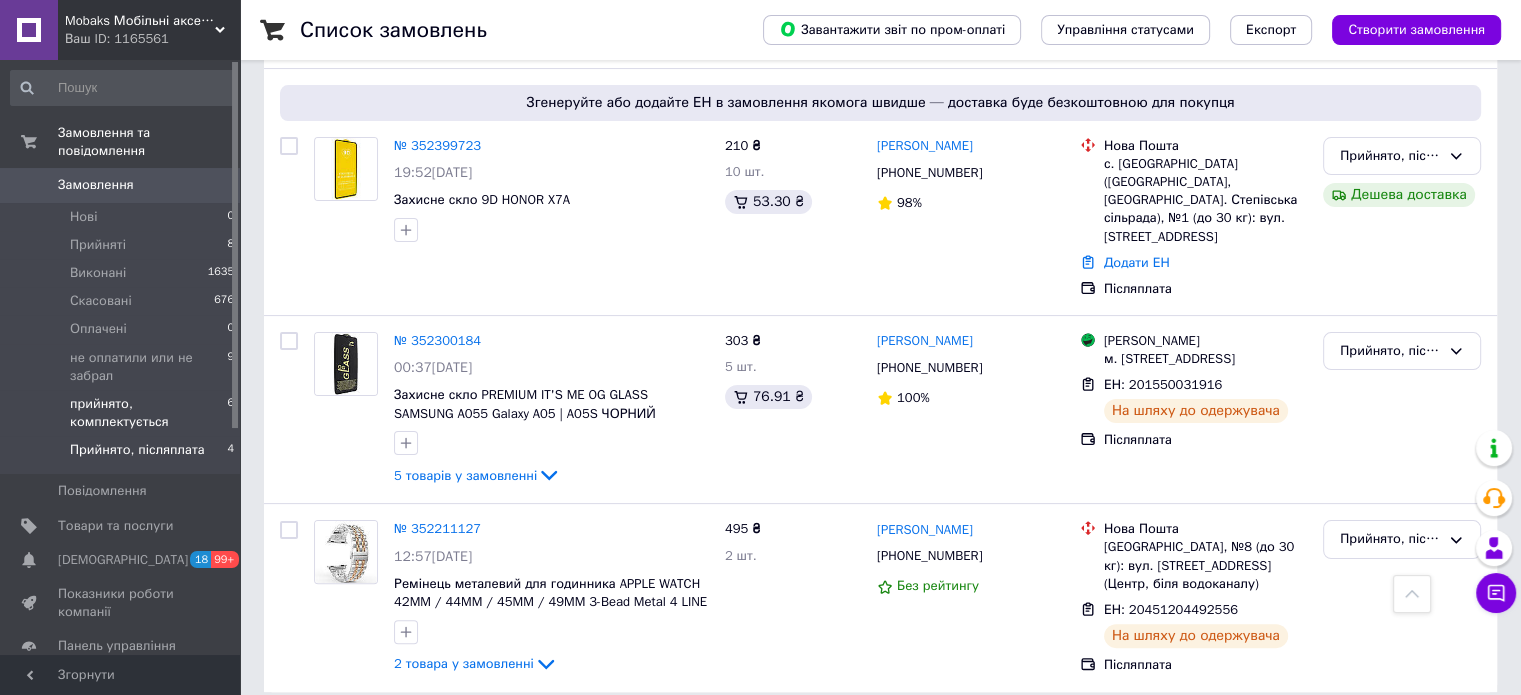 click on "прийнято, комплектується" at bounding box center [148, 413] 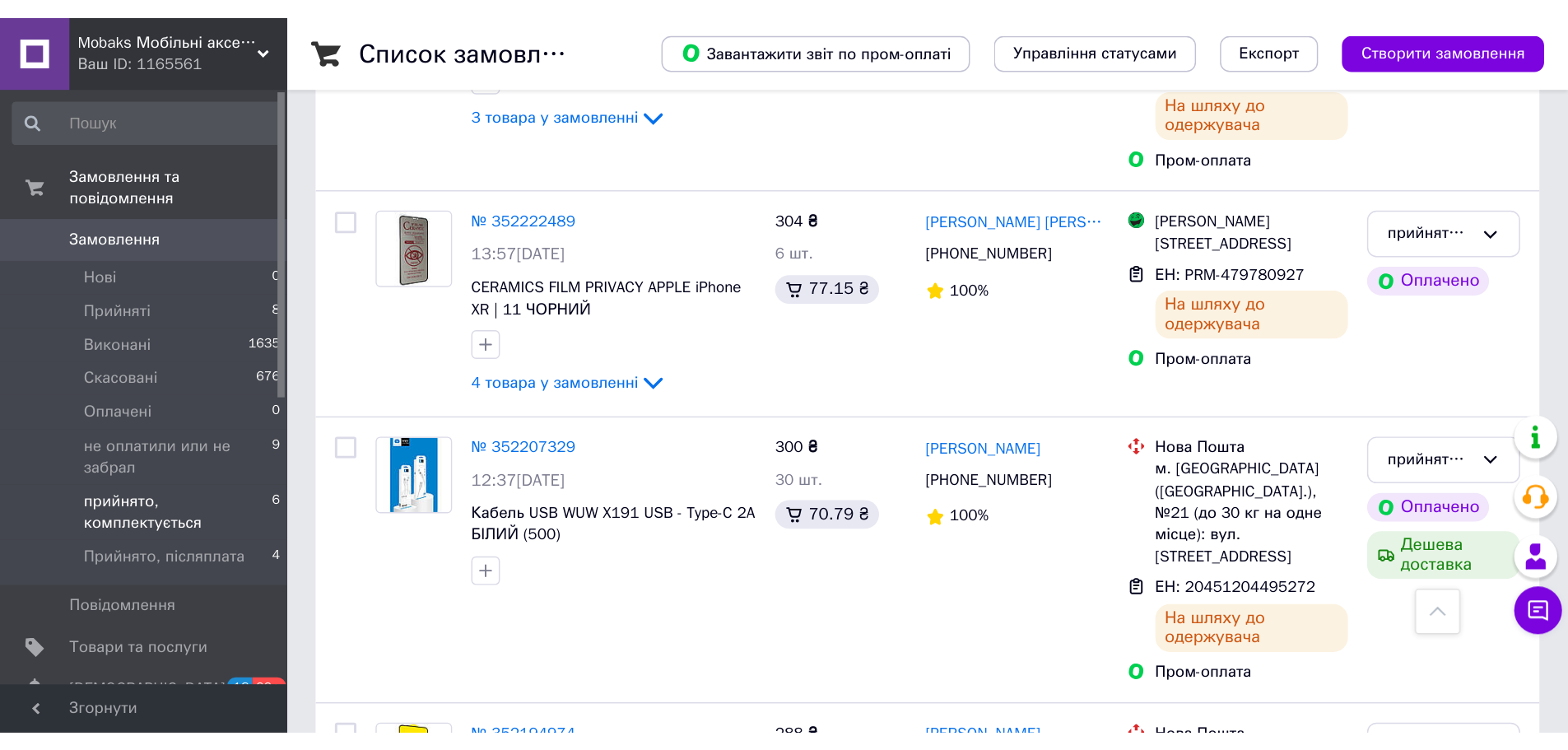 scroll, scrollTop: 398, scrollLeft: 0, axis: vertical 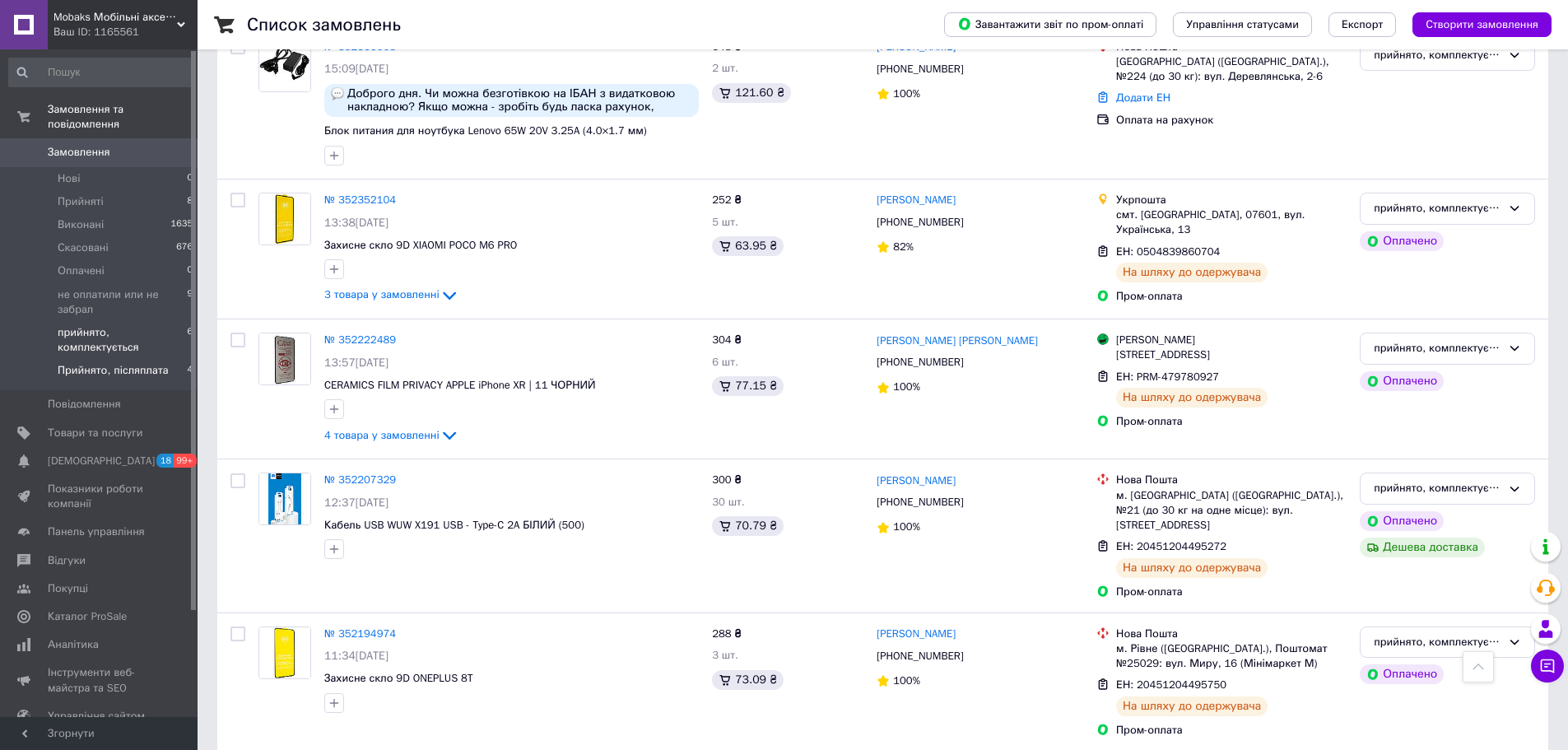 click on "Прийнято, післяплата" at bounding box center (113, 370) 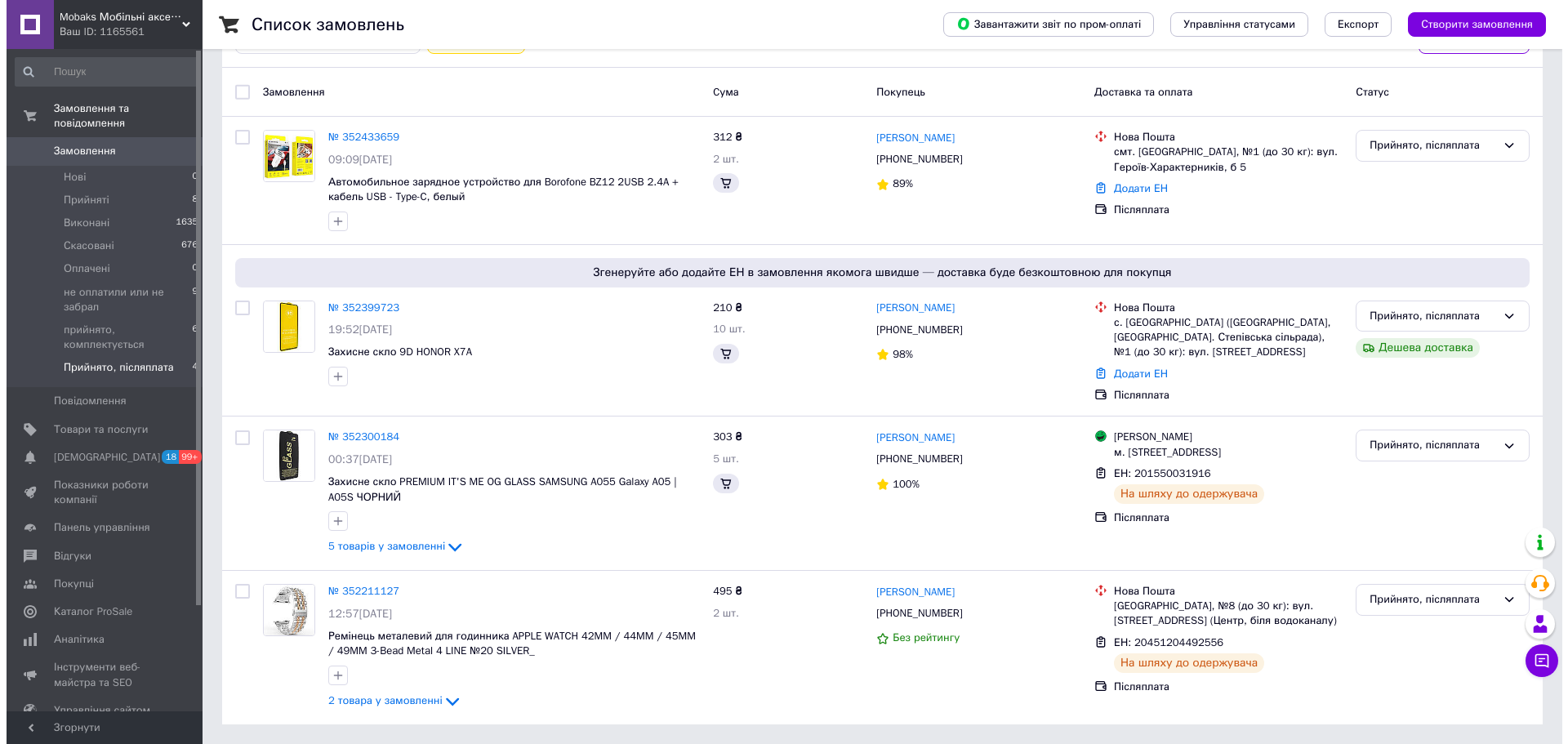 scroll, scrollTop: 0, scrollLeft: 0, axis: both 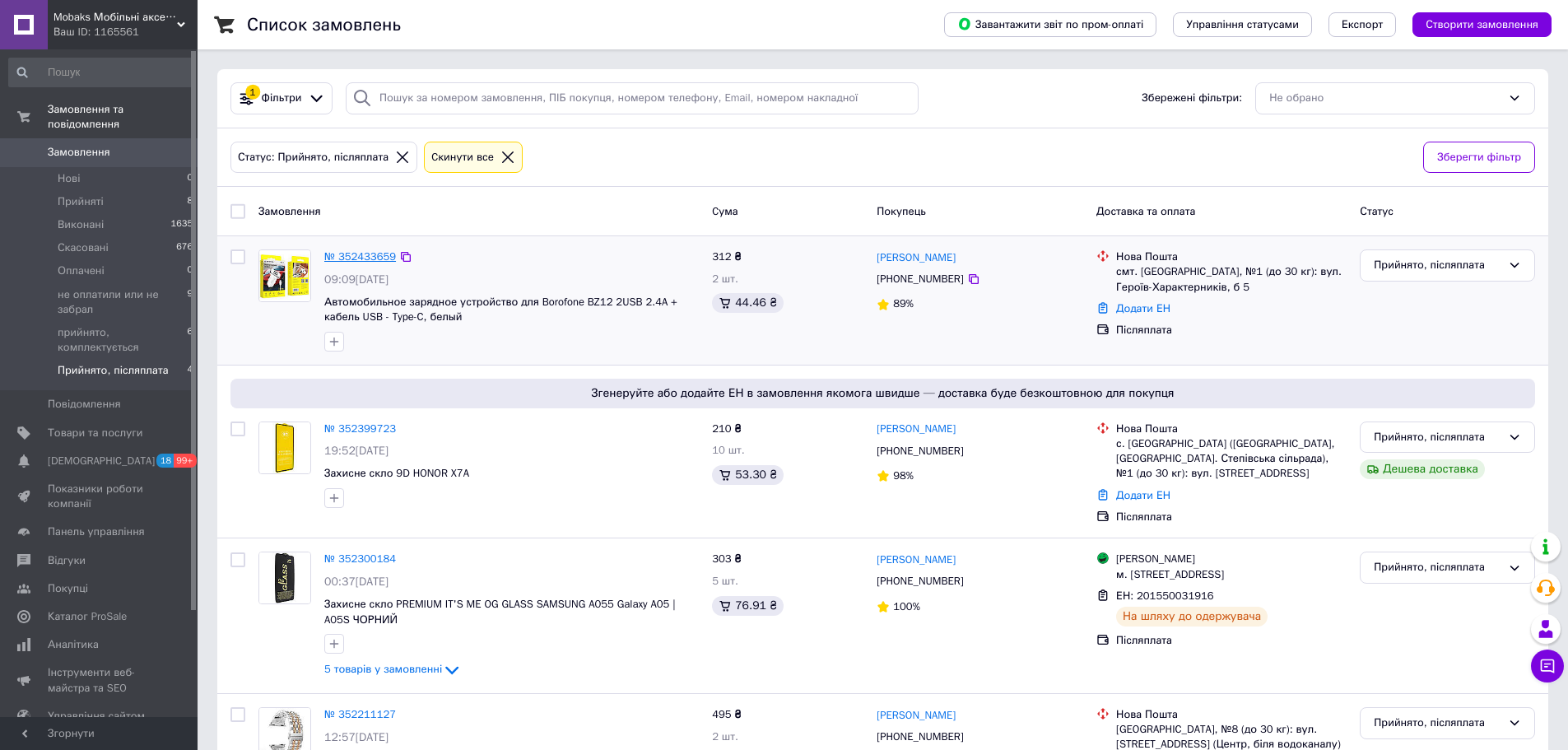 click on "№ 352433659" at bounding box center [360, 256] 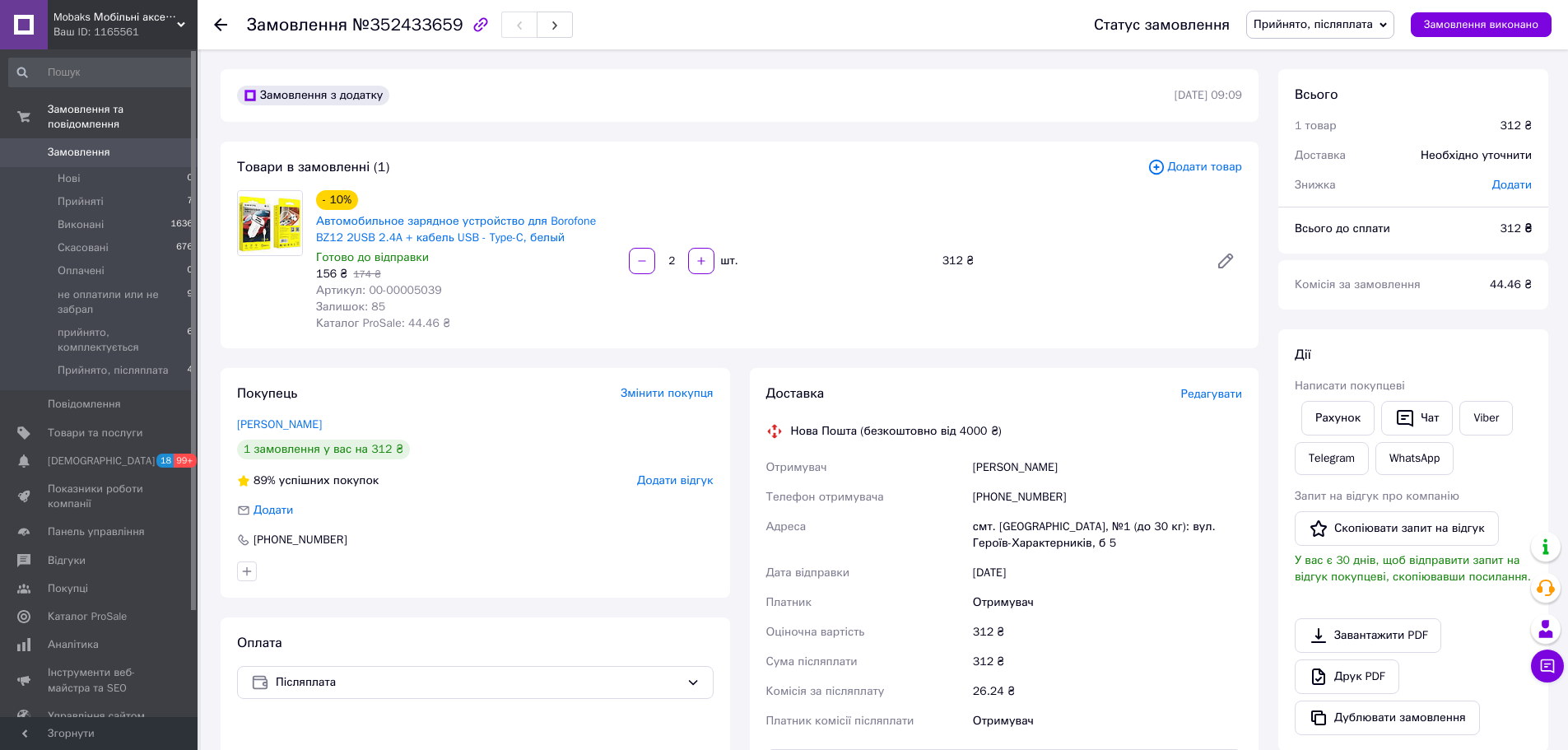 click on "Редагувати" at bounding box center [1212, 394] 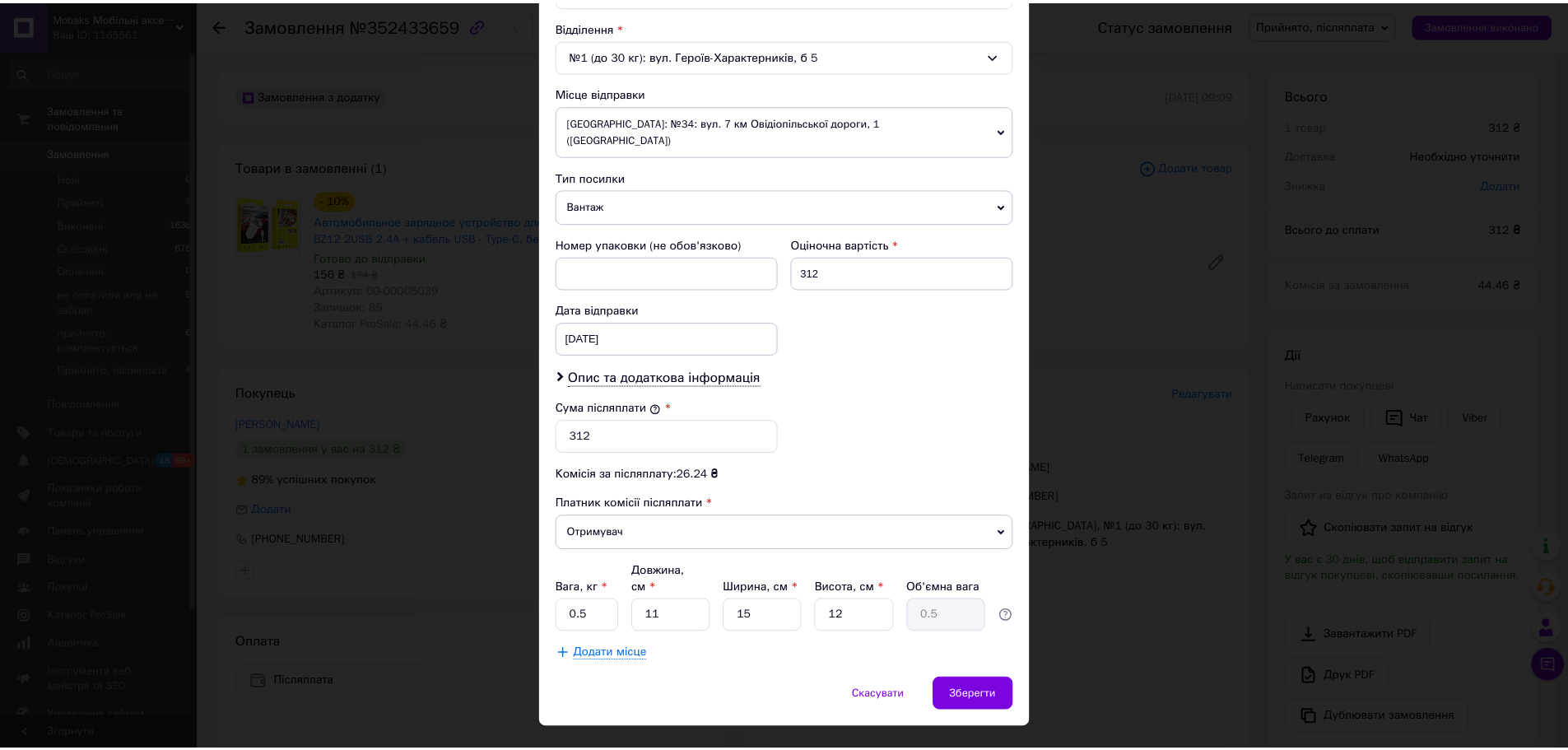 scroll, scrollTop: 506, scrollLeft: 0, axis: vertical 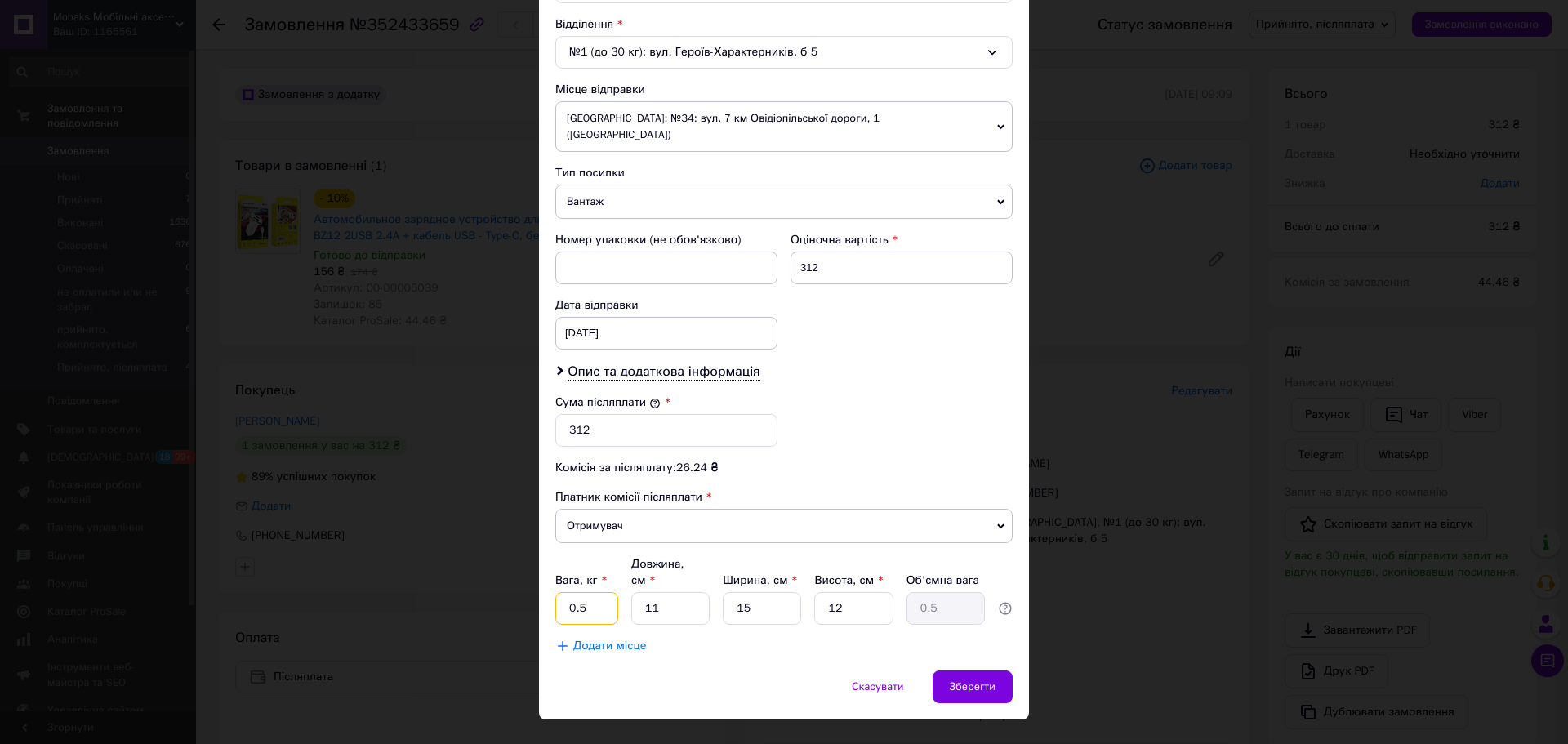 click on "0.5" at bounding box center [586, 608] 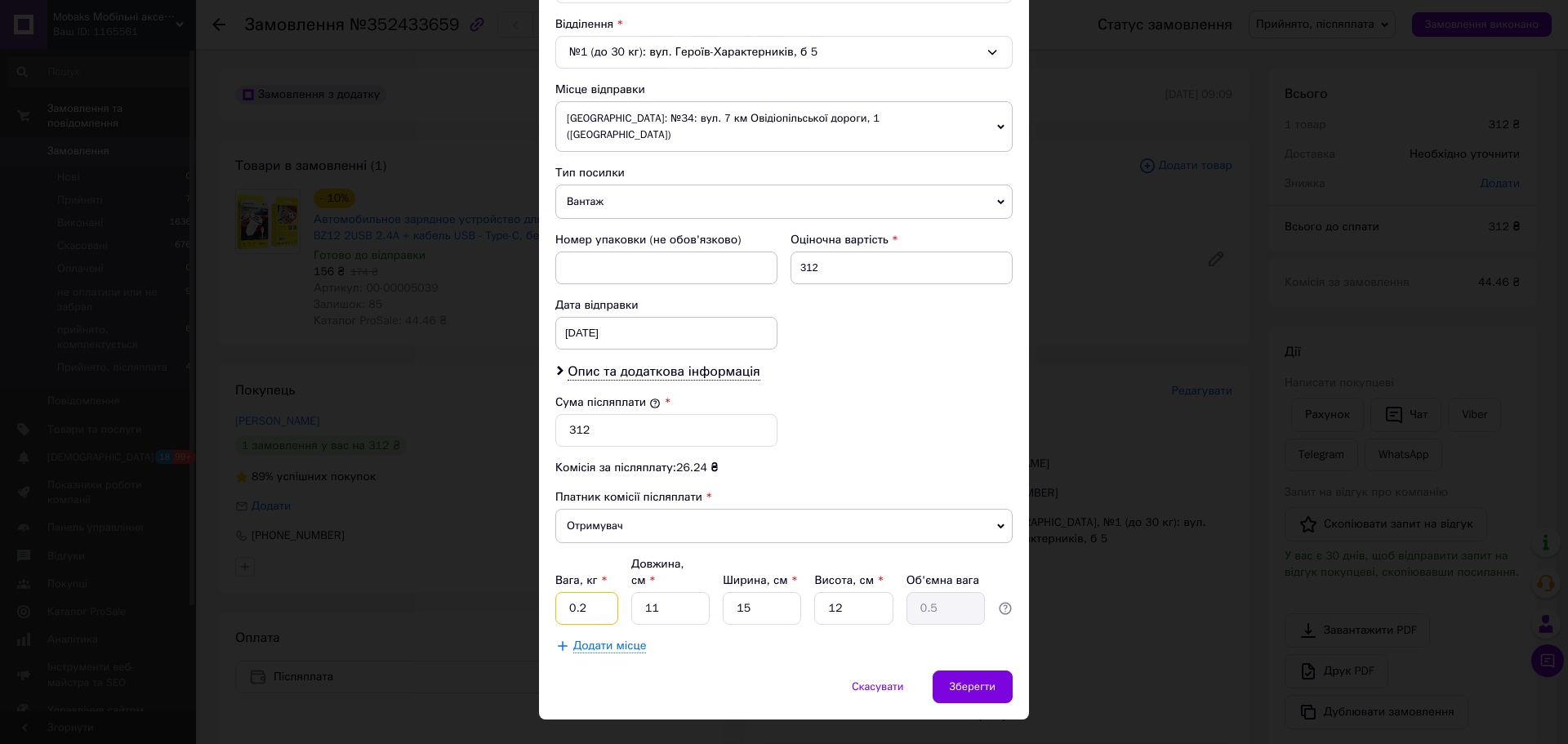 type on "0.2" 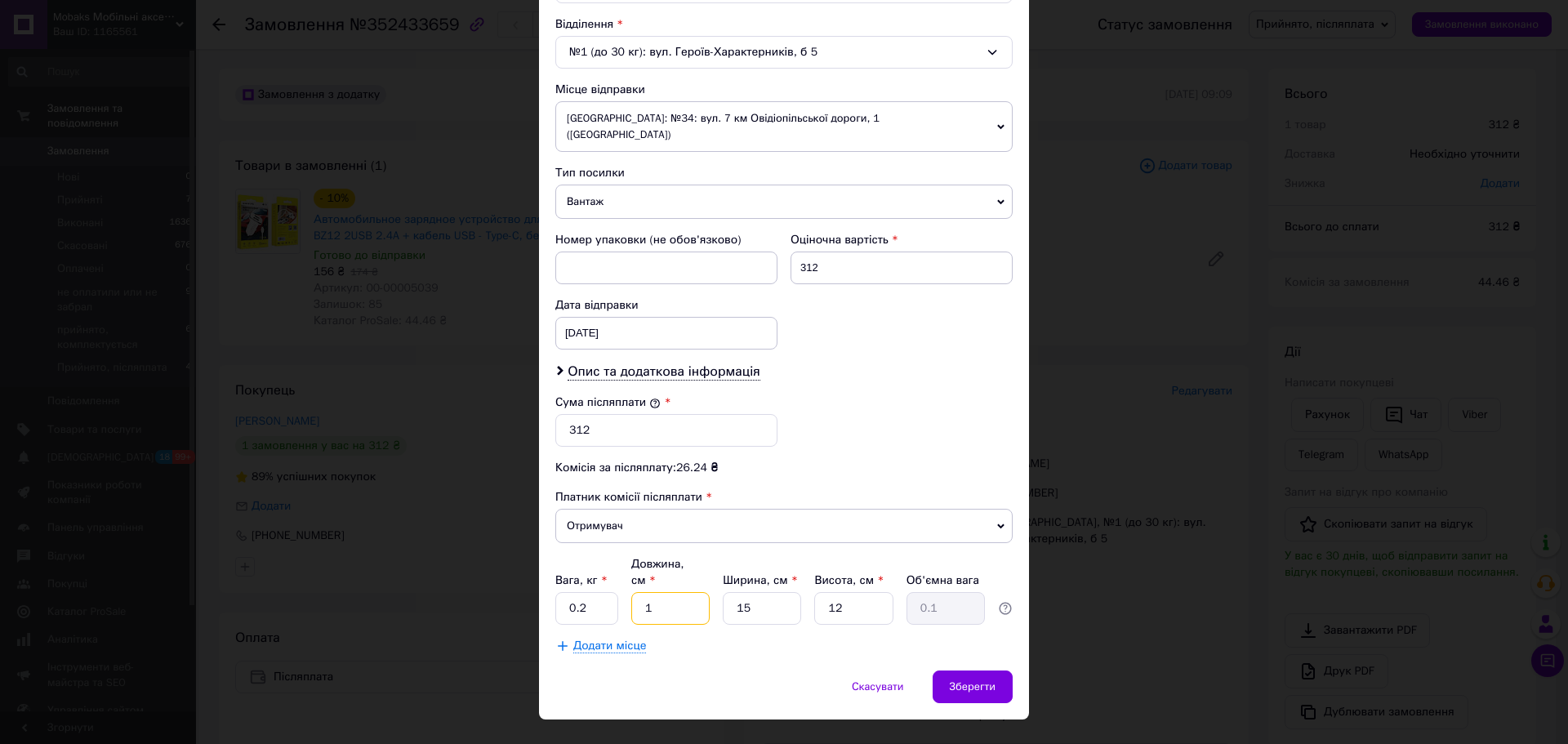 type on "1" 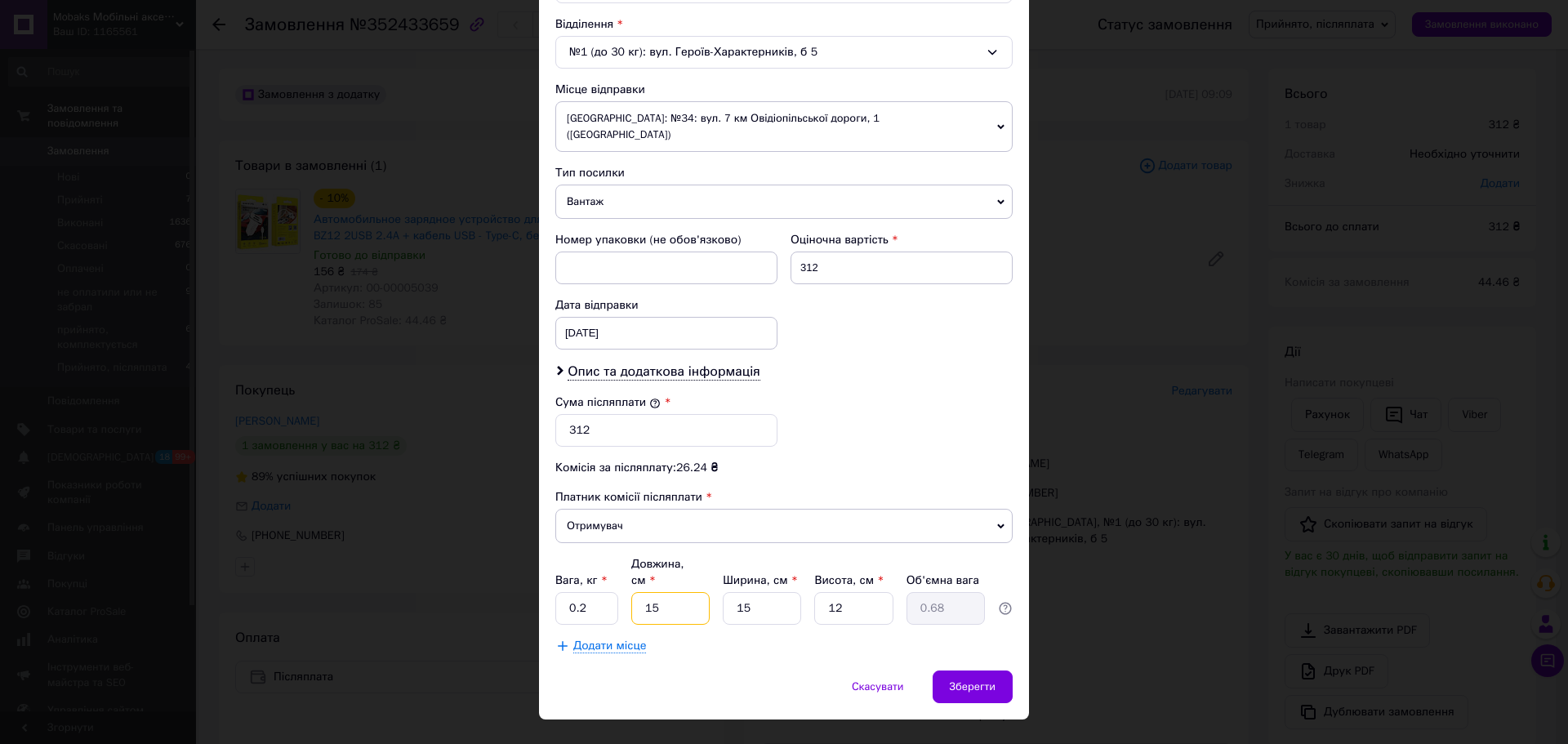 type on "15" 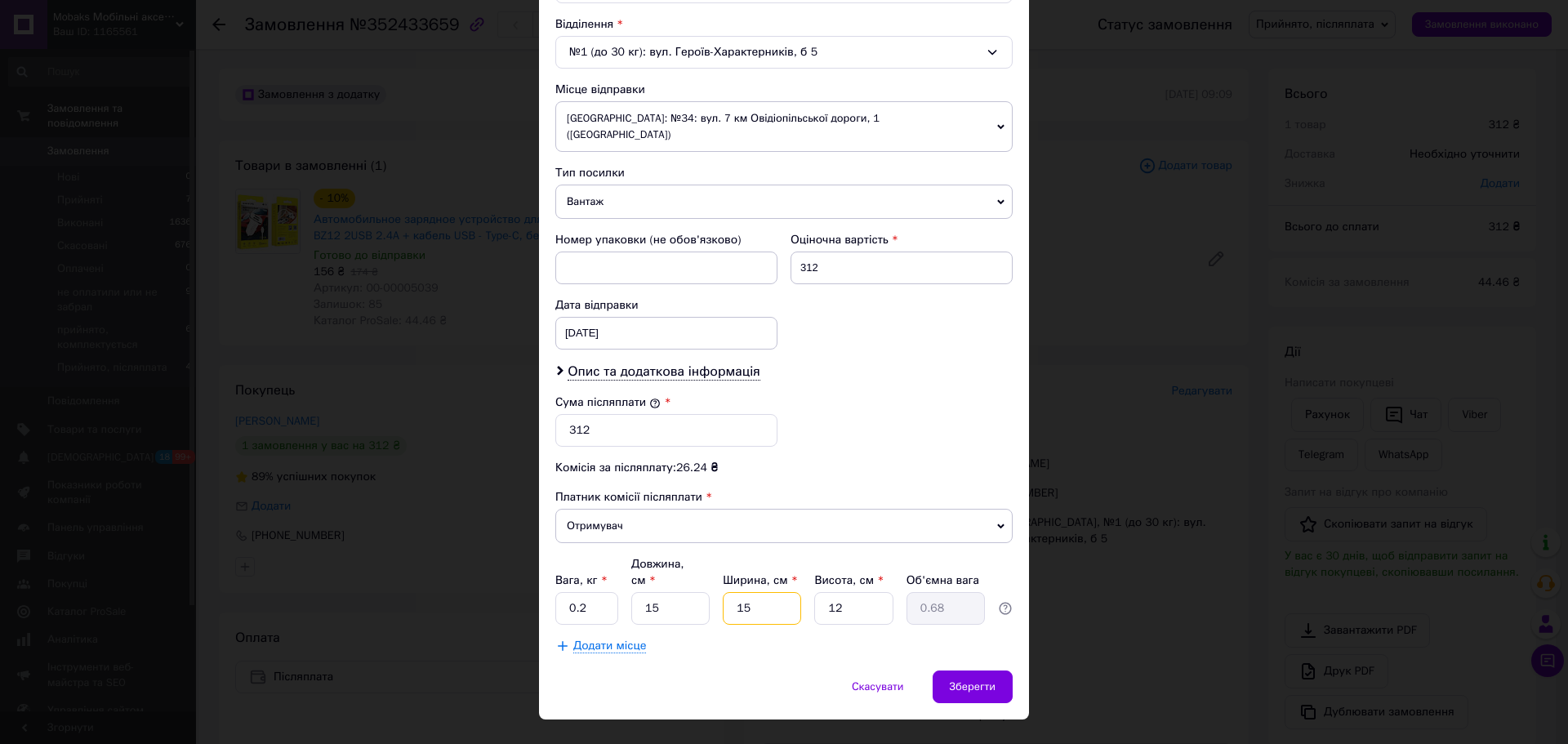 type on "1" 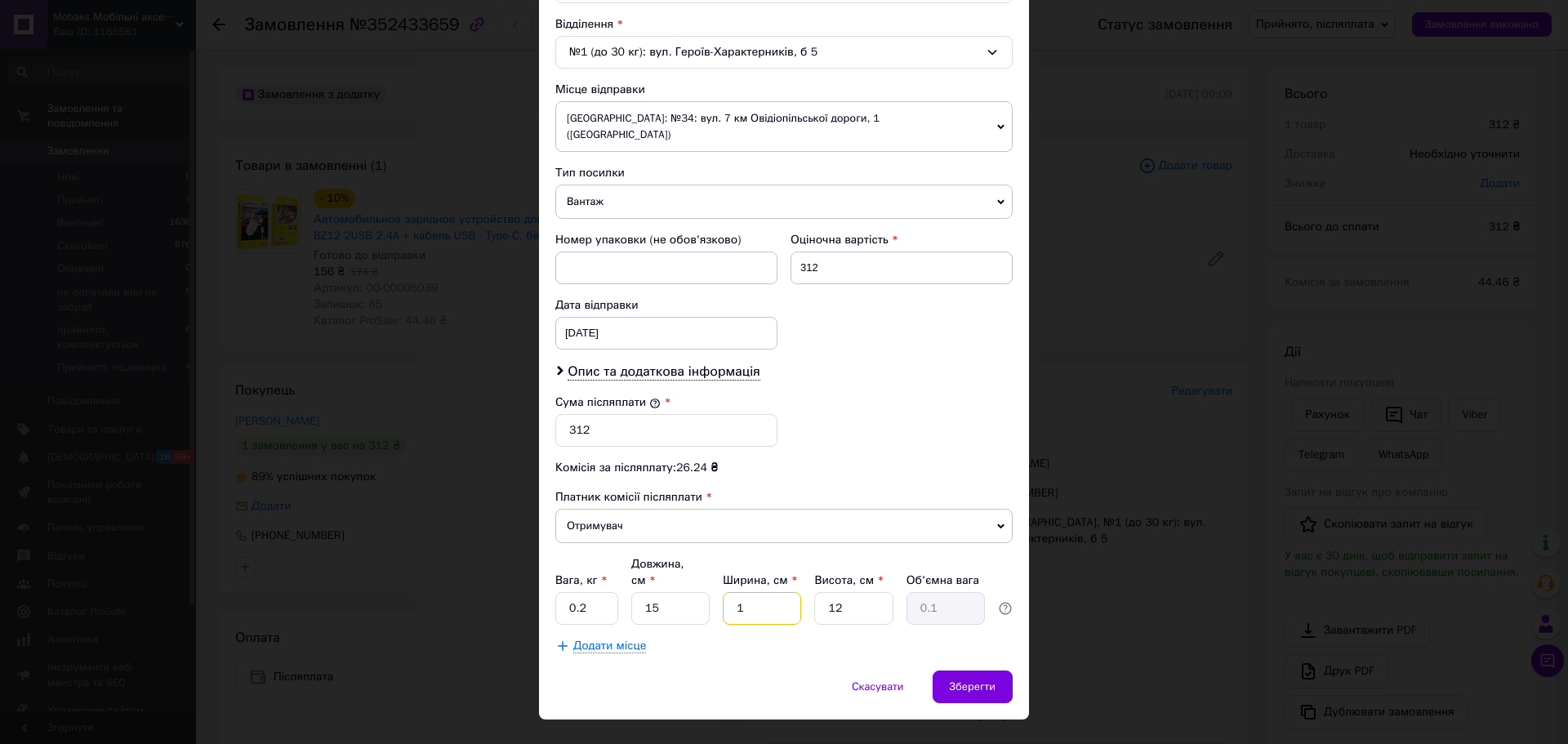 type on "11" 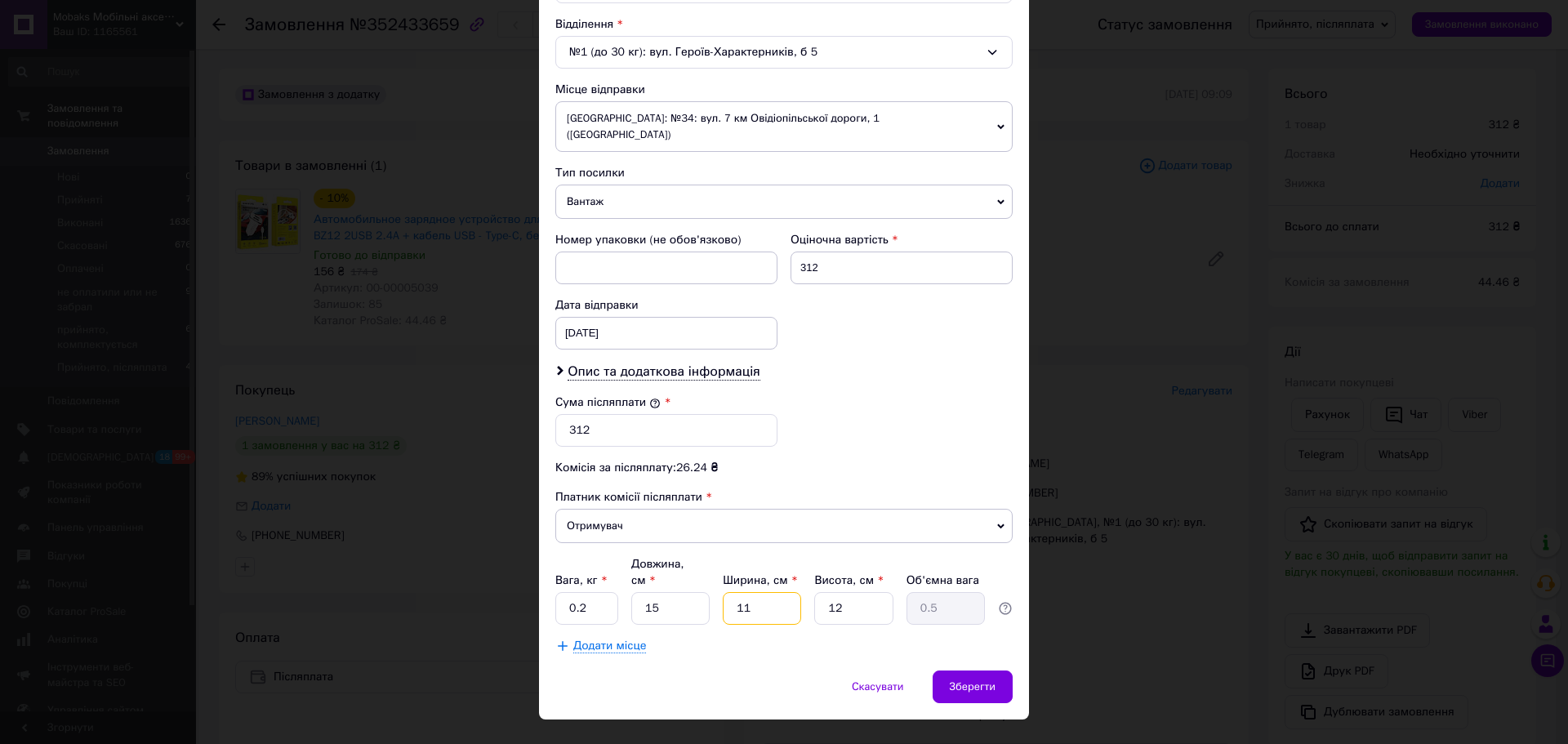 type on "11" 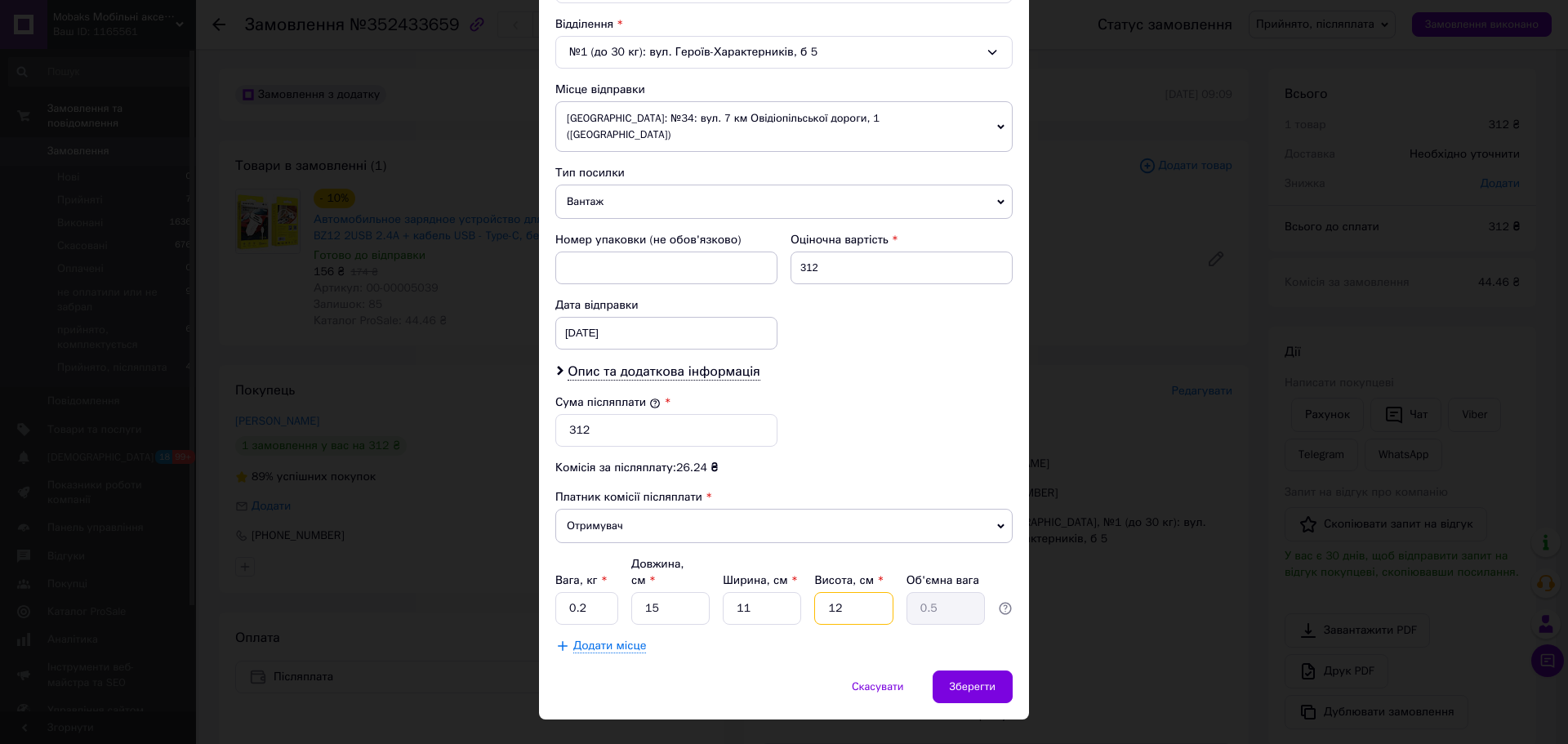 type on "6" 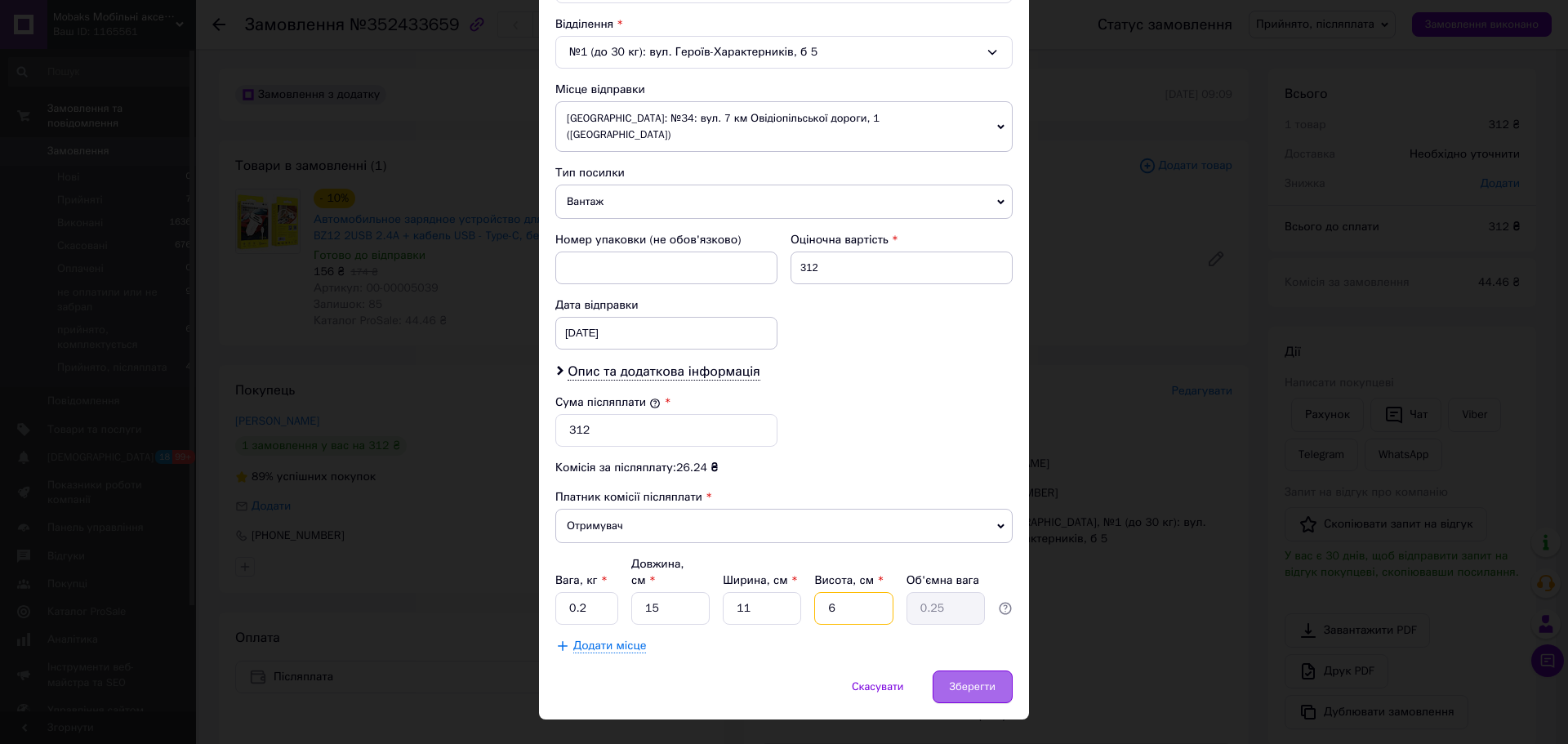 type on "6" 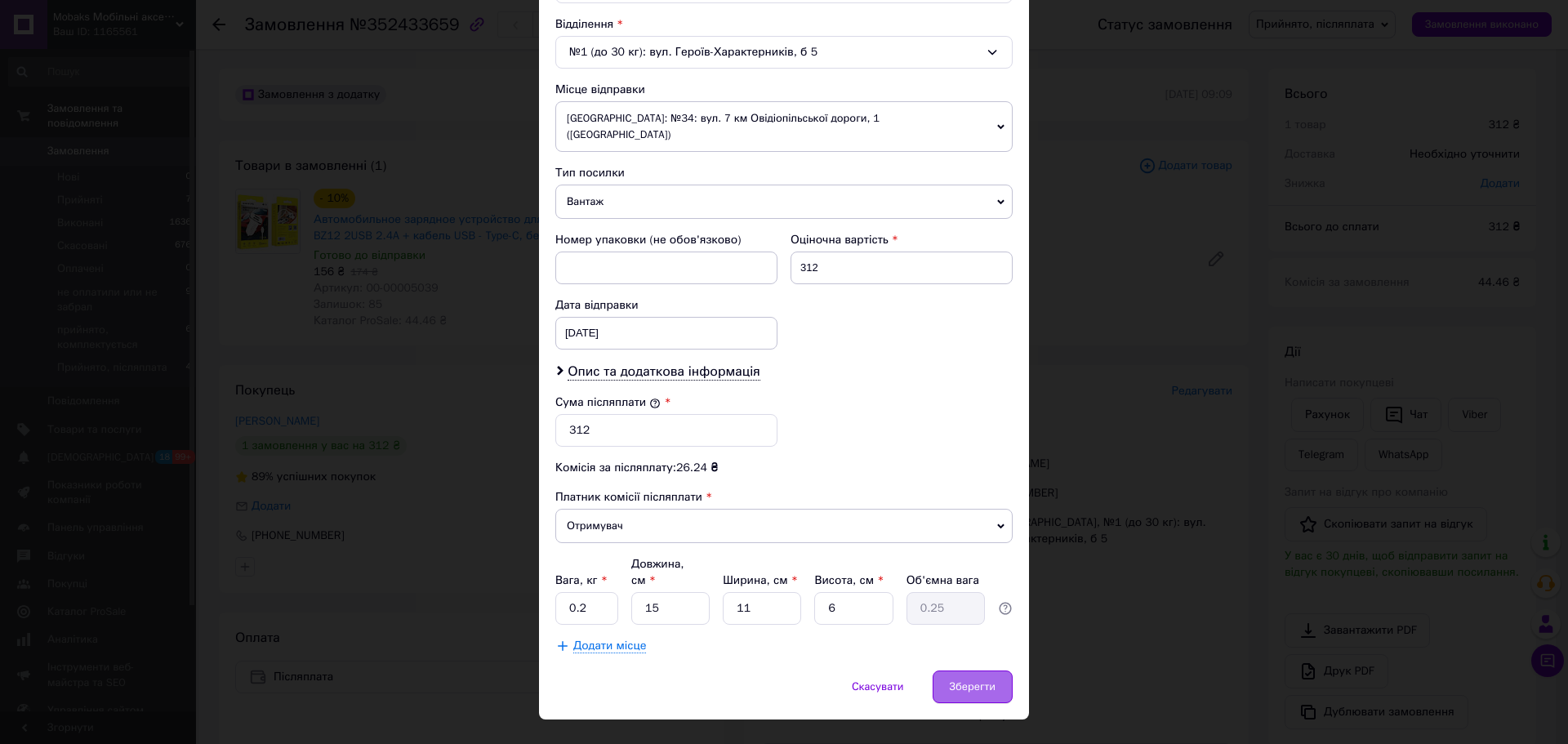 click on "Зберегти" at bounding box center (973, 687) 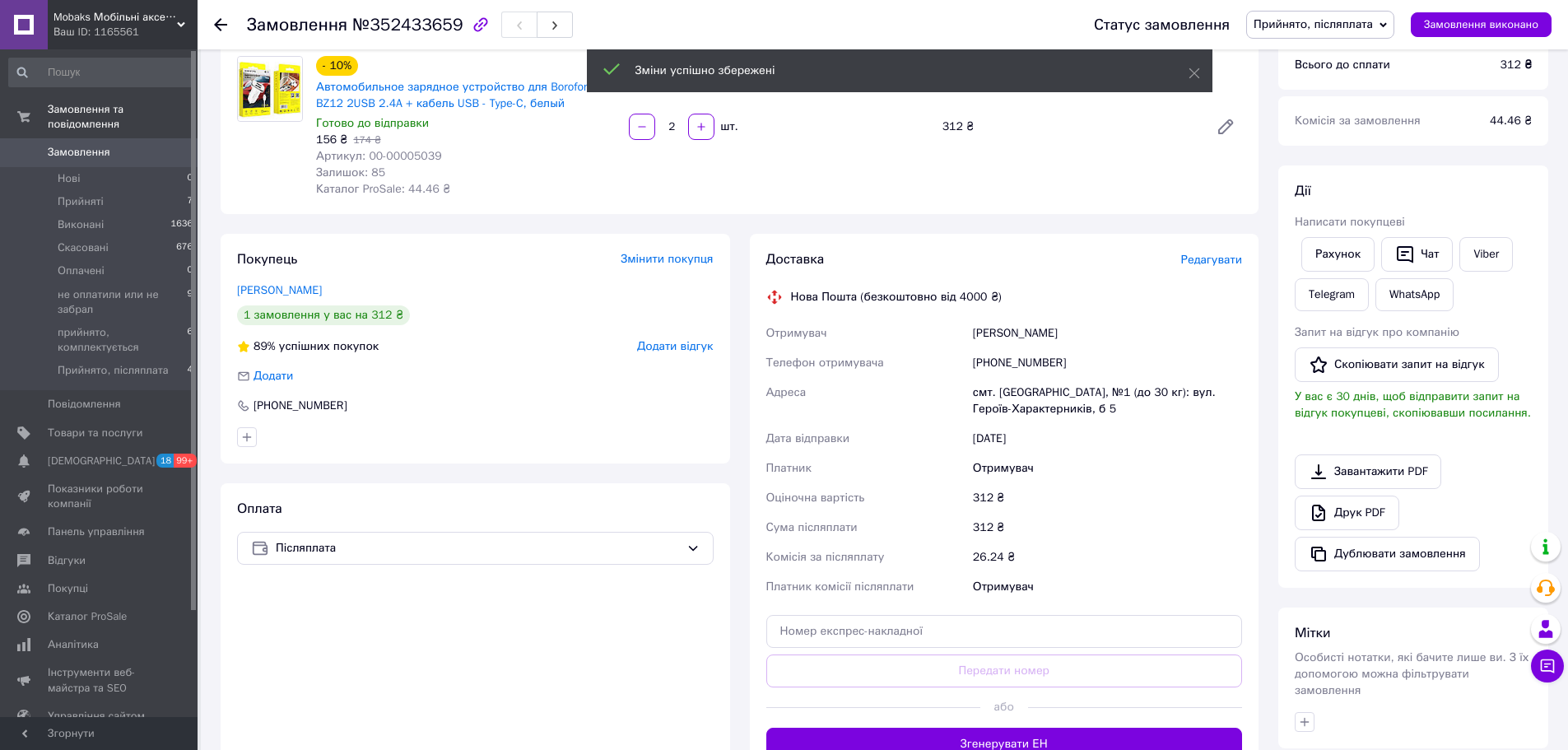 scroll, scrollTop: 329, scrollLeft: 0, axis: vertical 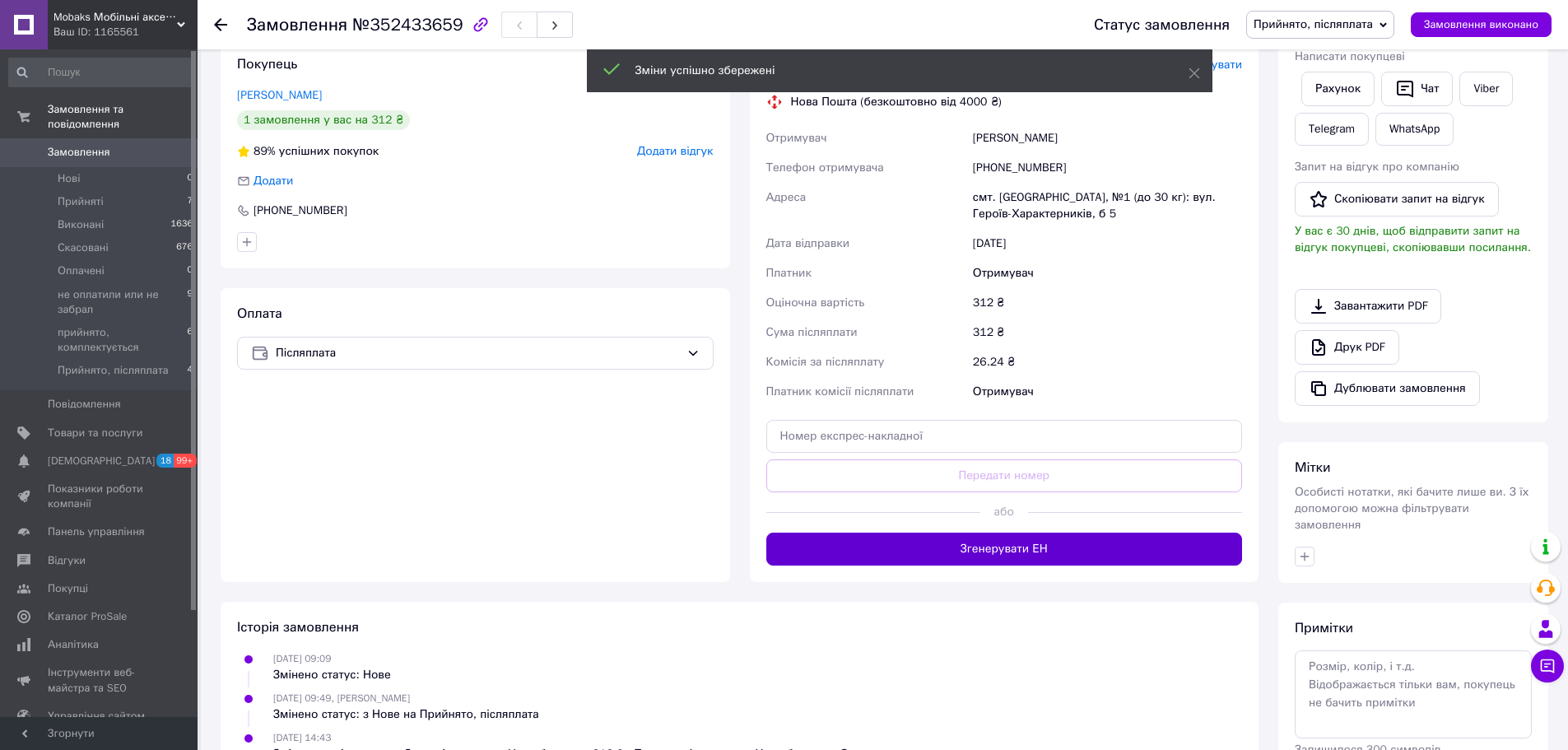 click on "Згенерувати ЕН" at bounding box center [1004, 549] 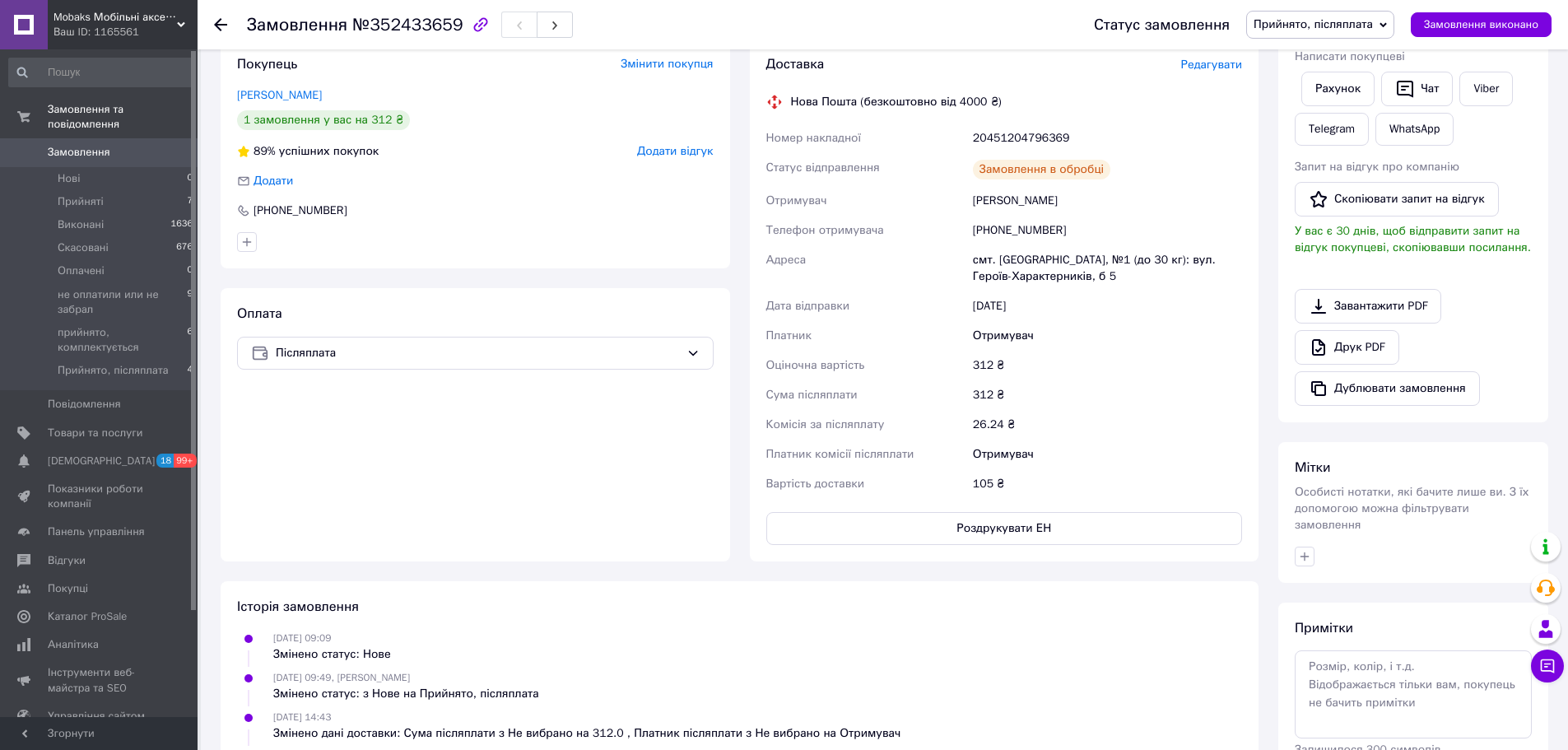 click 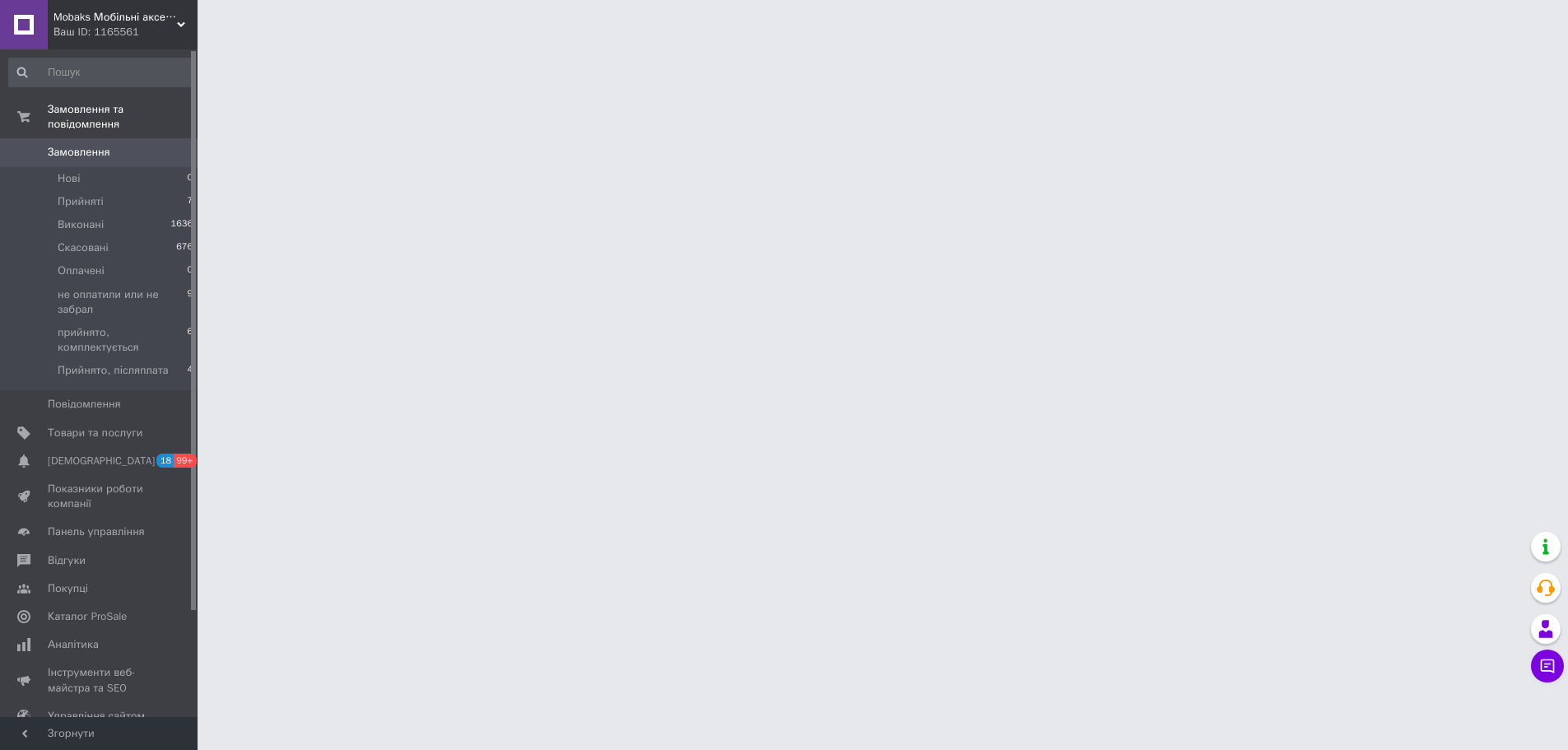 scroll, scrollTop: 0, scrollLeft: 0, axis: both 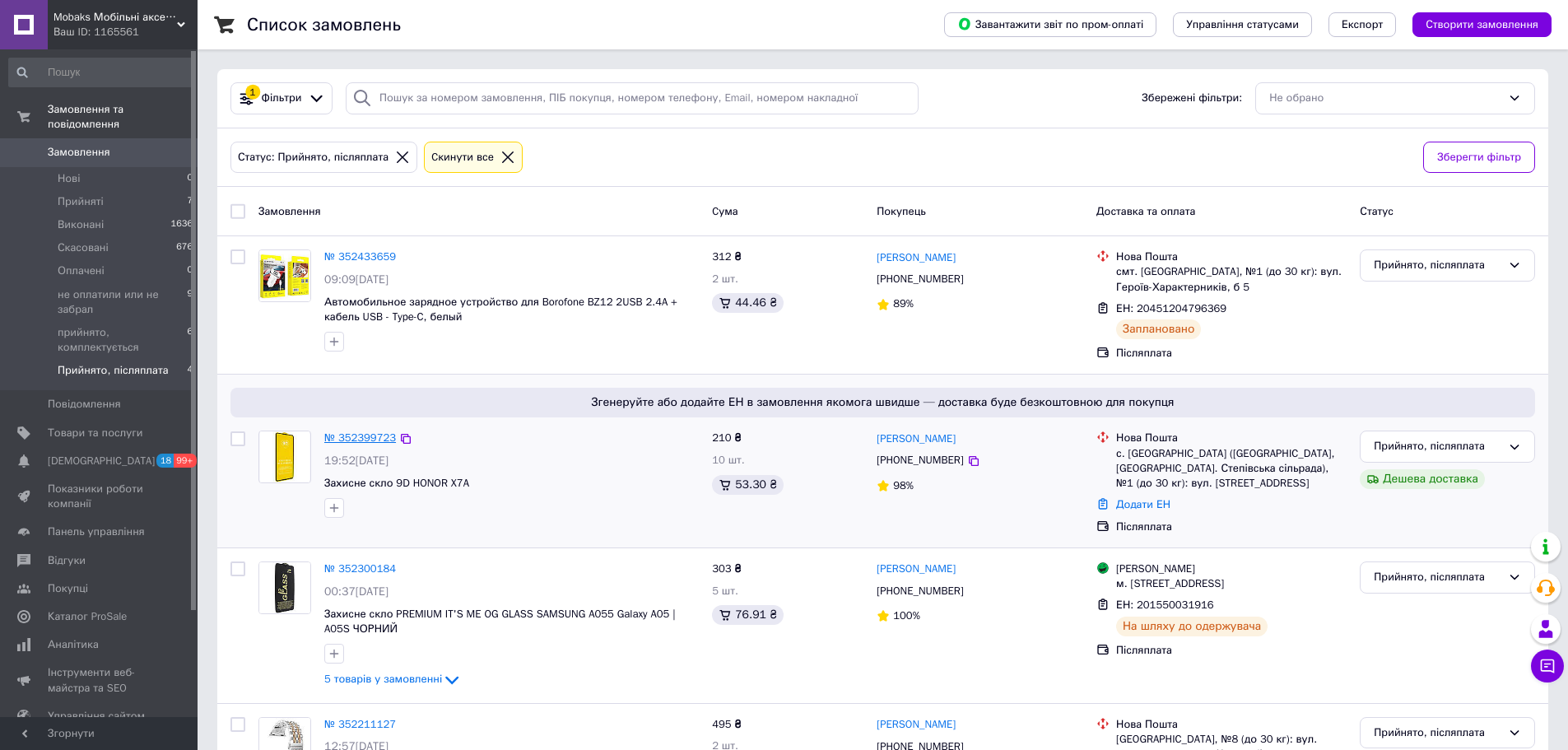 click on "№ 352399723" at bounding box center (360, 437) 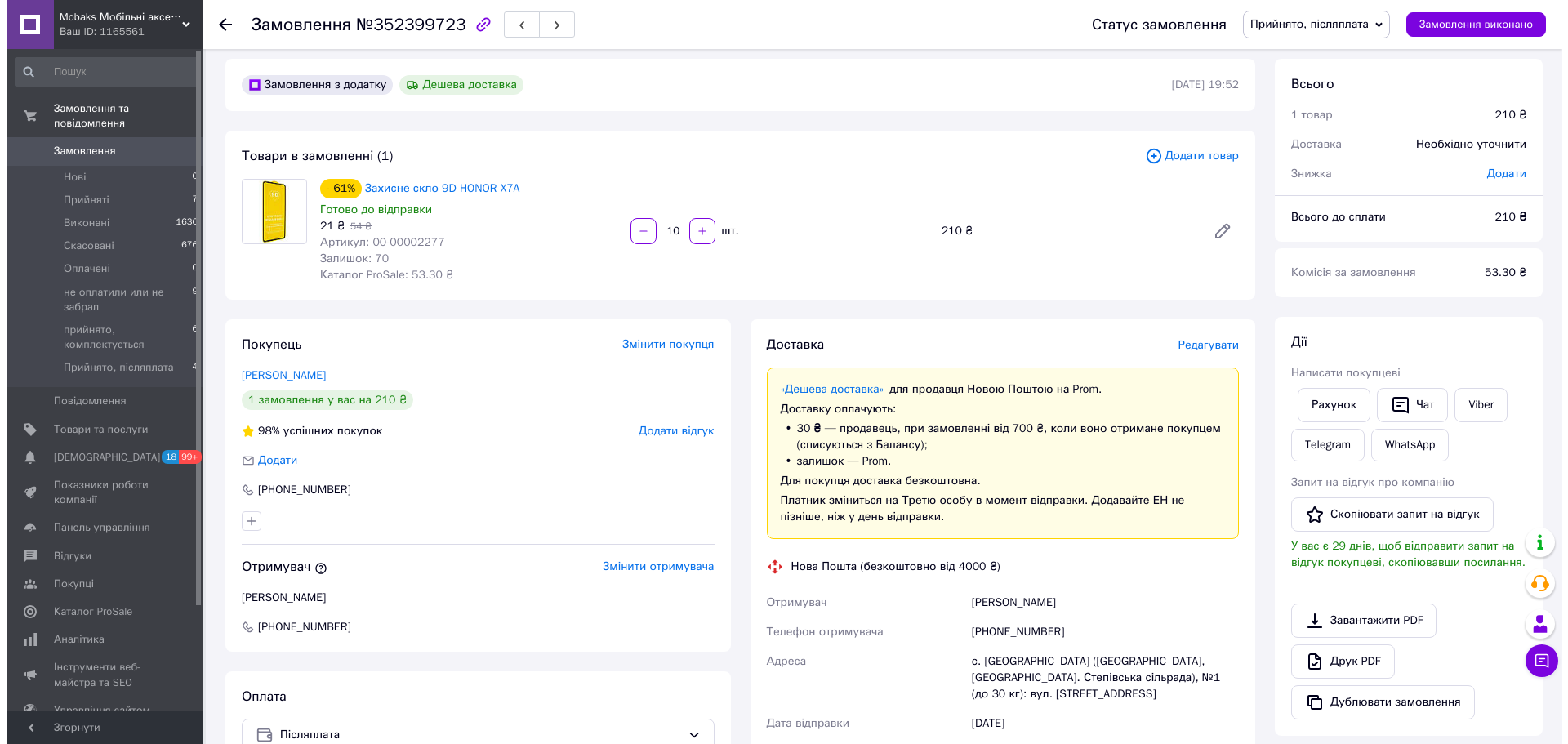 scroll, scrollTop: 0, scrollLeft: 0, axis: both 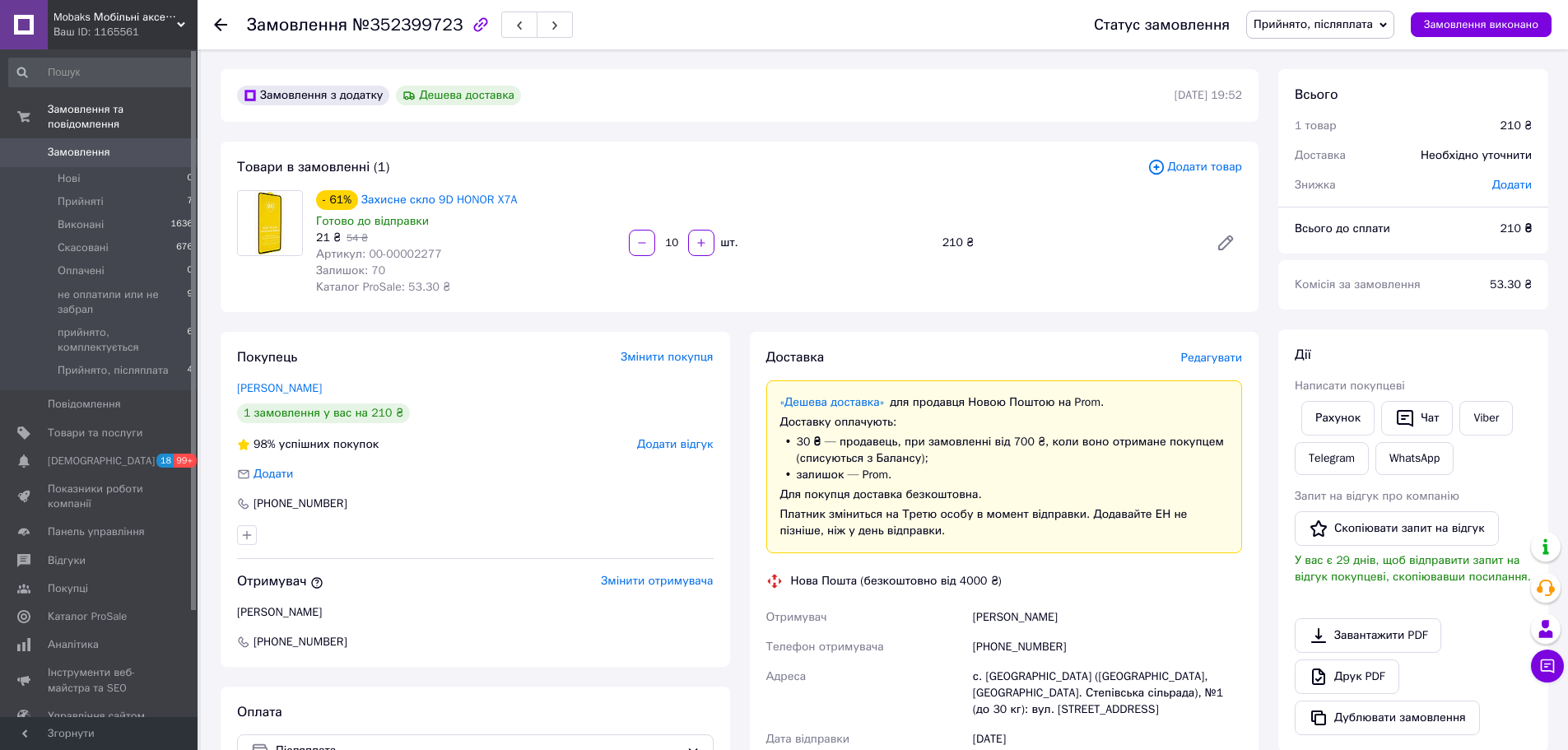 click on "Редагувати" at bounding box center [1212, 357] 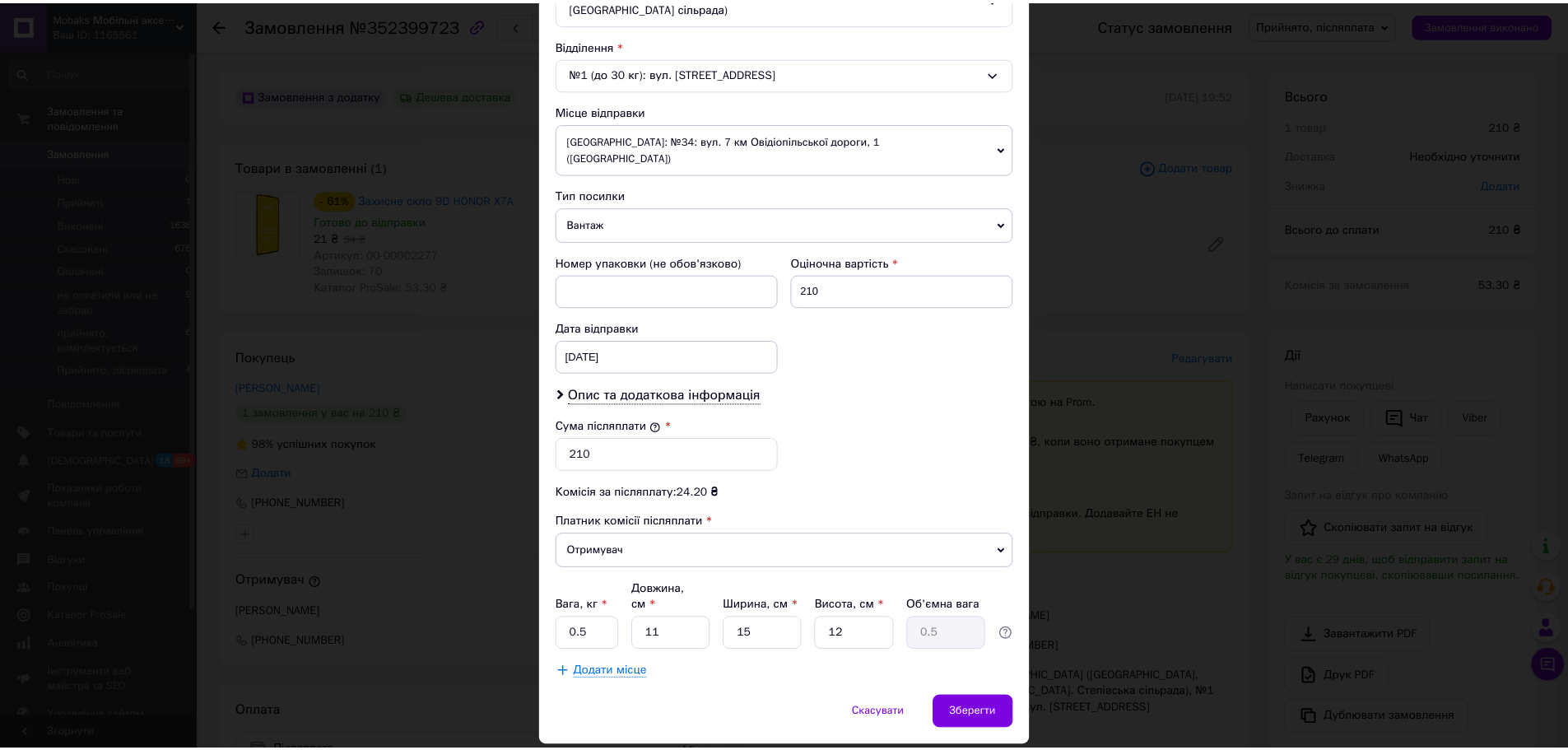 scroll, scrollTop: 506, scrollLeft: 0, axis: vertical 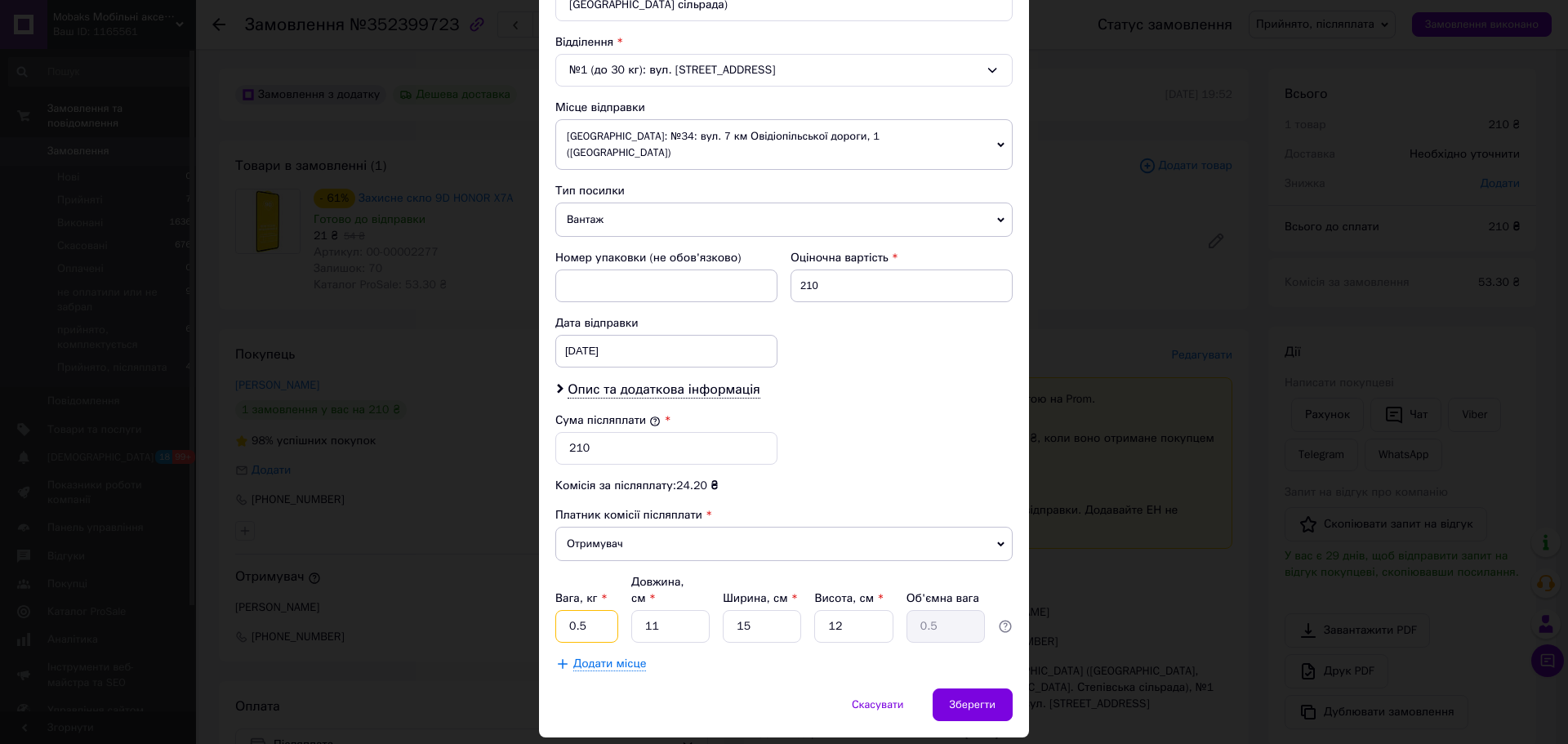 click on "0.5" at bounding box center (586, 626) 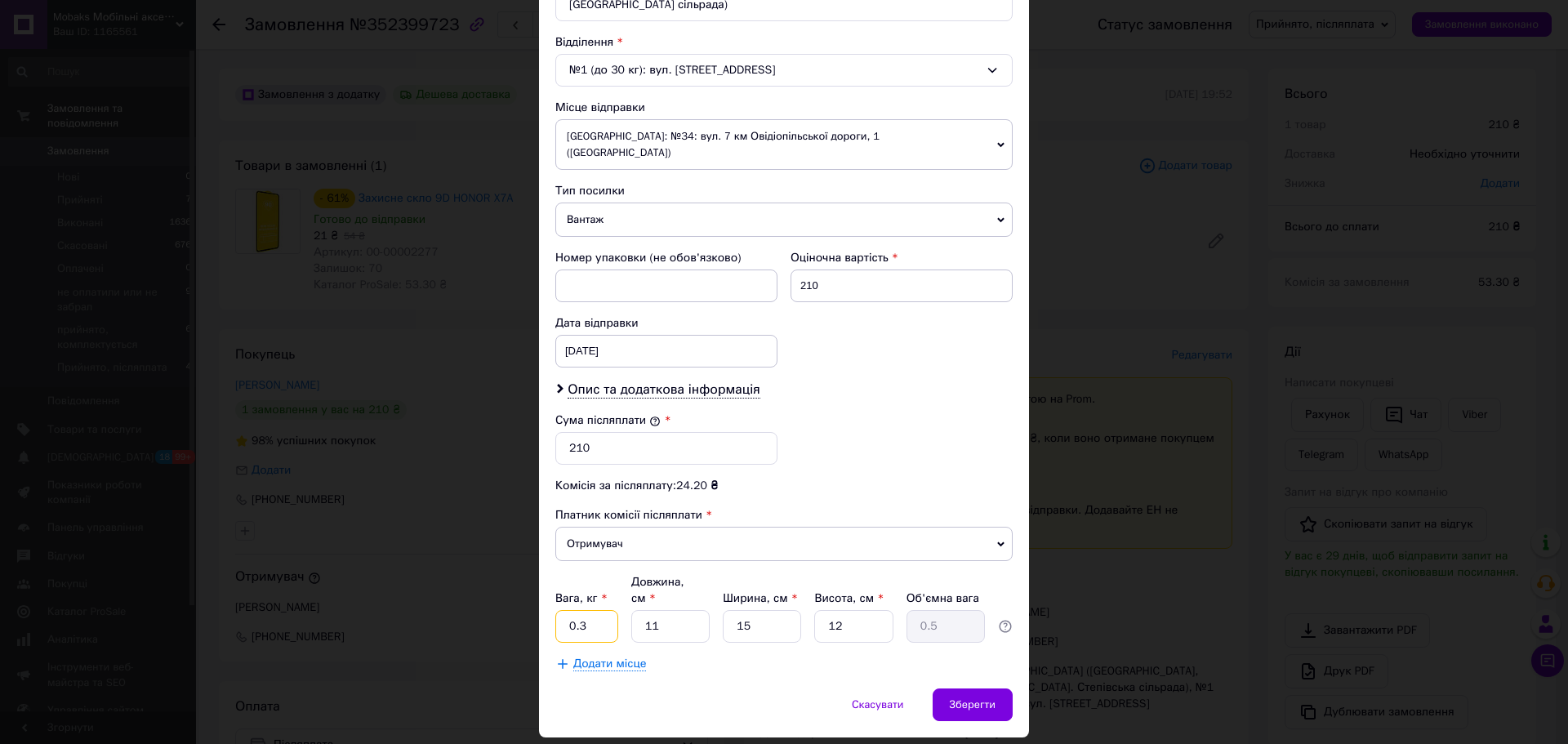 type on "0.3" 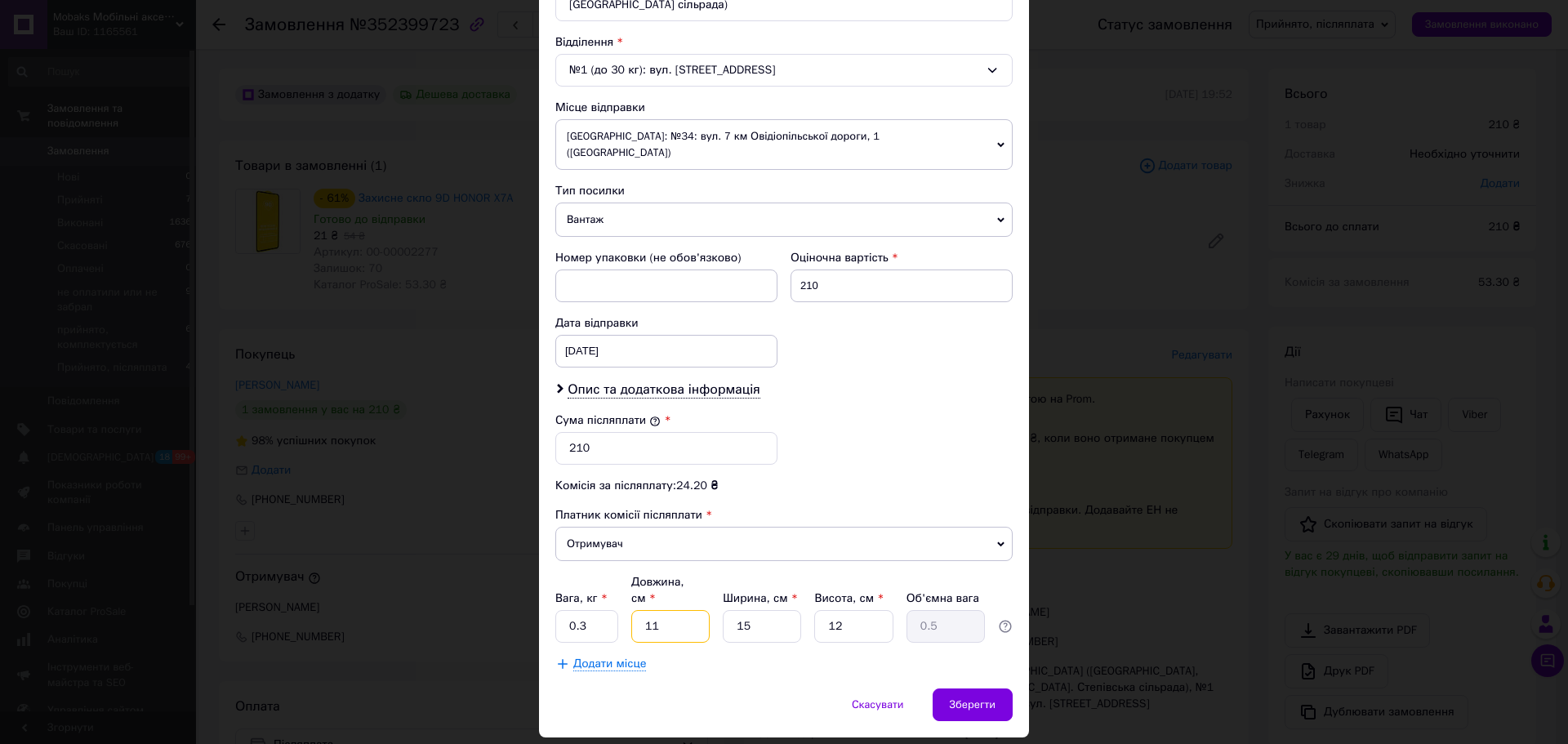 type on "1" 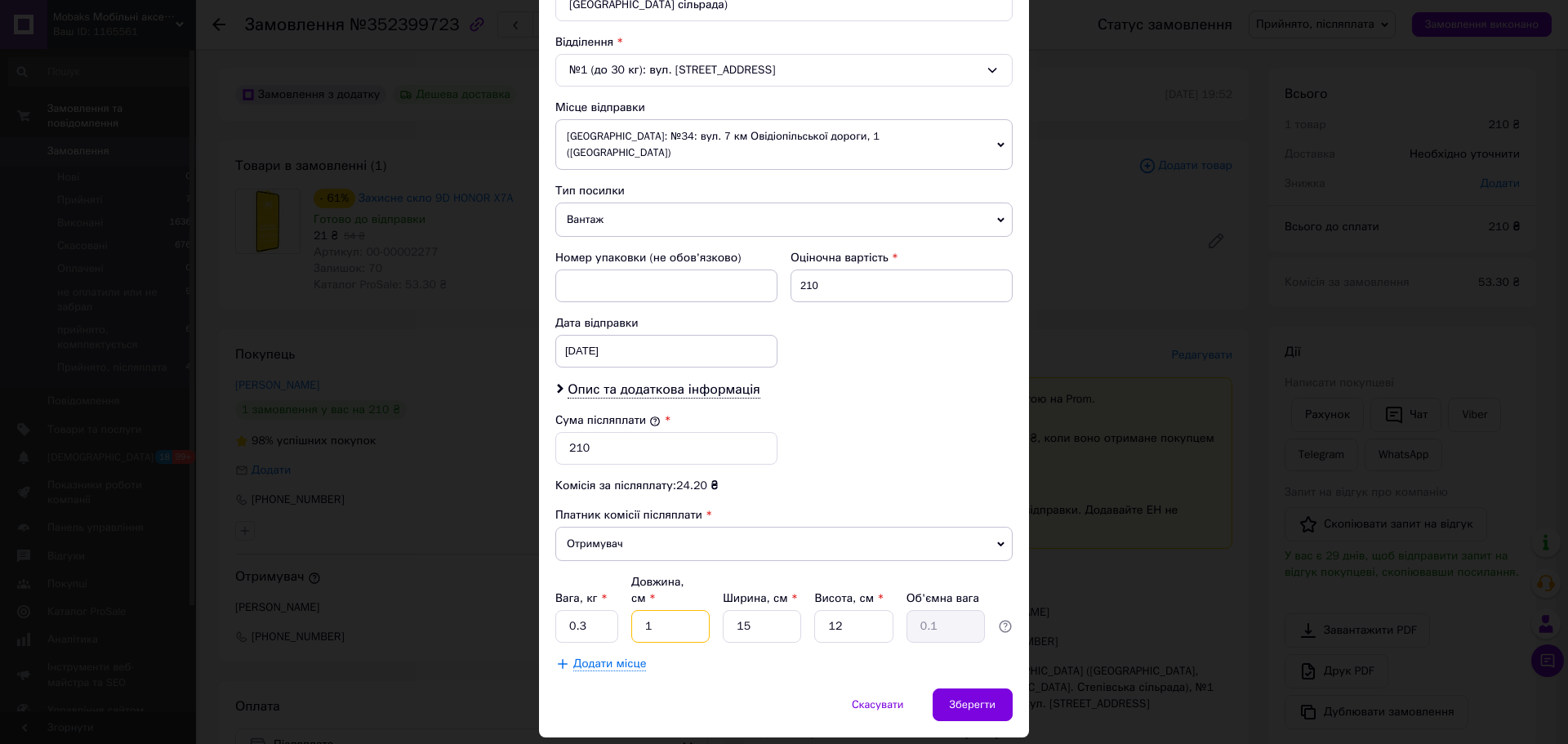 type on "19" 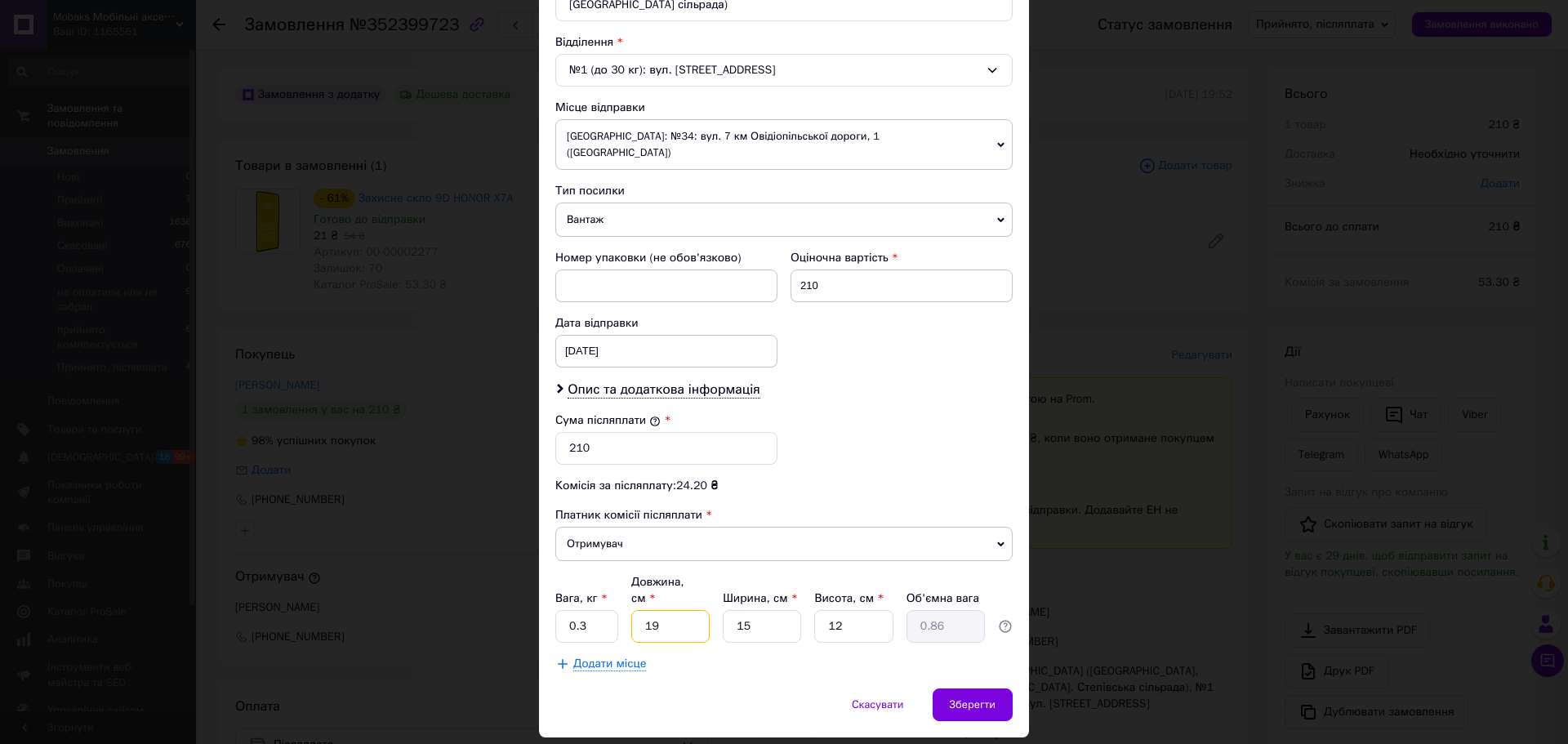 type on "19" 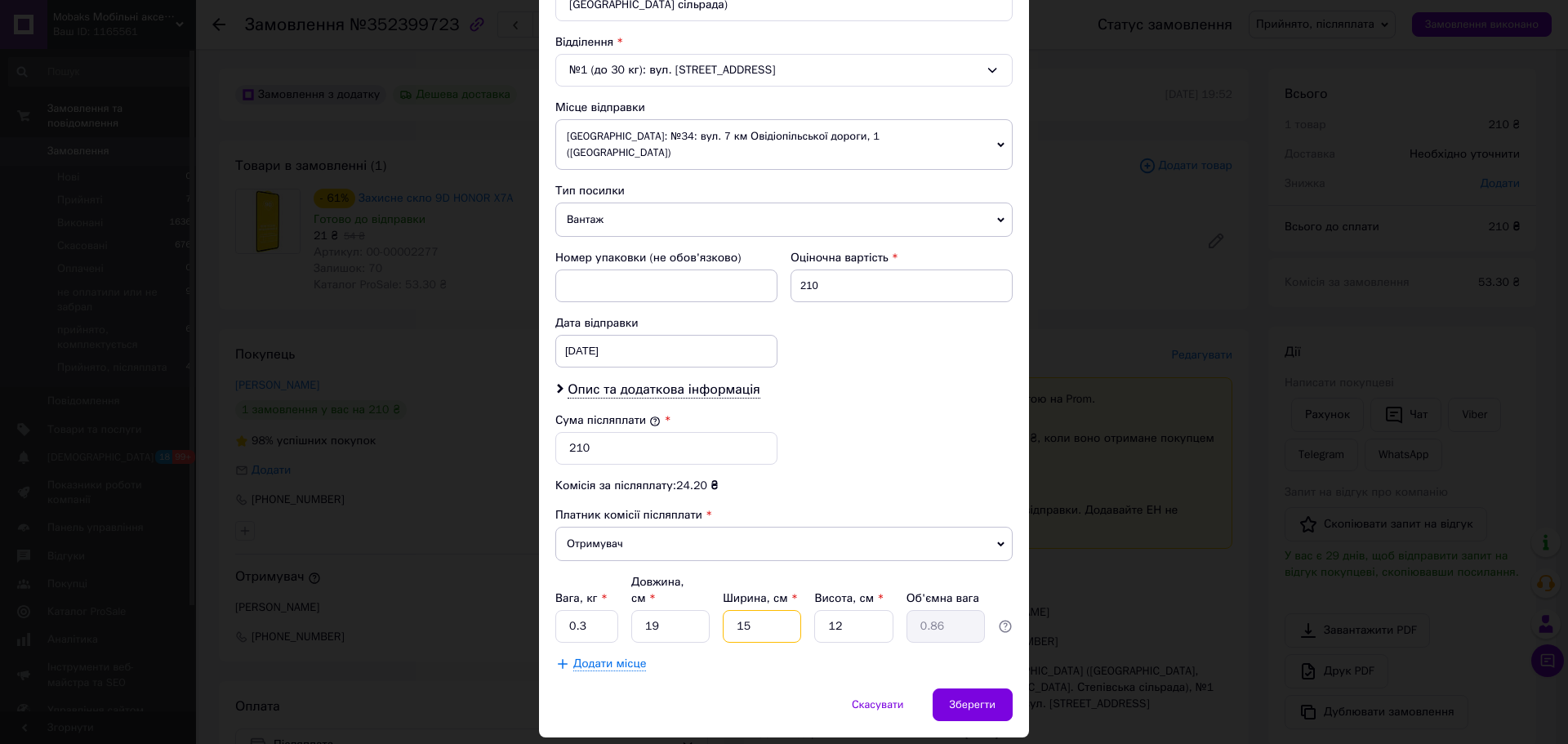 type on "1" 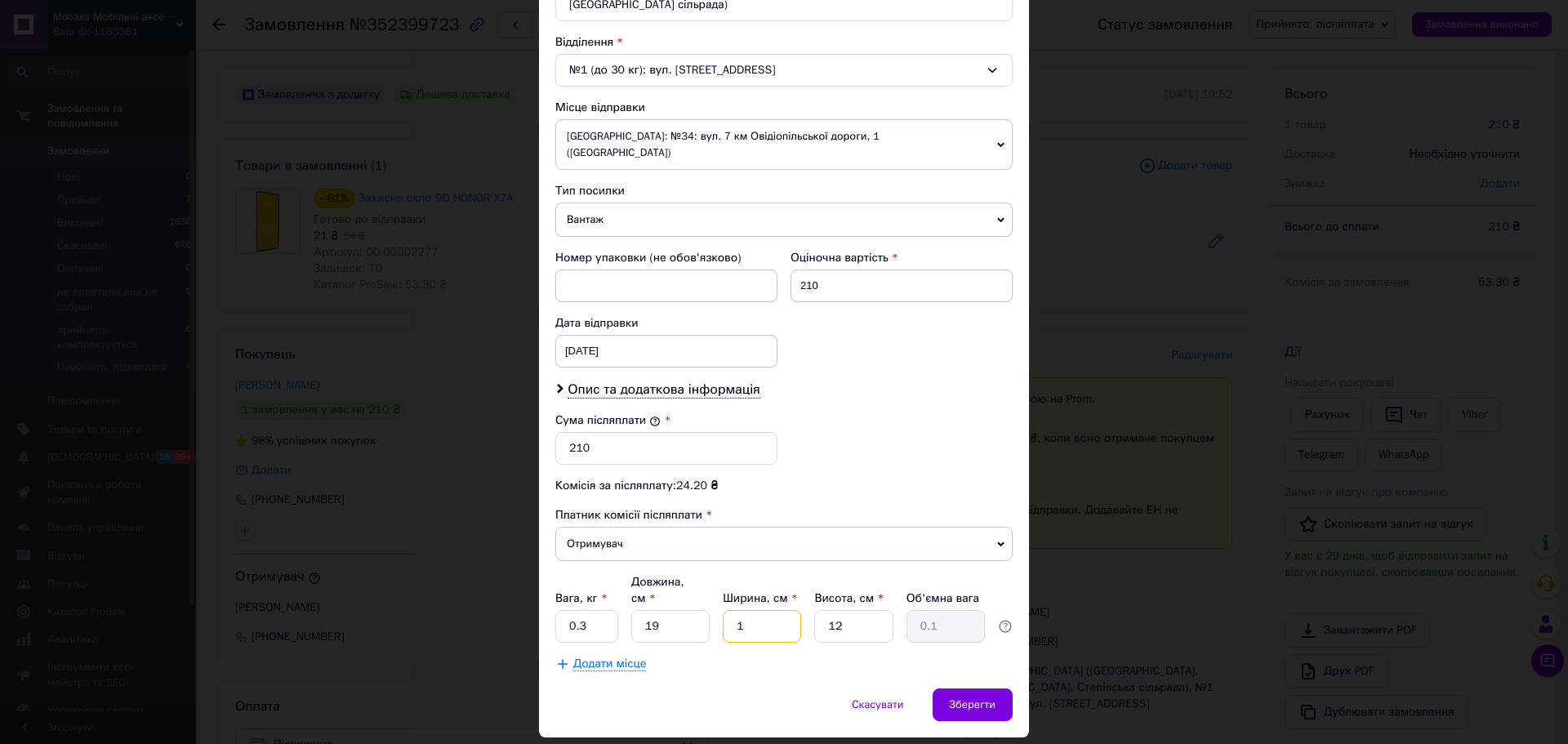 type on "13" 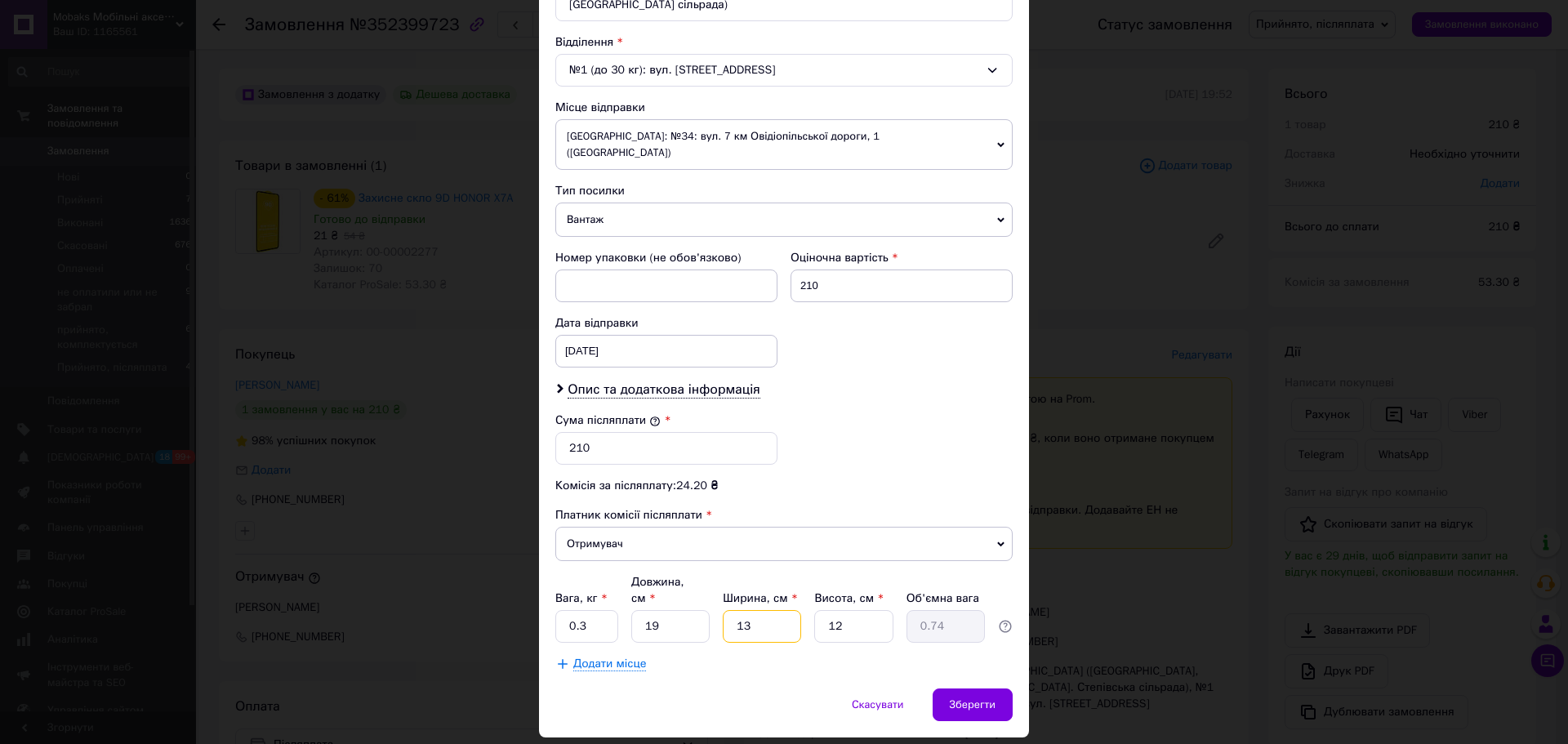 type on "13" 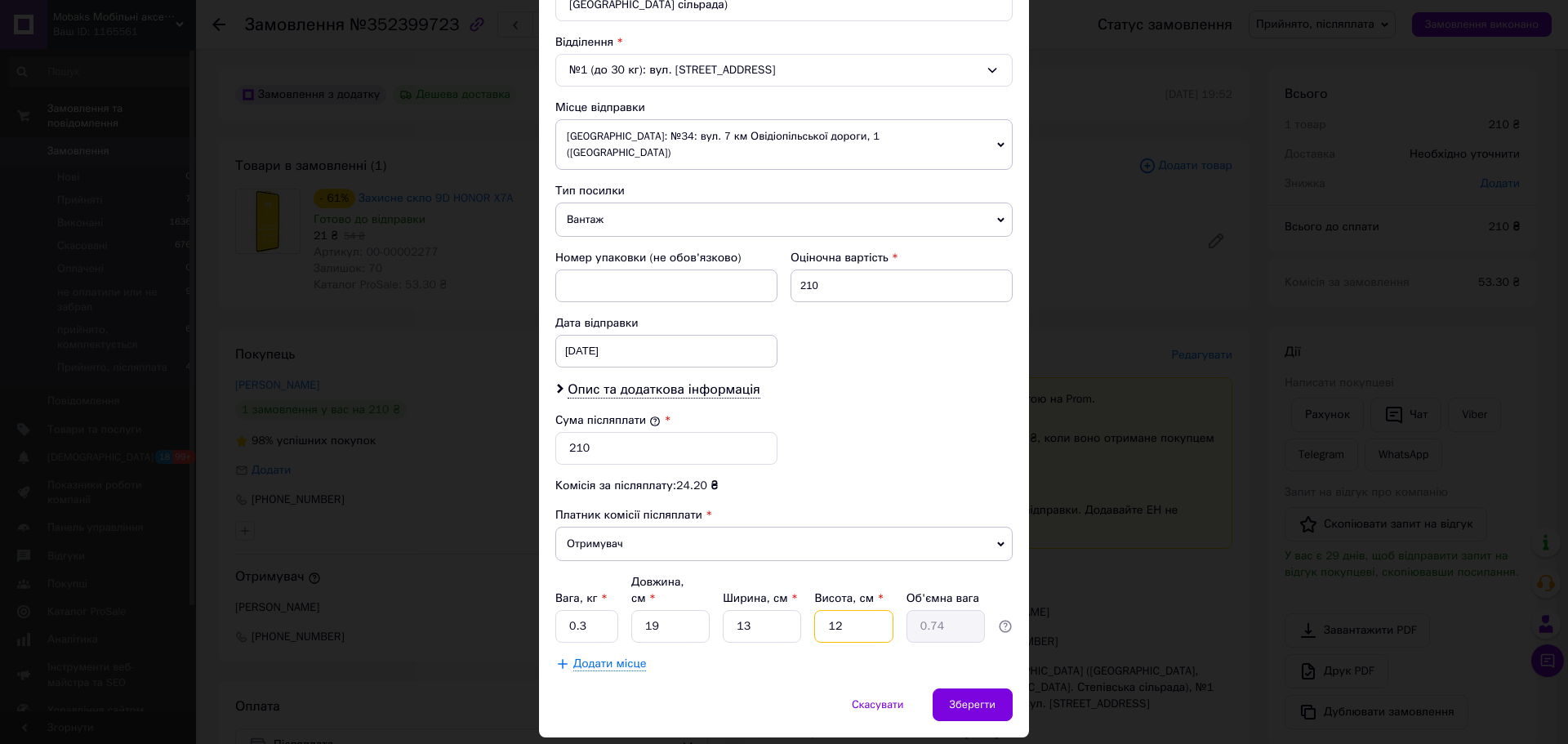 type on "5" 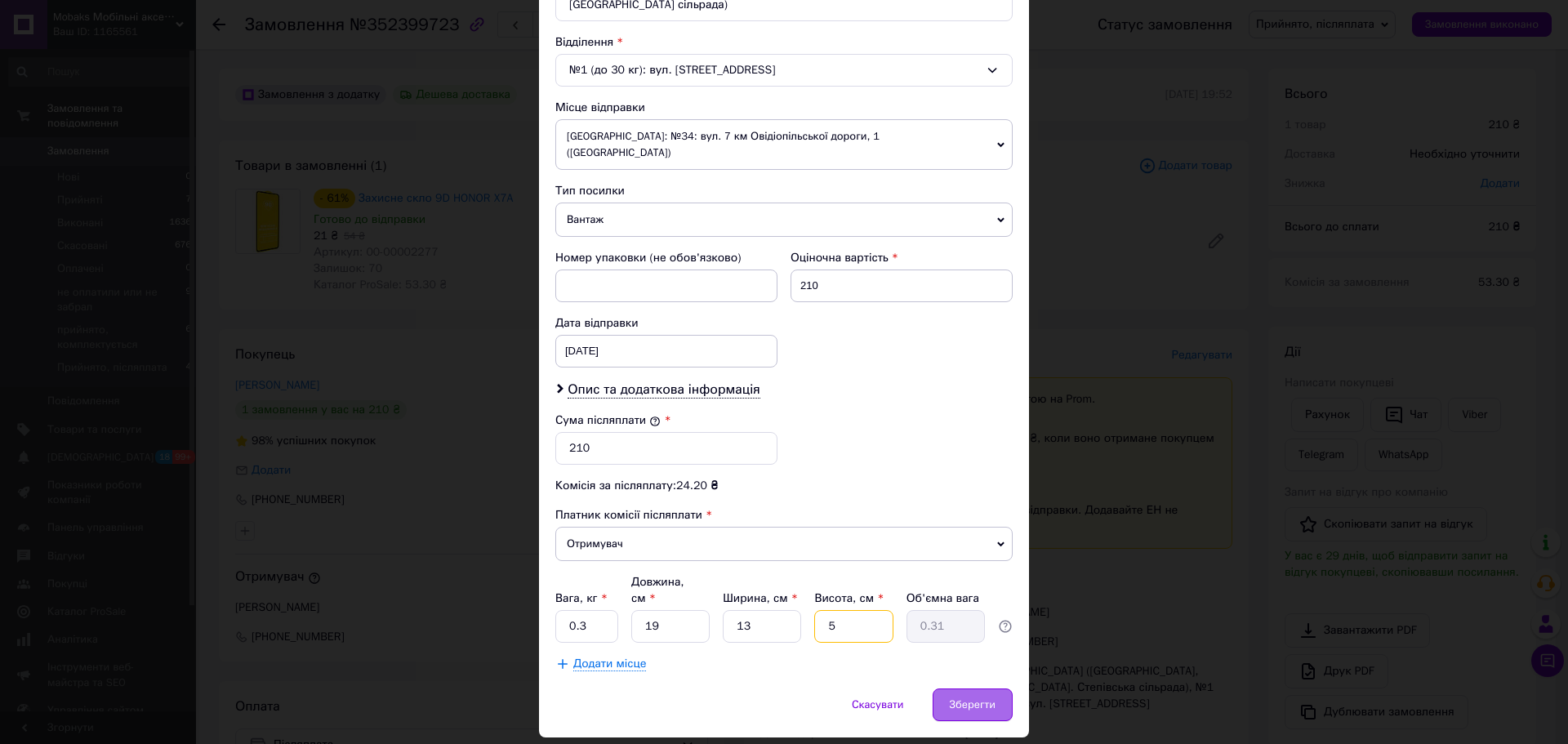 type on "5" 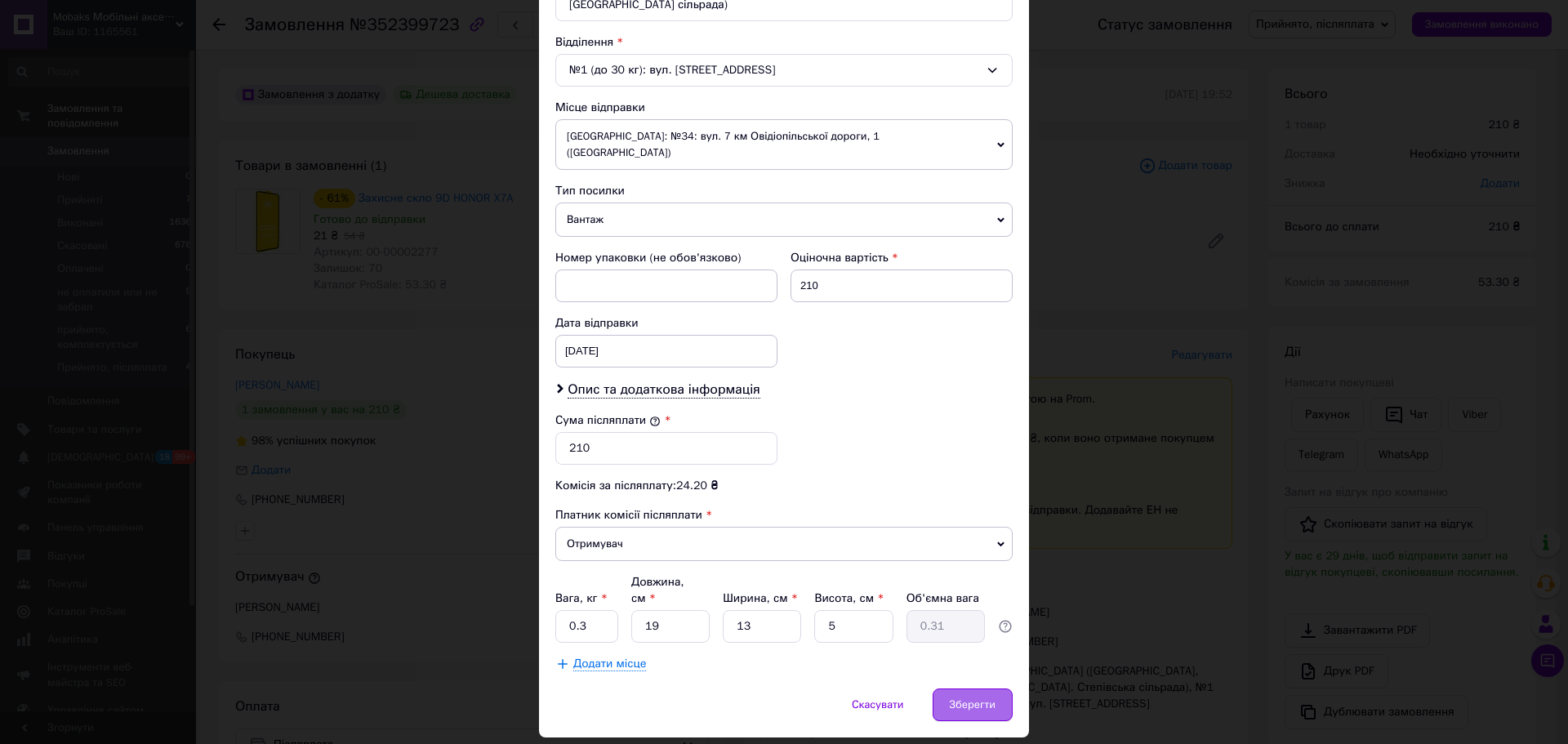 click on "Зберегти" at bounding box center (973, 705) 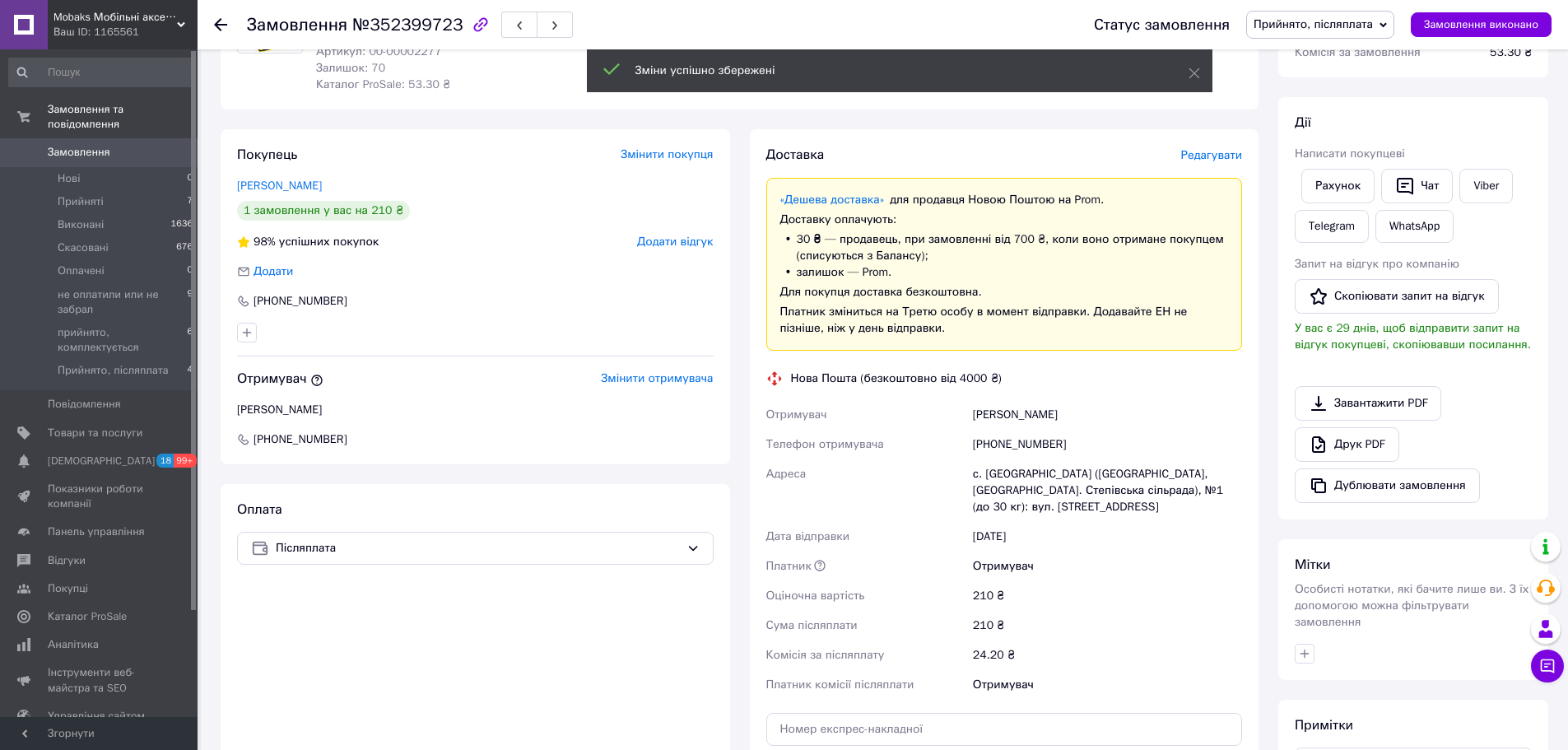 scroll, scrollTop: 329, scrollLeft: 0, axis: vertical 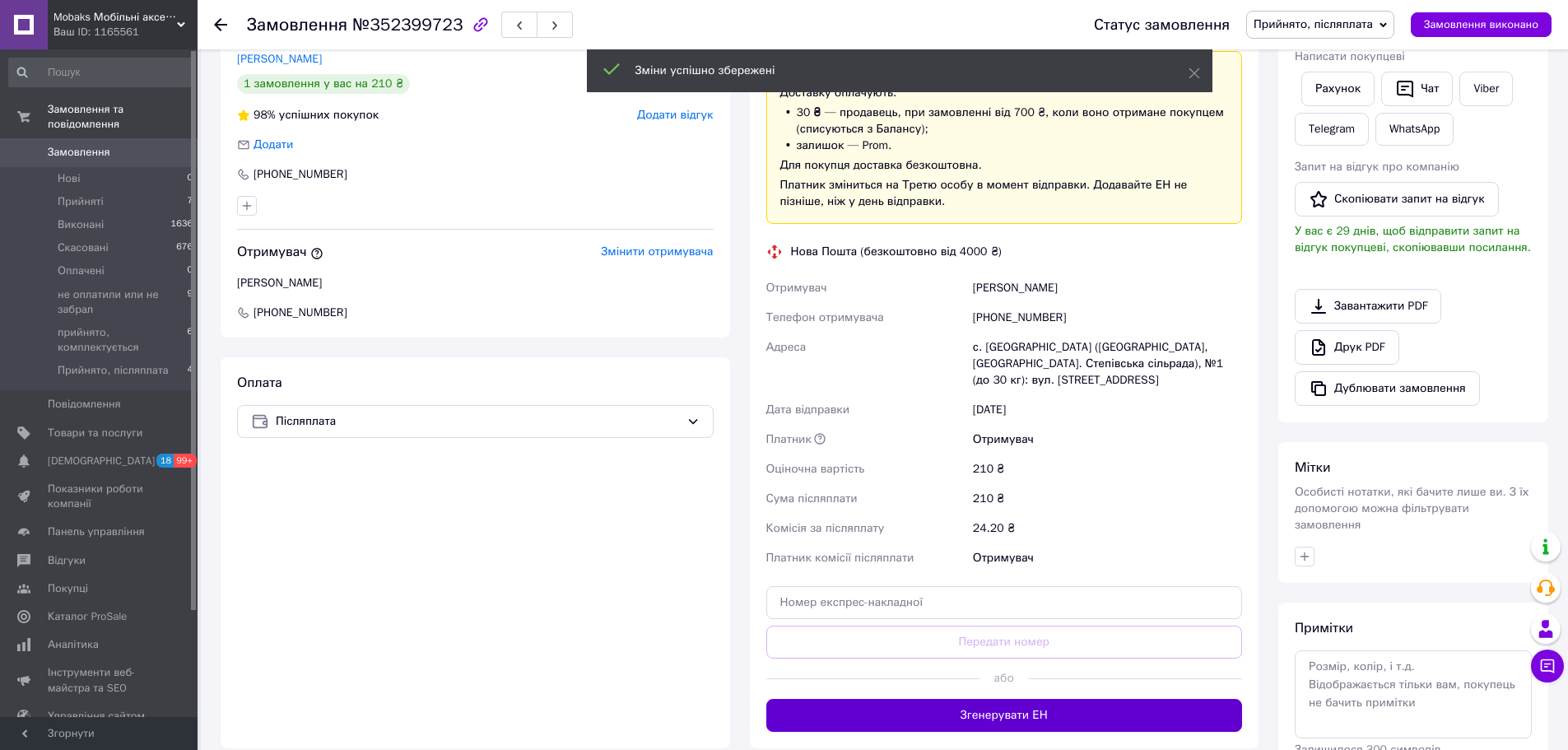 click on "Згенерувати ЕН" at bounding box center (1004, 715) 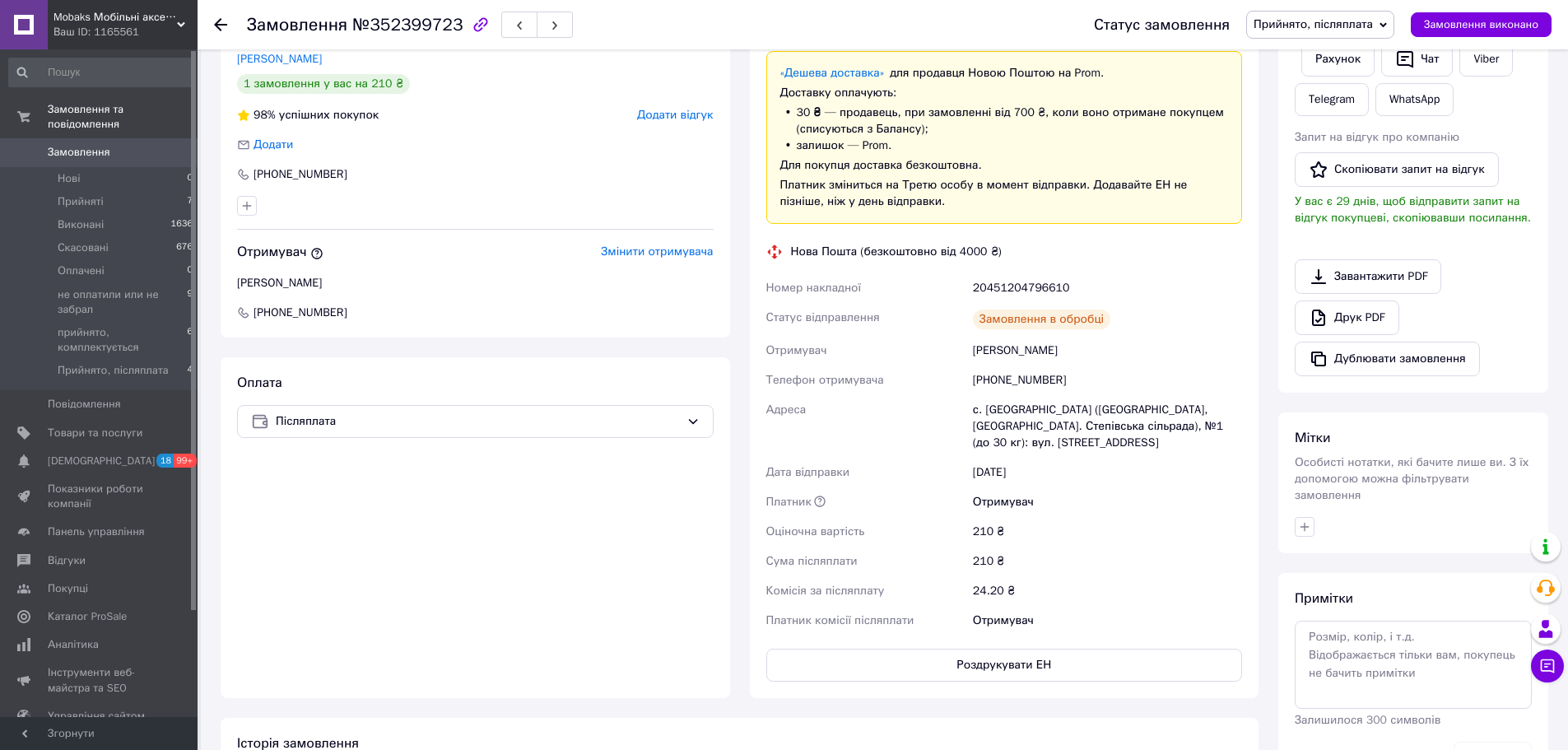 click 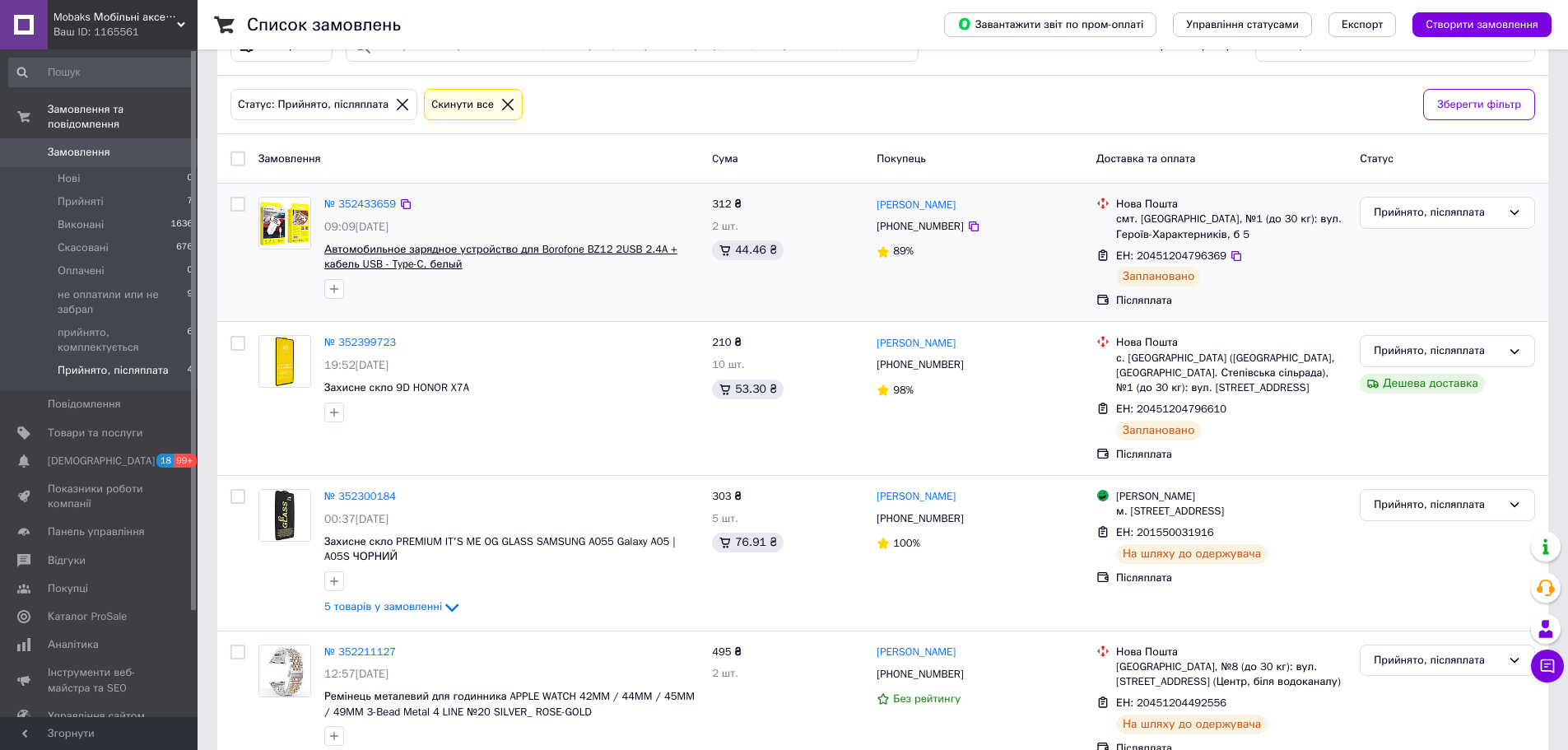 scroll, scrollTop: 108, scrollLeft: 0, axis: vertical 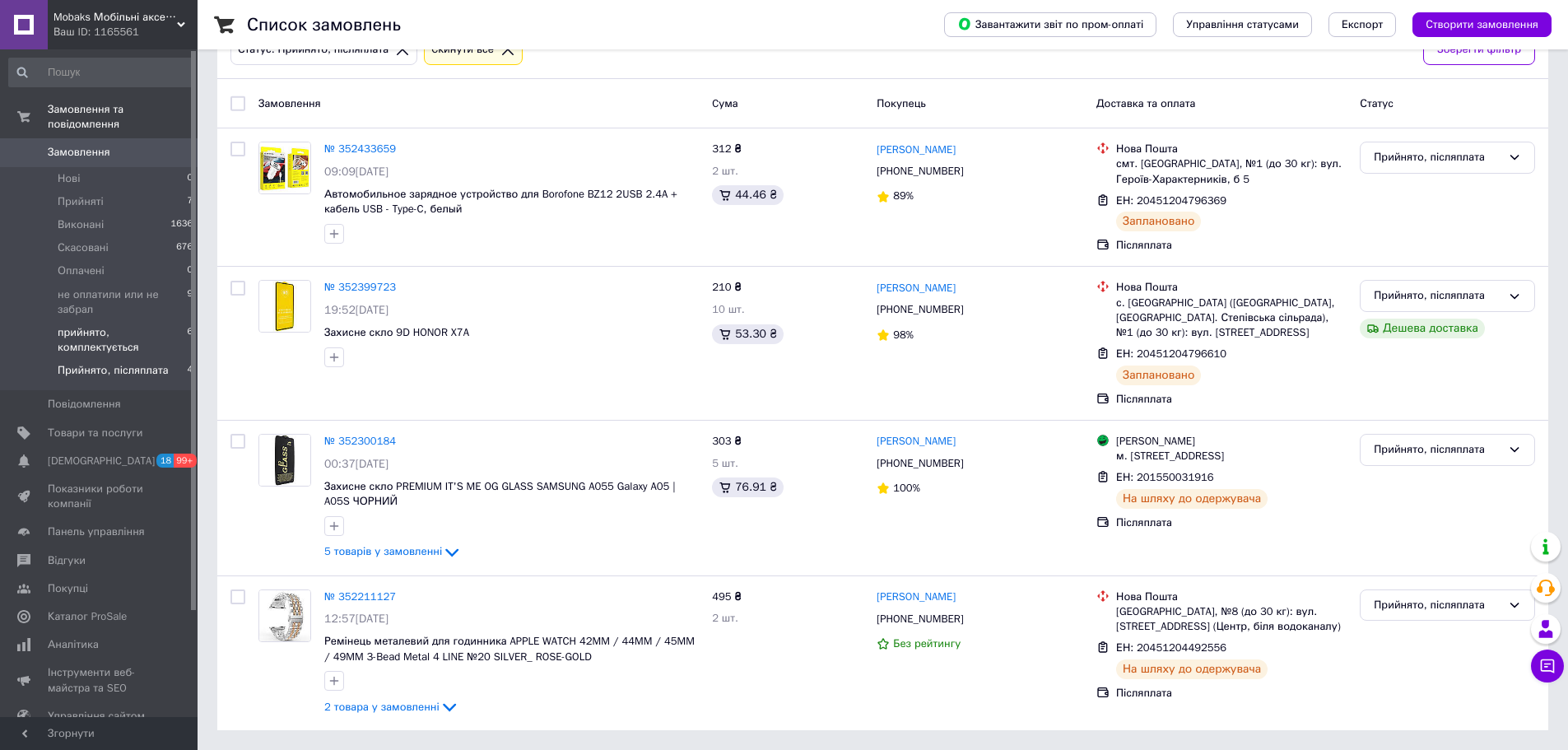 click on "прийнято, комплектується" at bounding box center (122, 340) 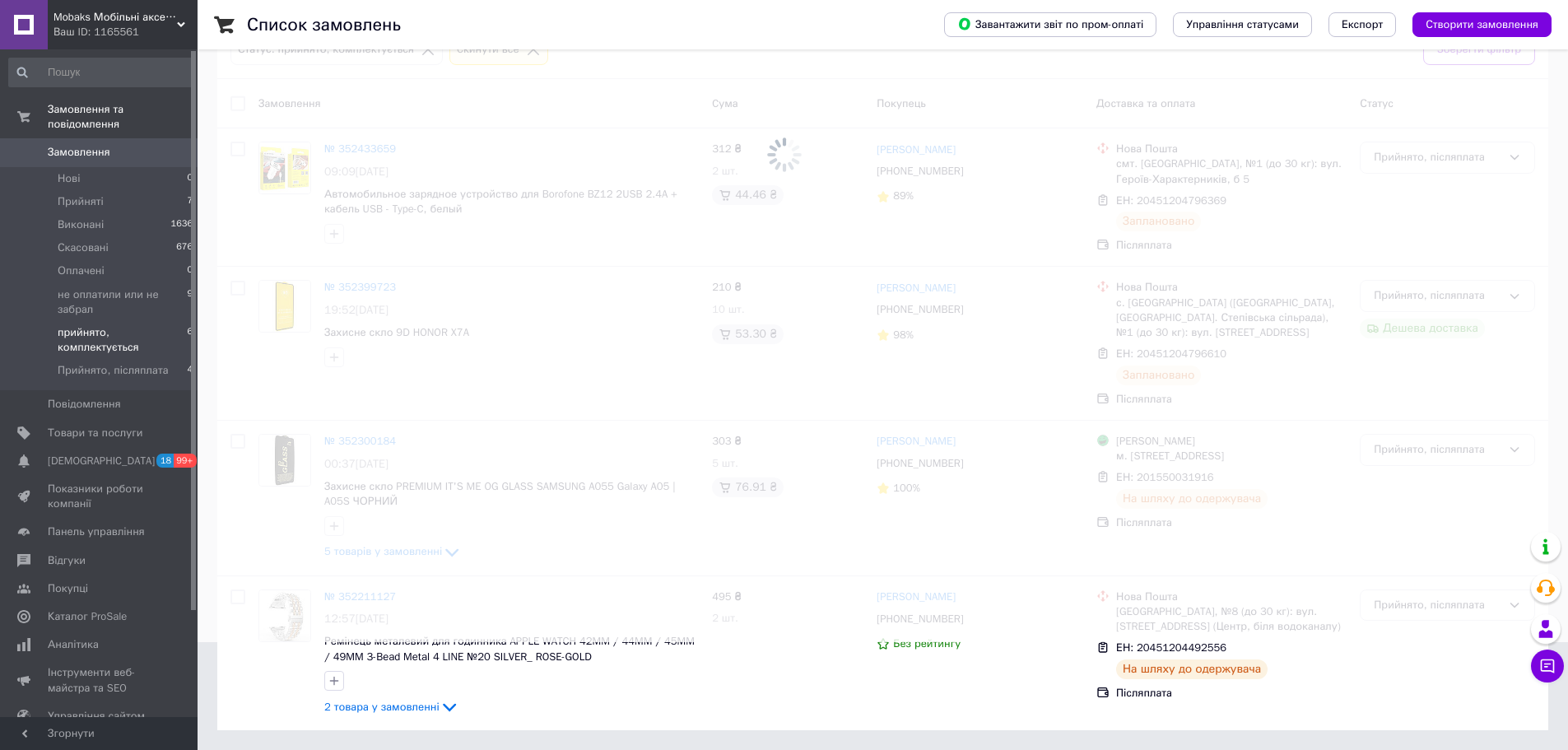 scroll, scrollTop: 0, scrollLeft: 0, axis: both 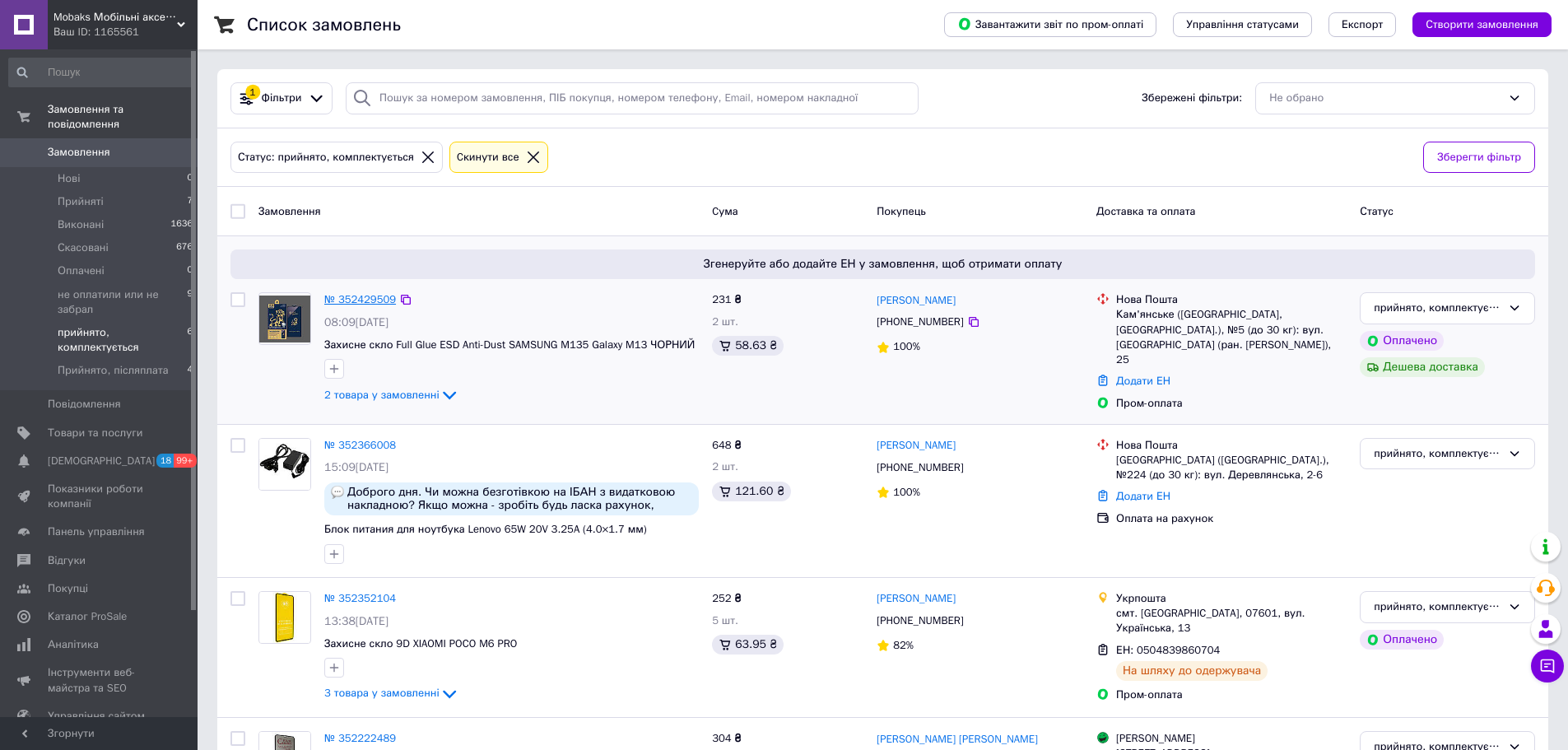 click on "№ 352429509" at bounding box center (360, 299) 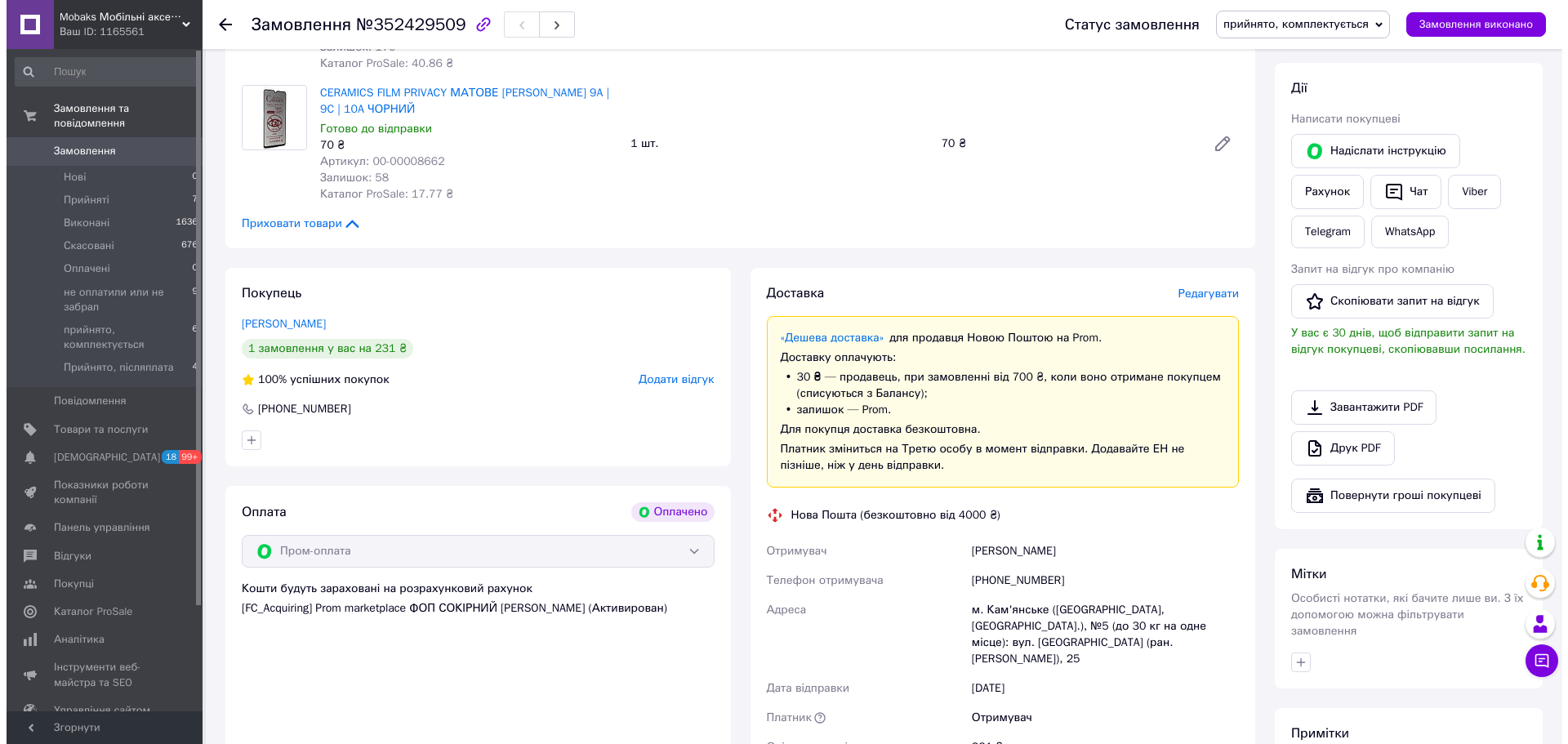 scroll, scrollTop: 327, scrollLeft: 0, axis: vertical 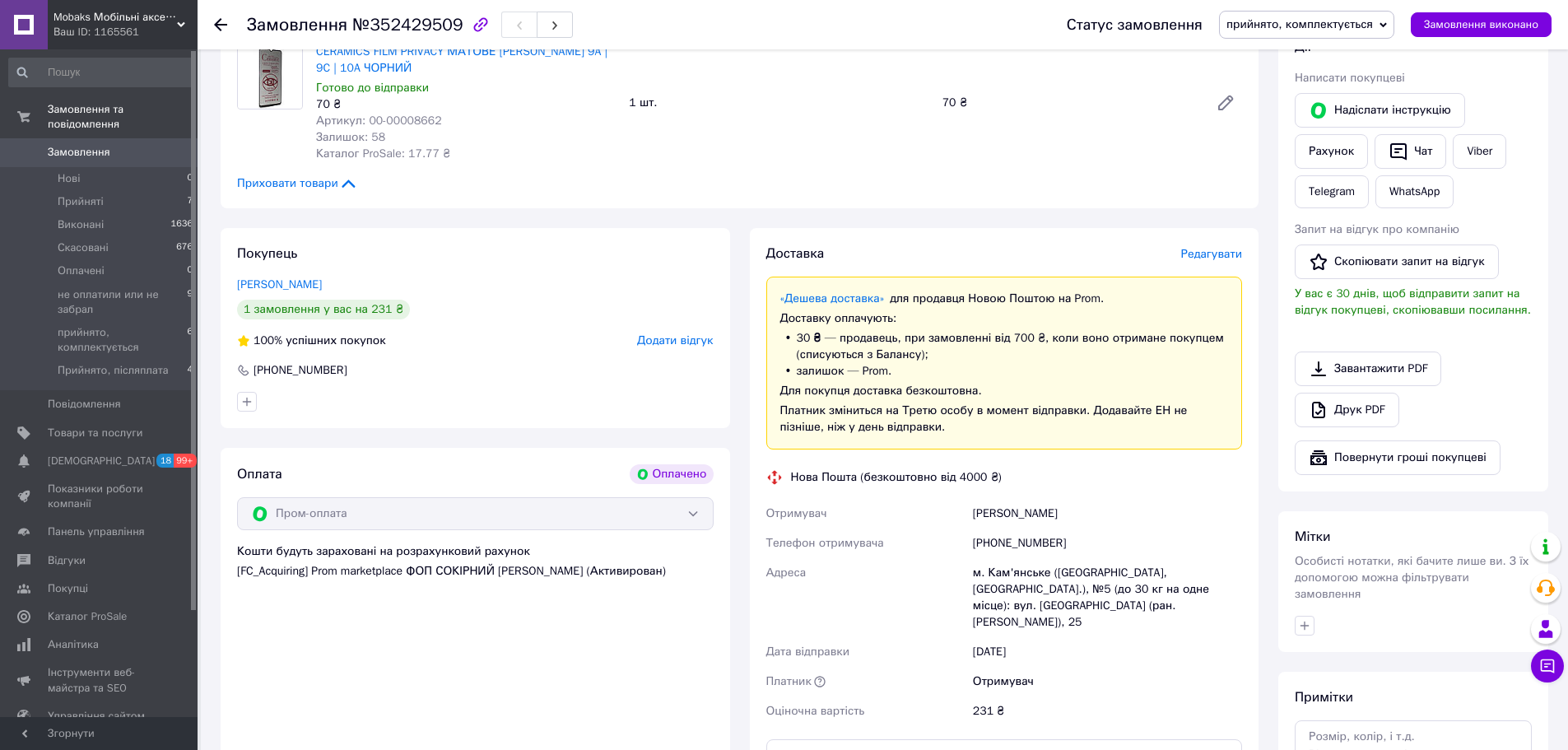 click on "Редагувати" at bounding box center (1212, 254) 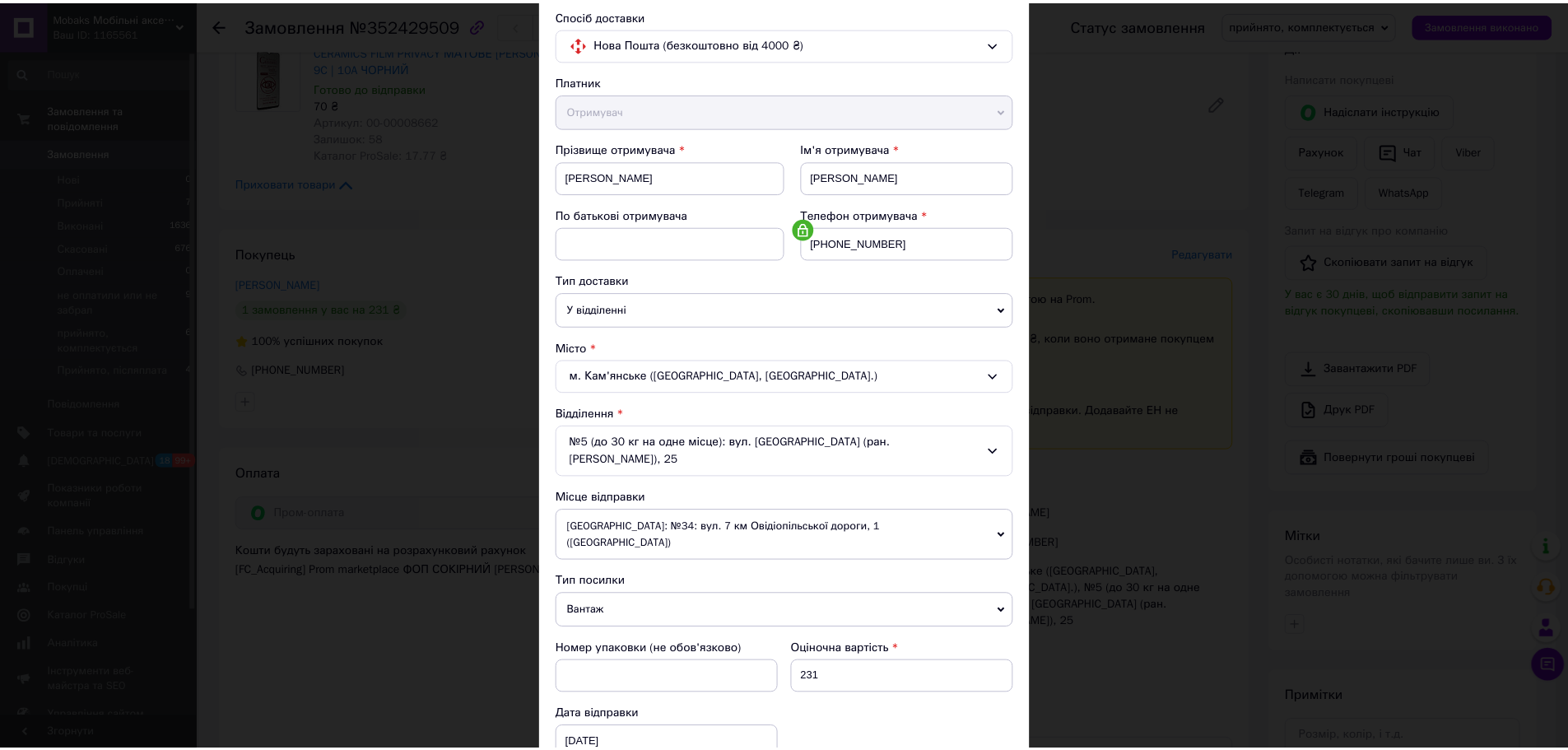 scroll, scrollTop: 343, scrollLeft: 0, axis: vertical 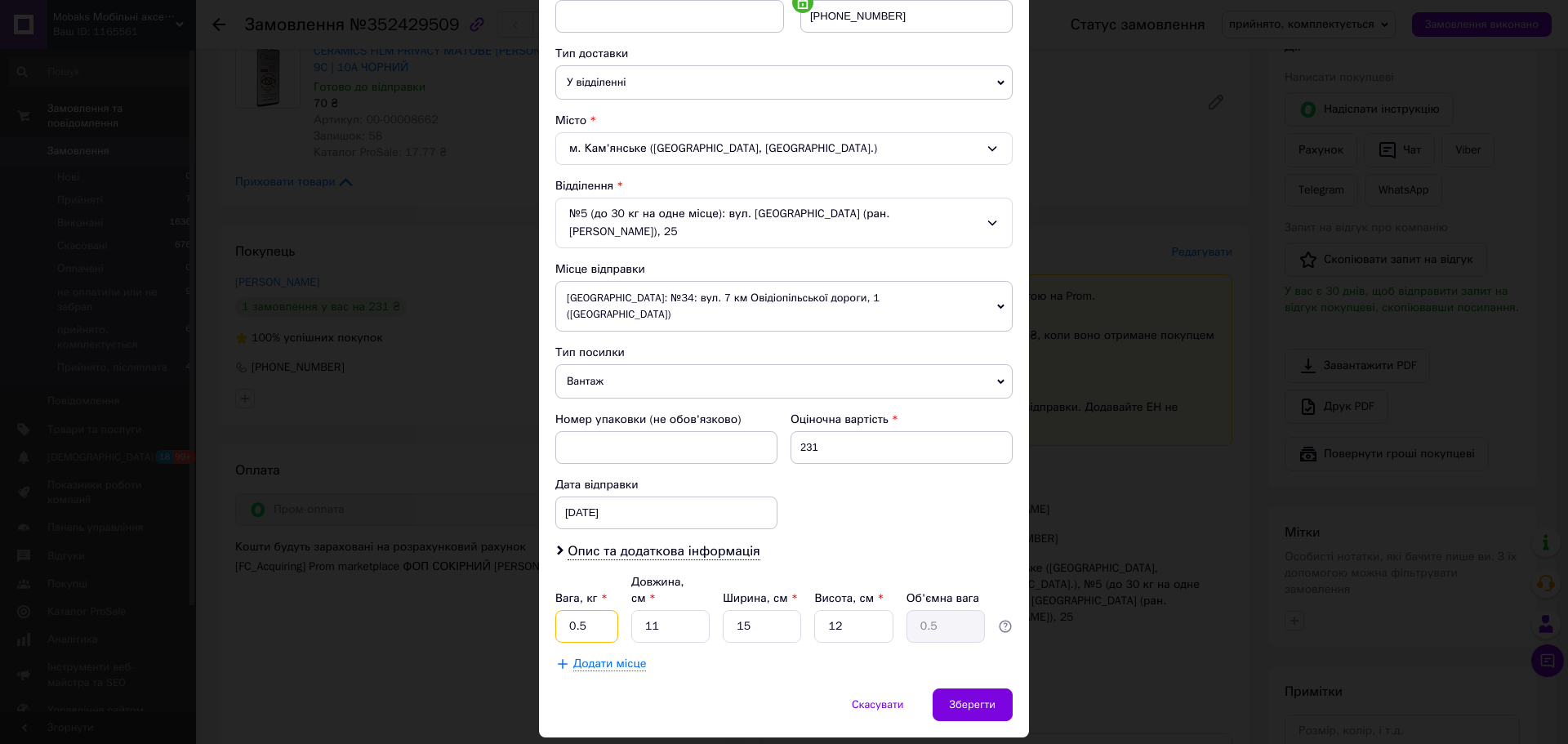 click on "0.5" at bounding box center (586, 626) 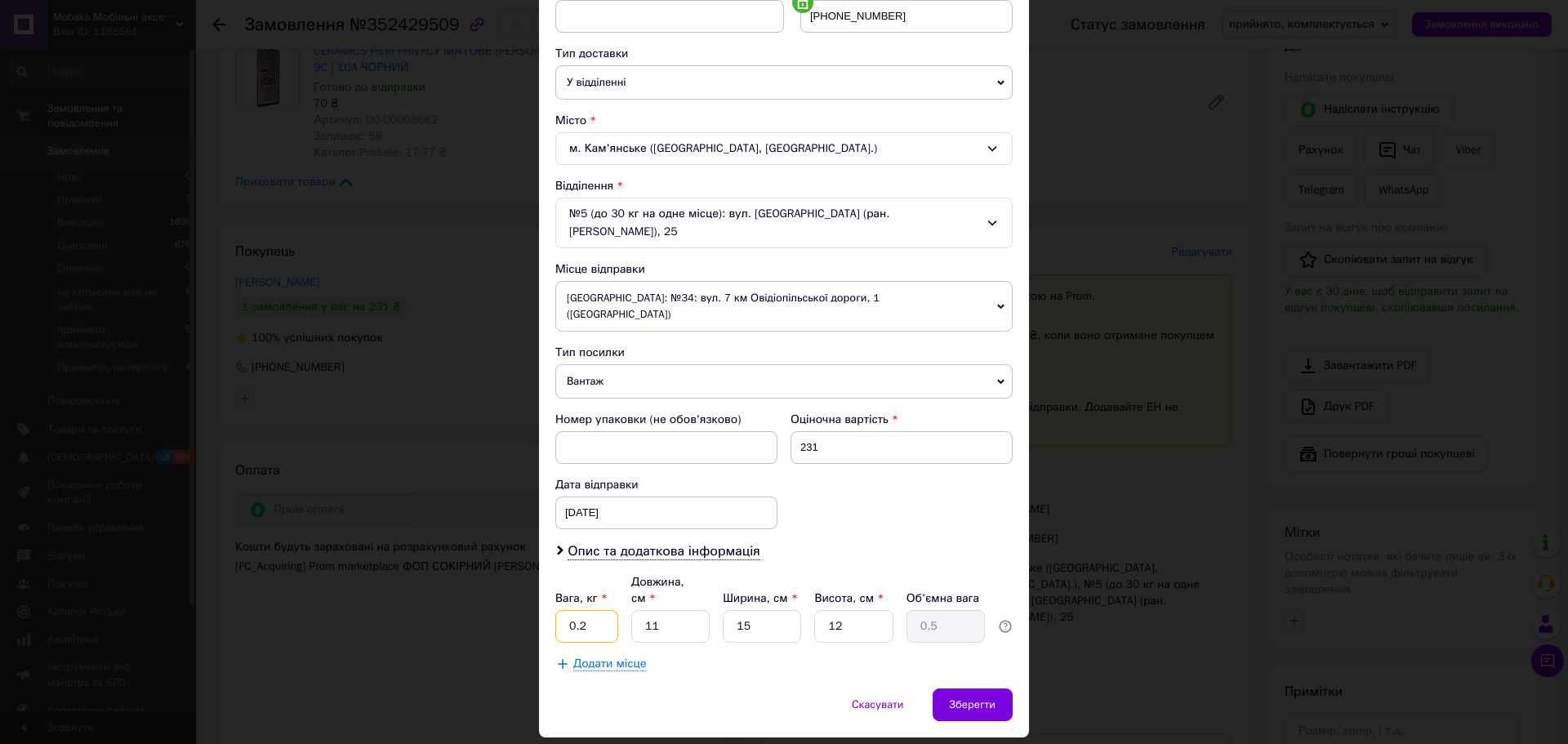 type on "0.2" 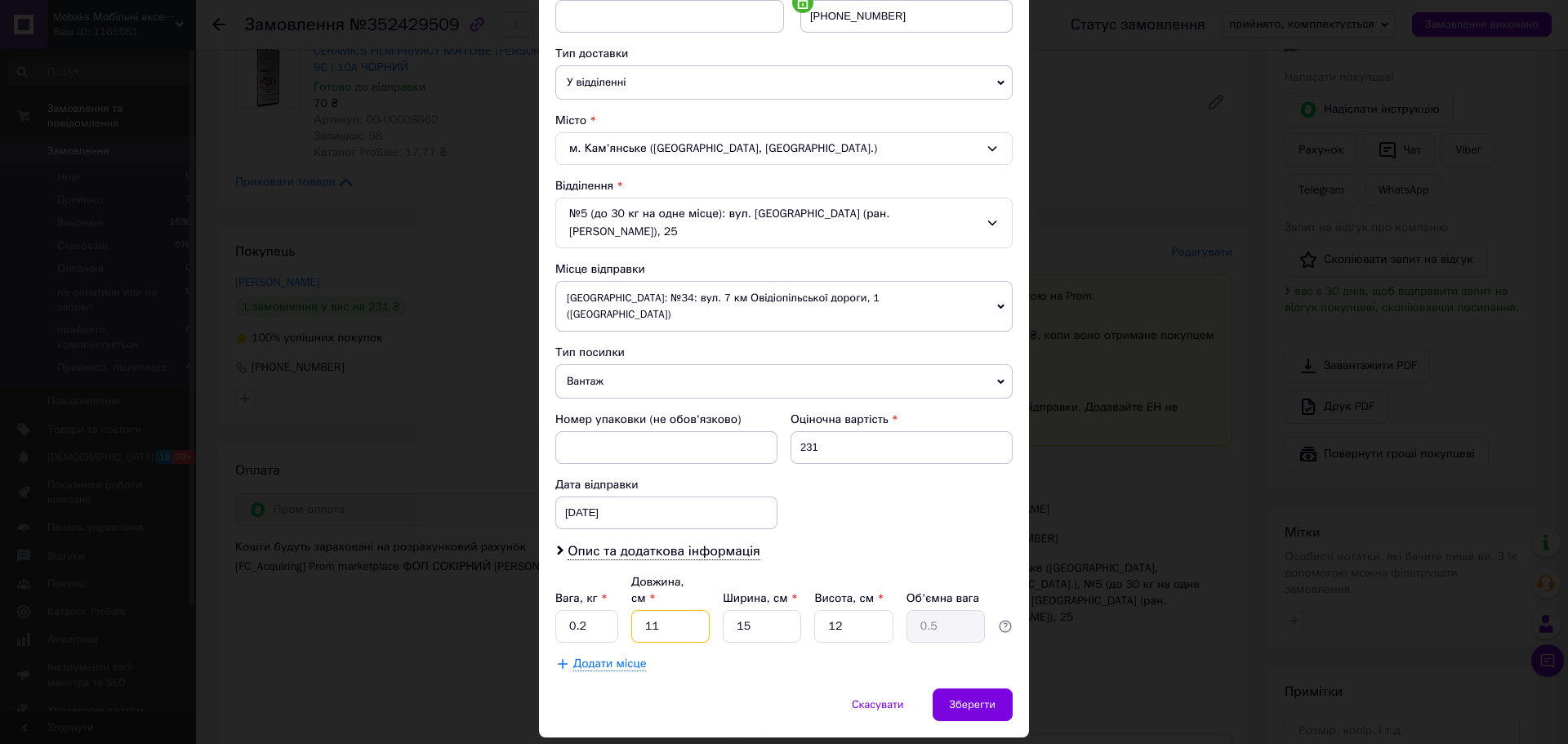 type on "1" 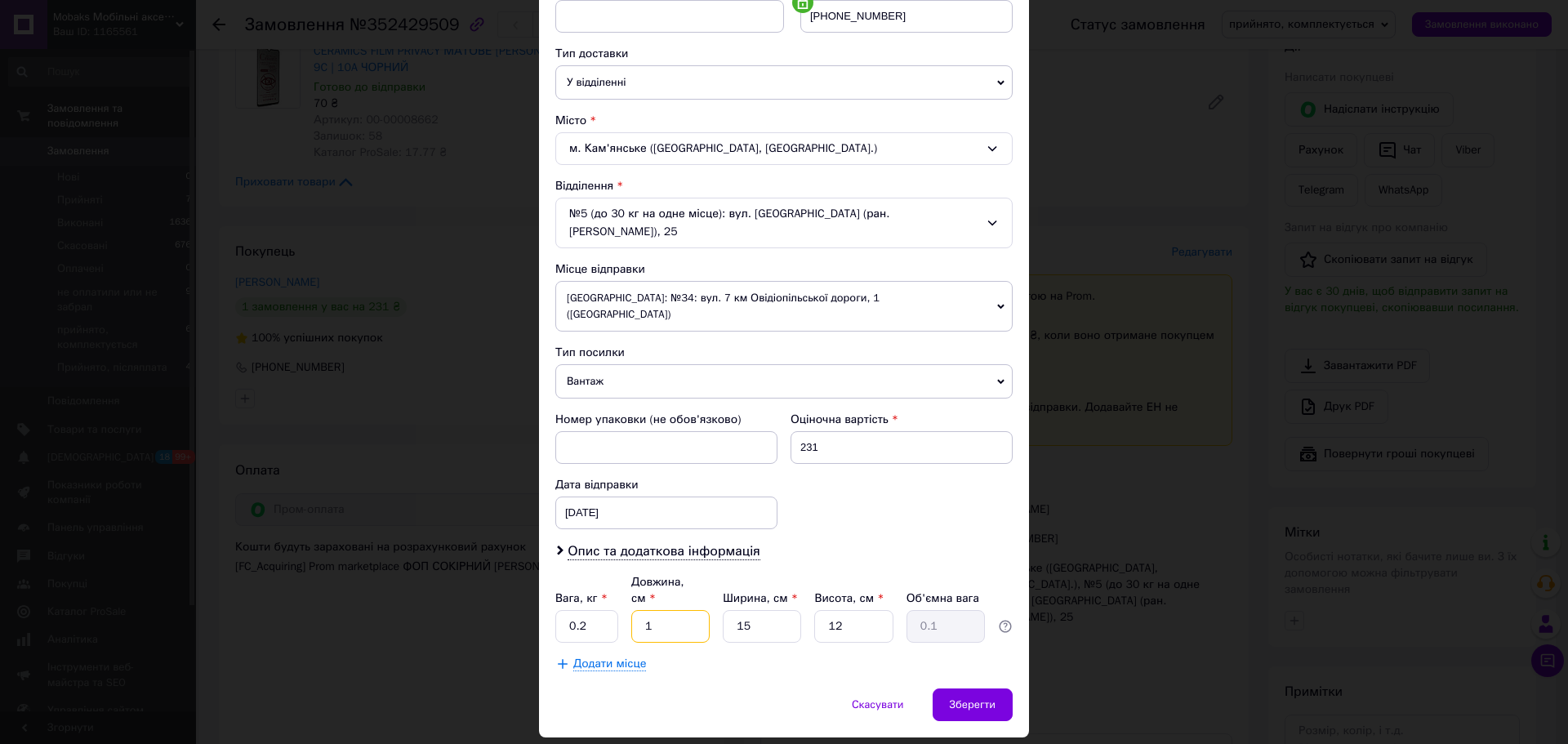 type on "19" 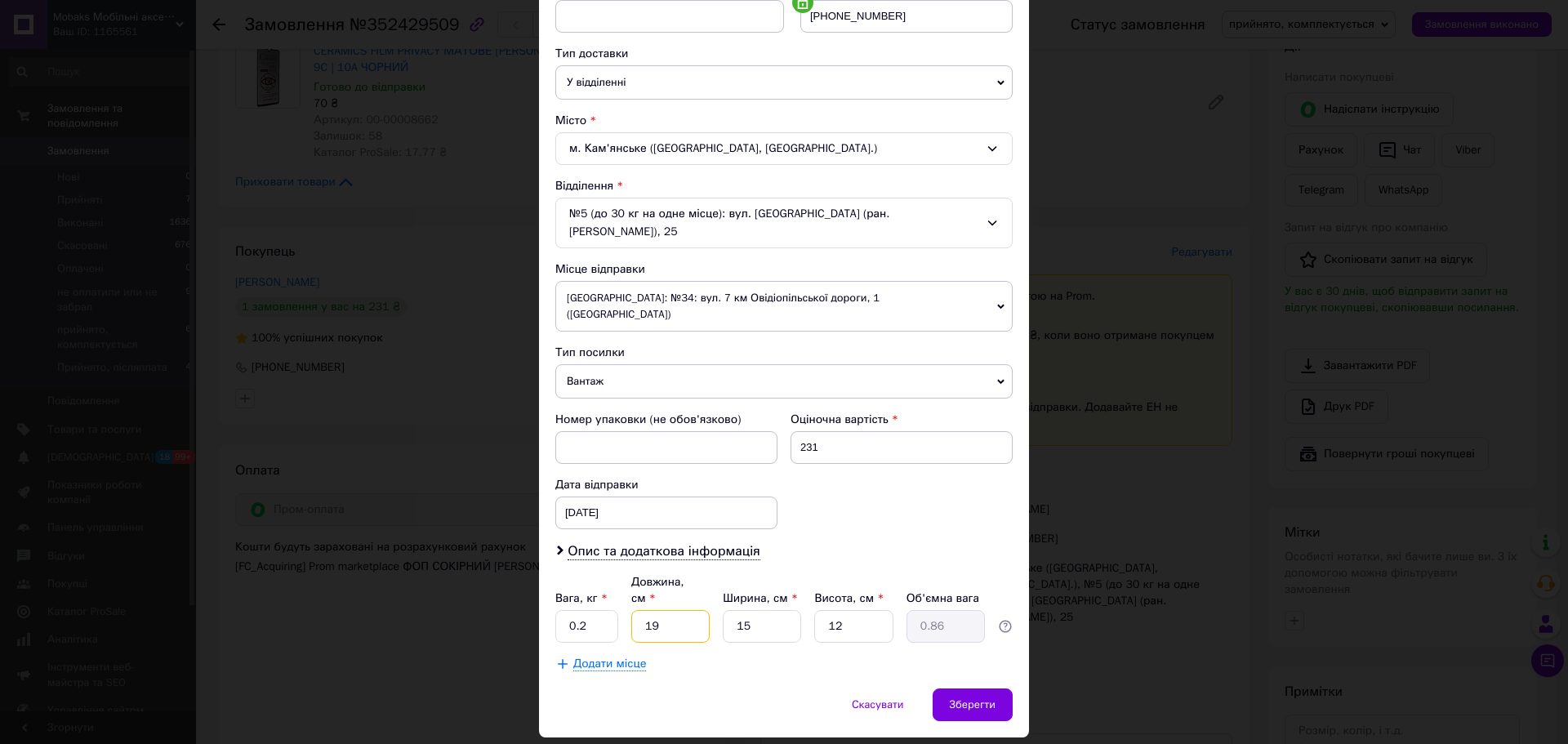 type on "19" 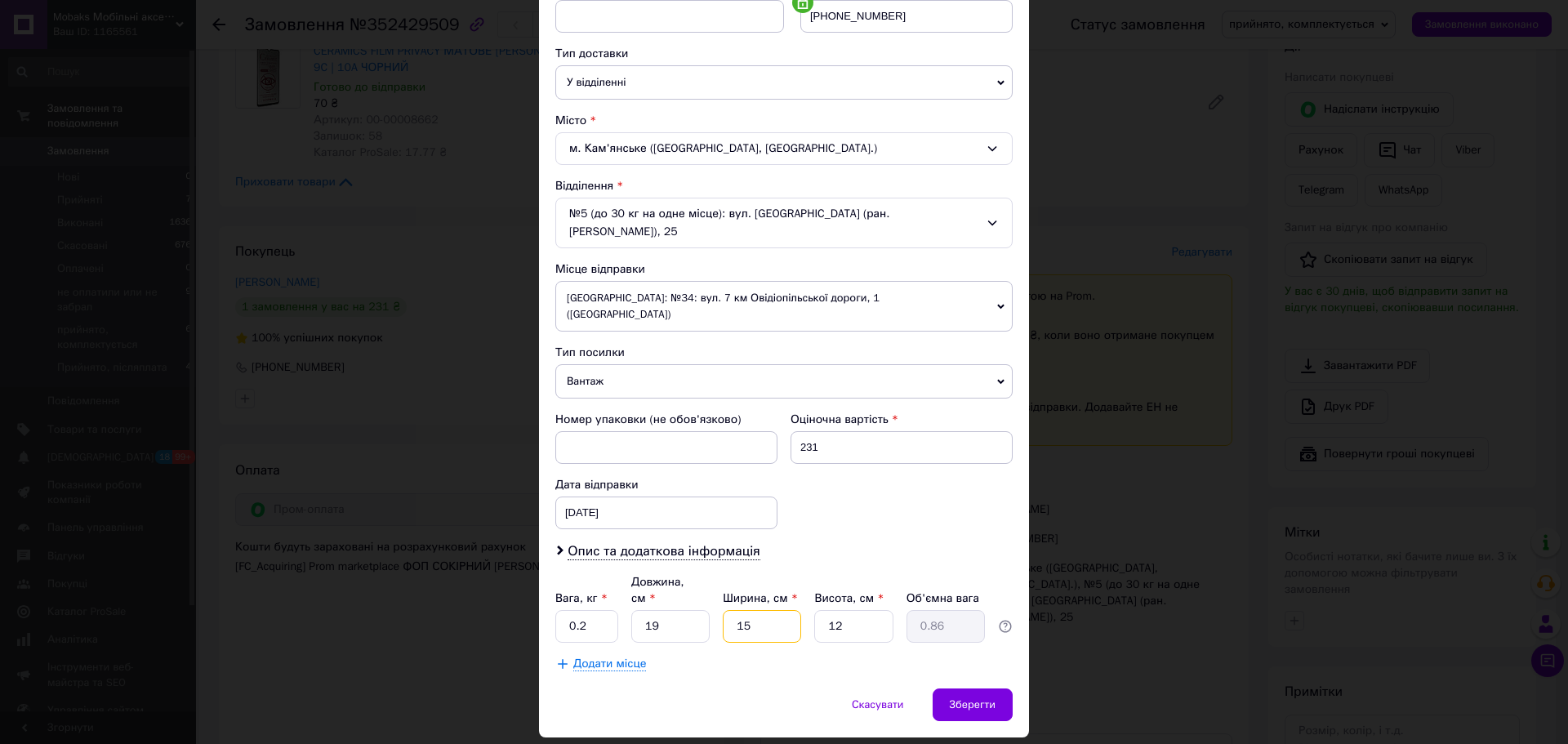 type on "1" 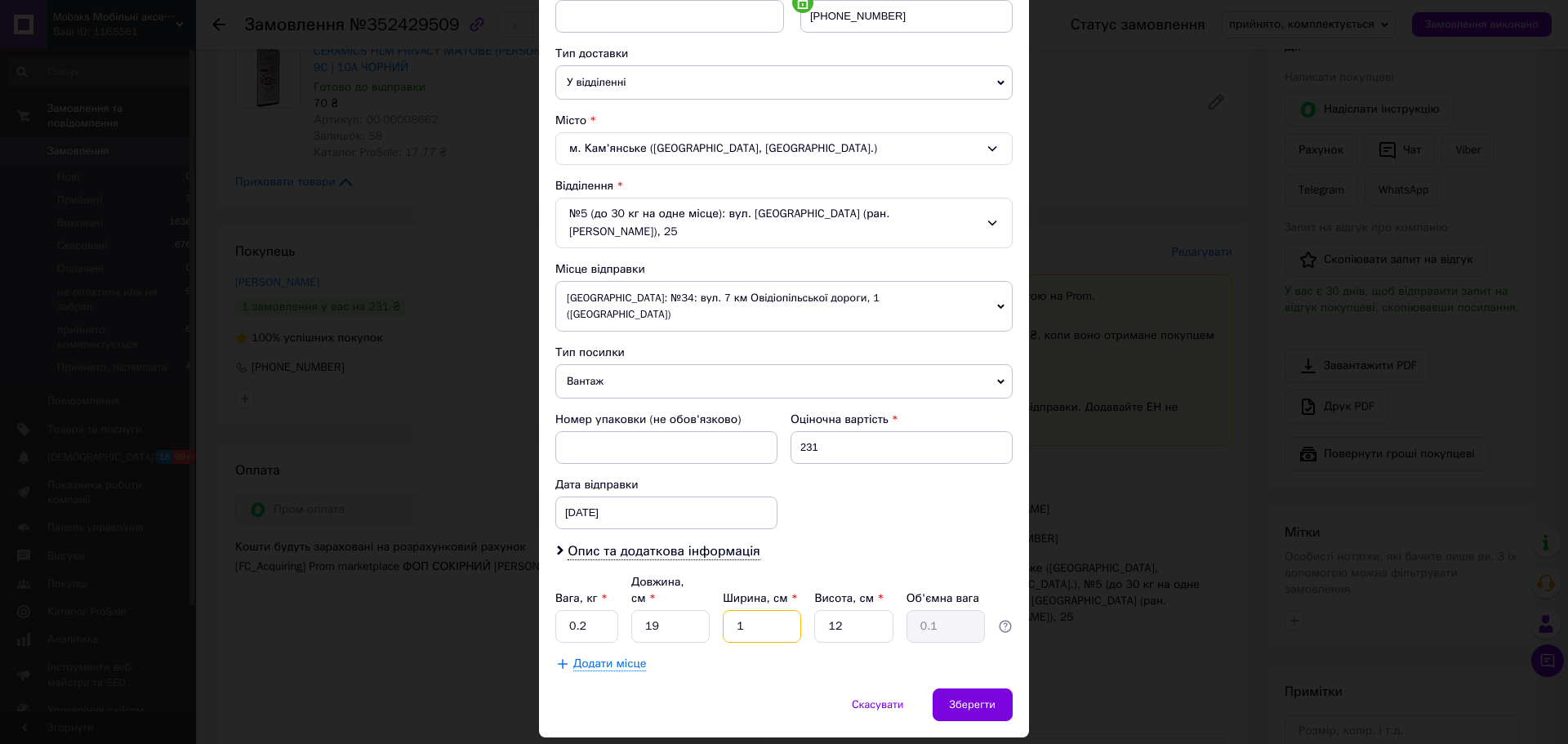 type on "13" 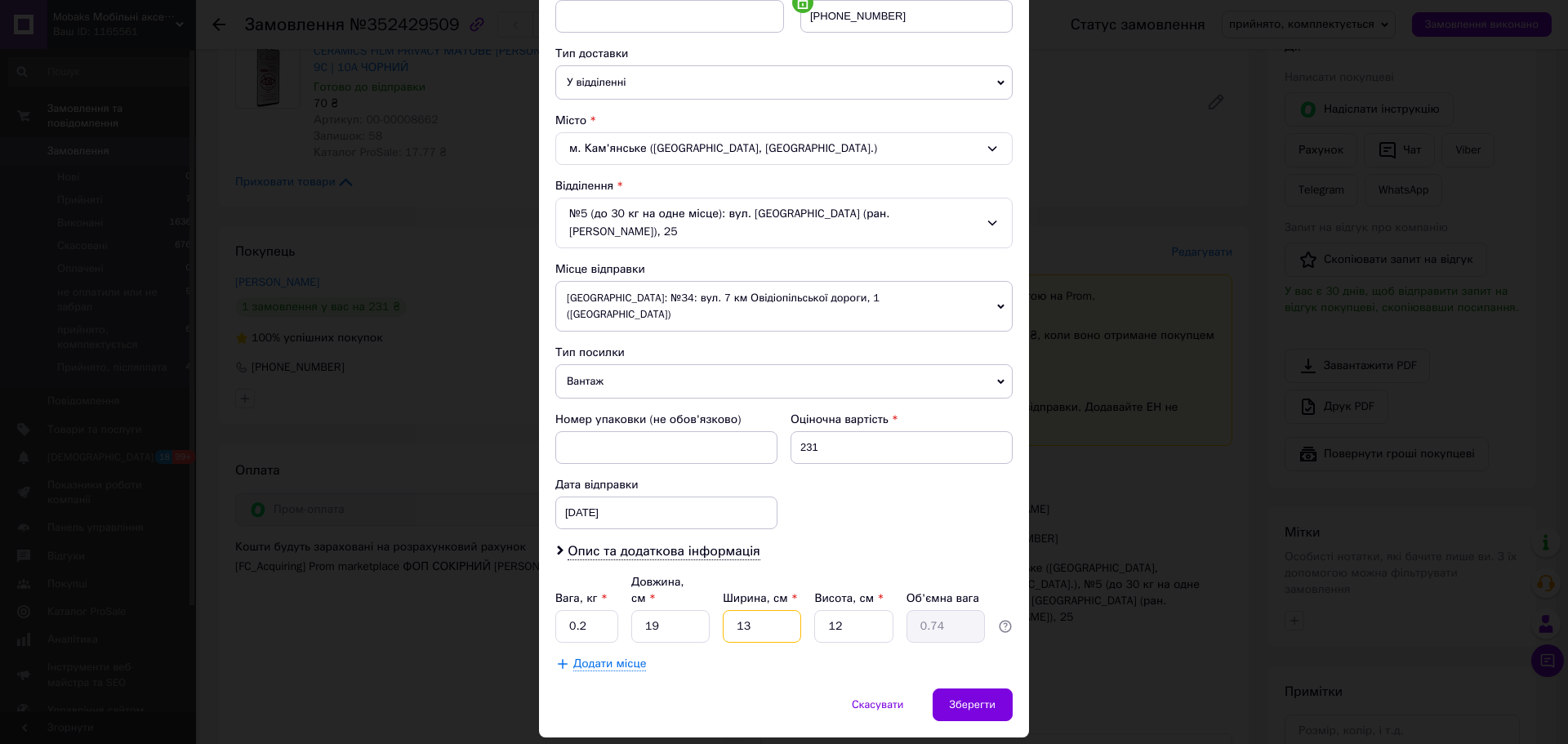 type on "13" 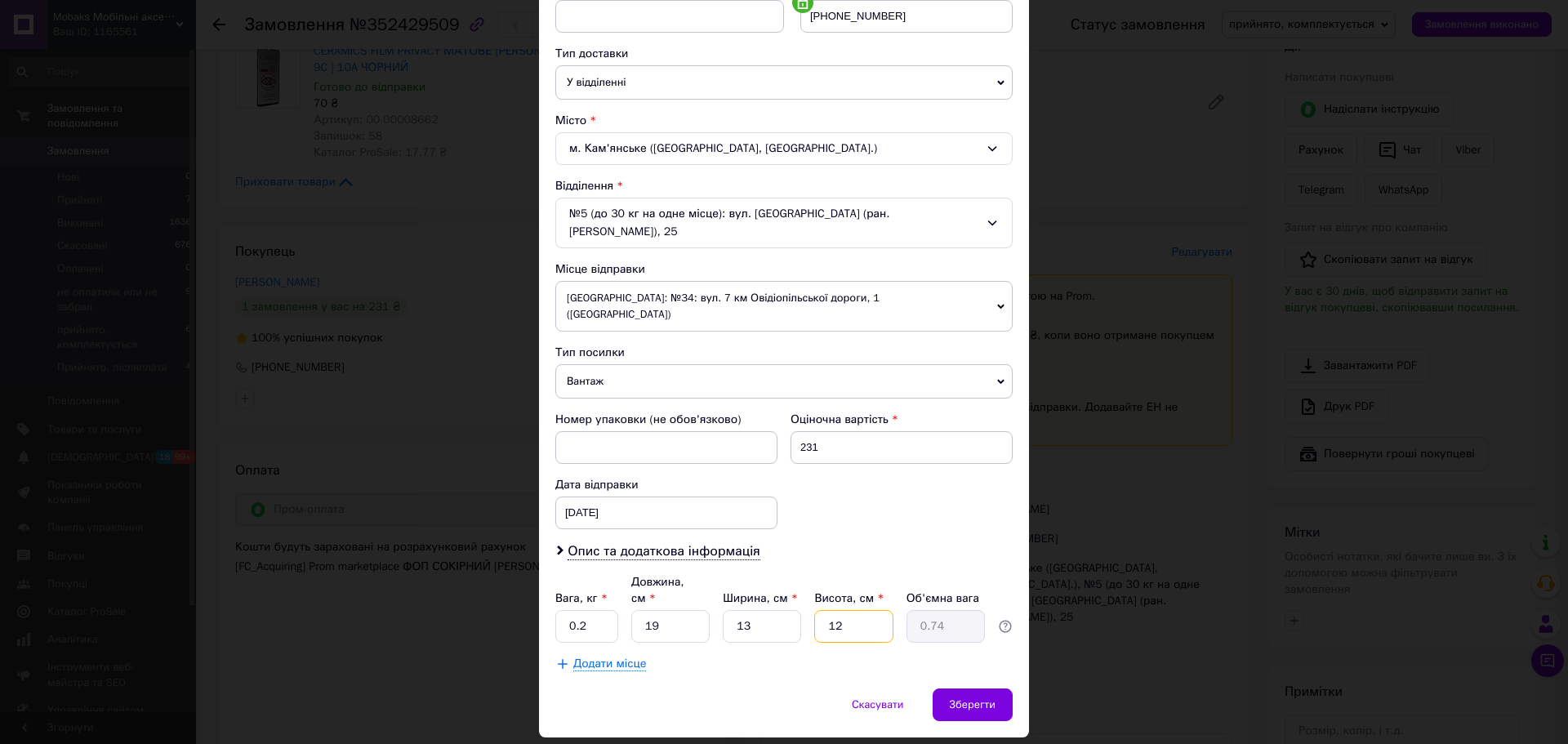 type on "5" 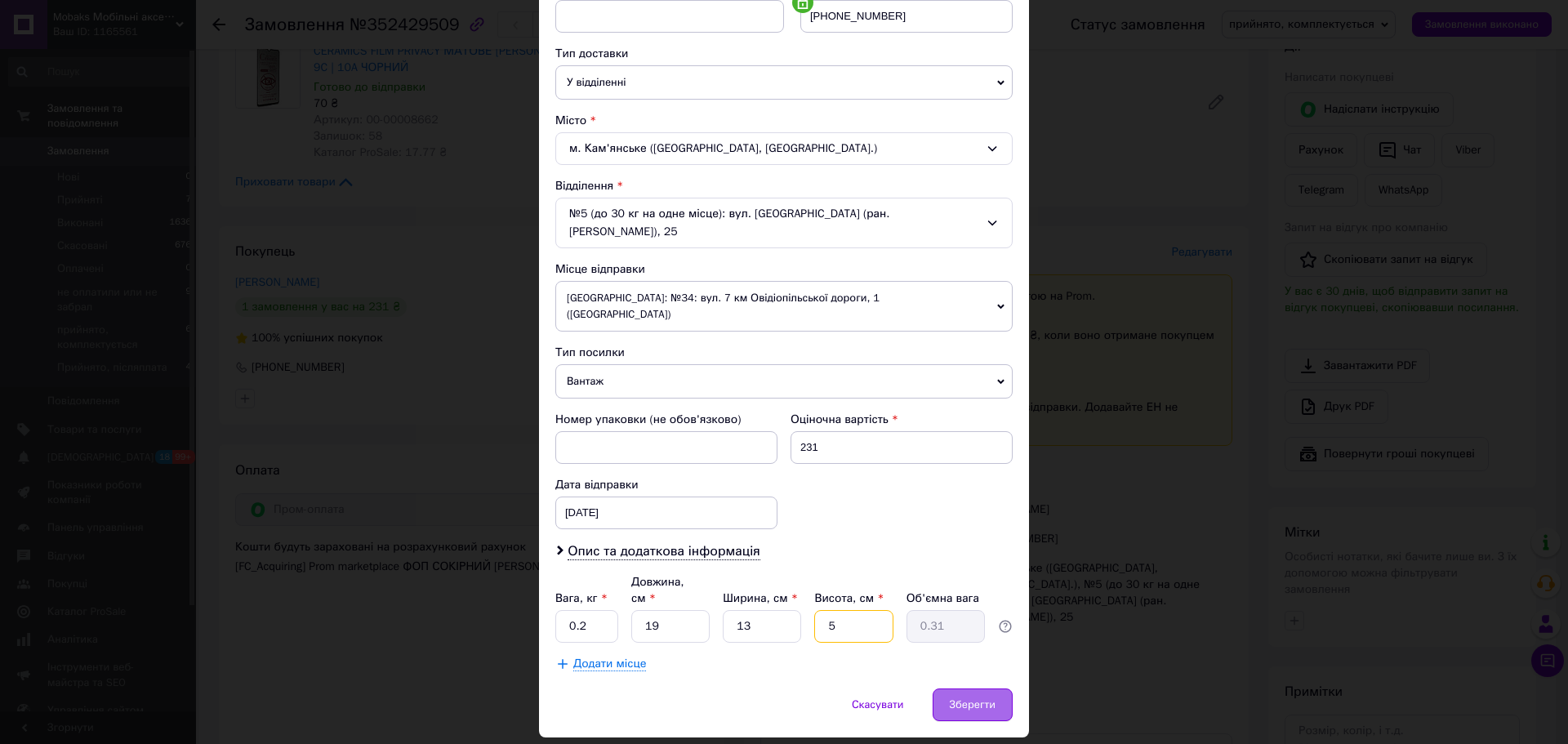 type on "5" 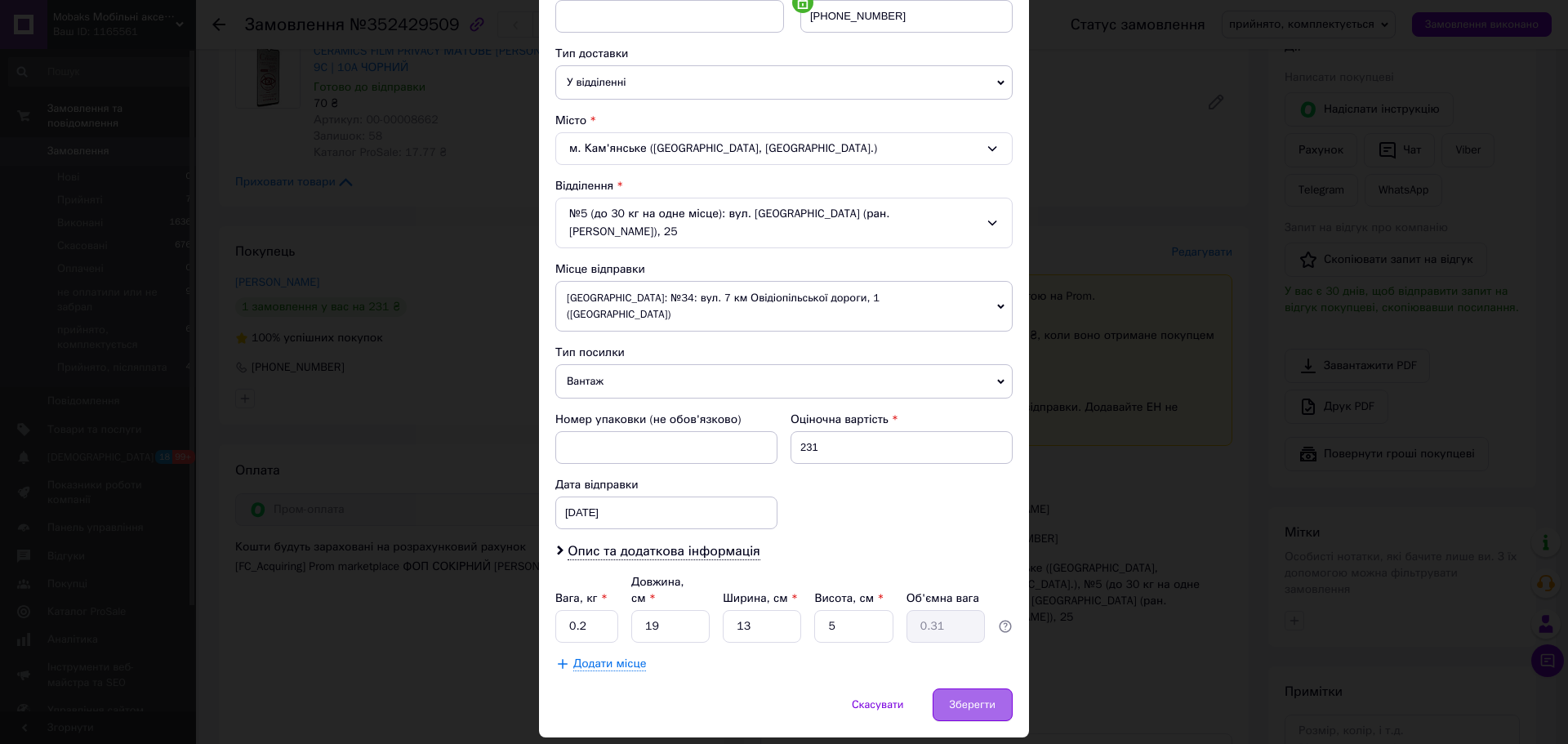 click on "Зберегти" at bounding box center (973, 705) 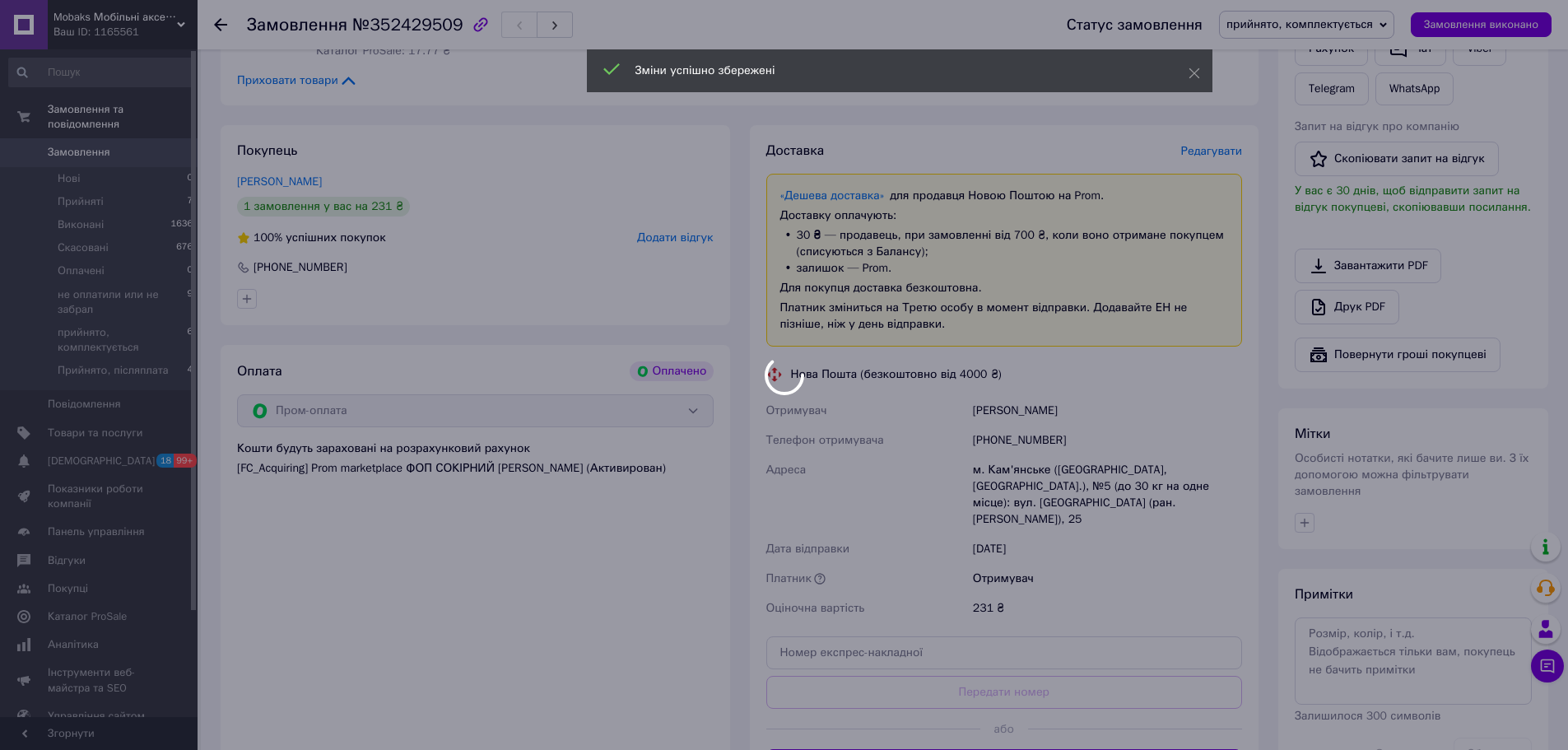scroll, scrollTop: 741, scrollLeft: 0, axis: vertical 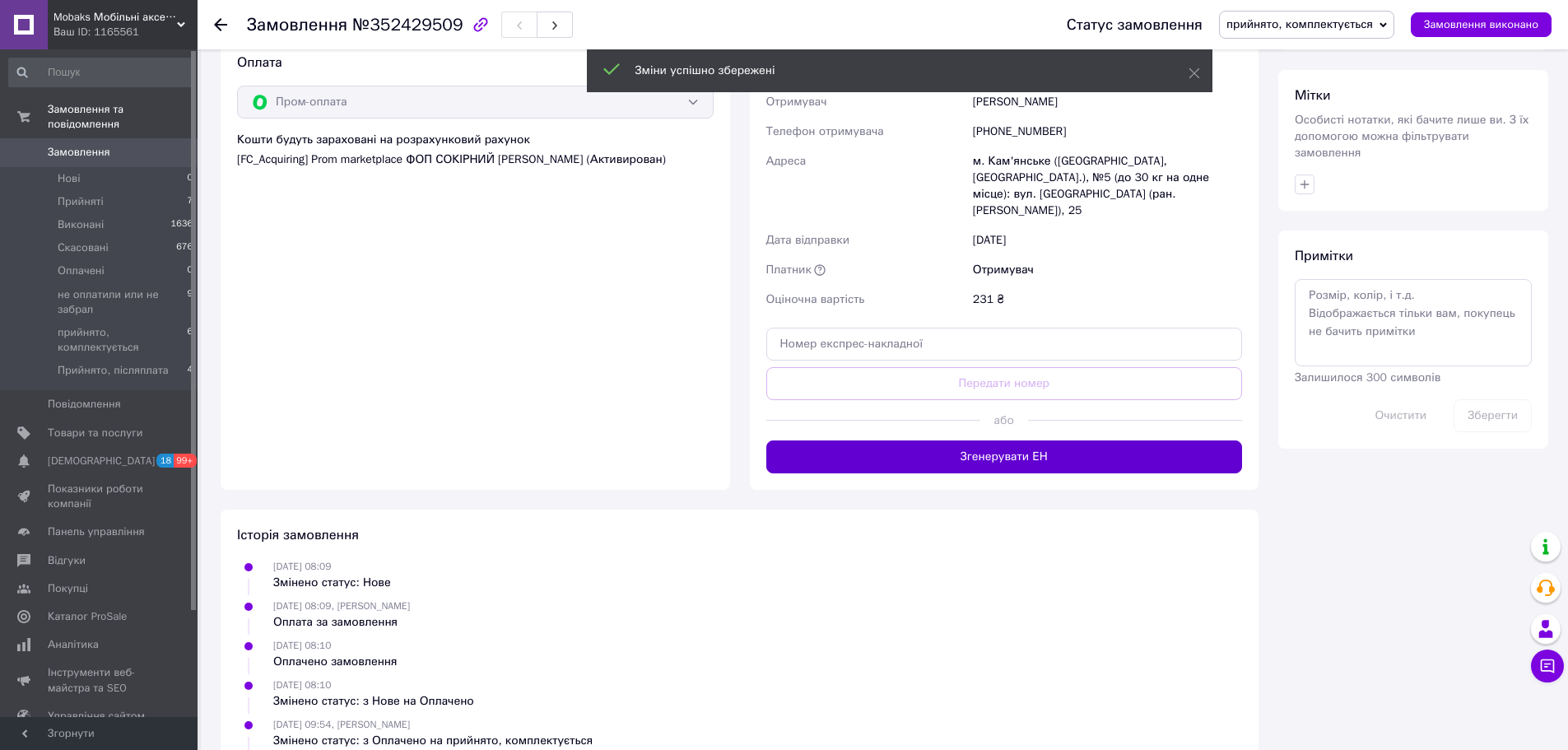 click on "Згенерувати ЕН" at bounding box center (1004, 457) 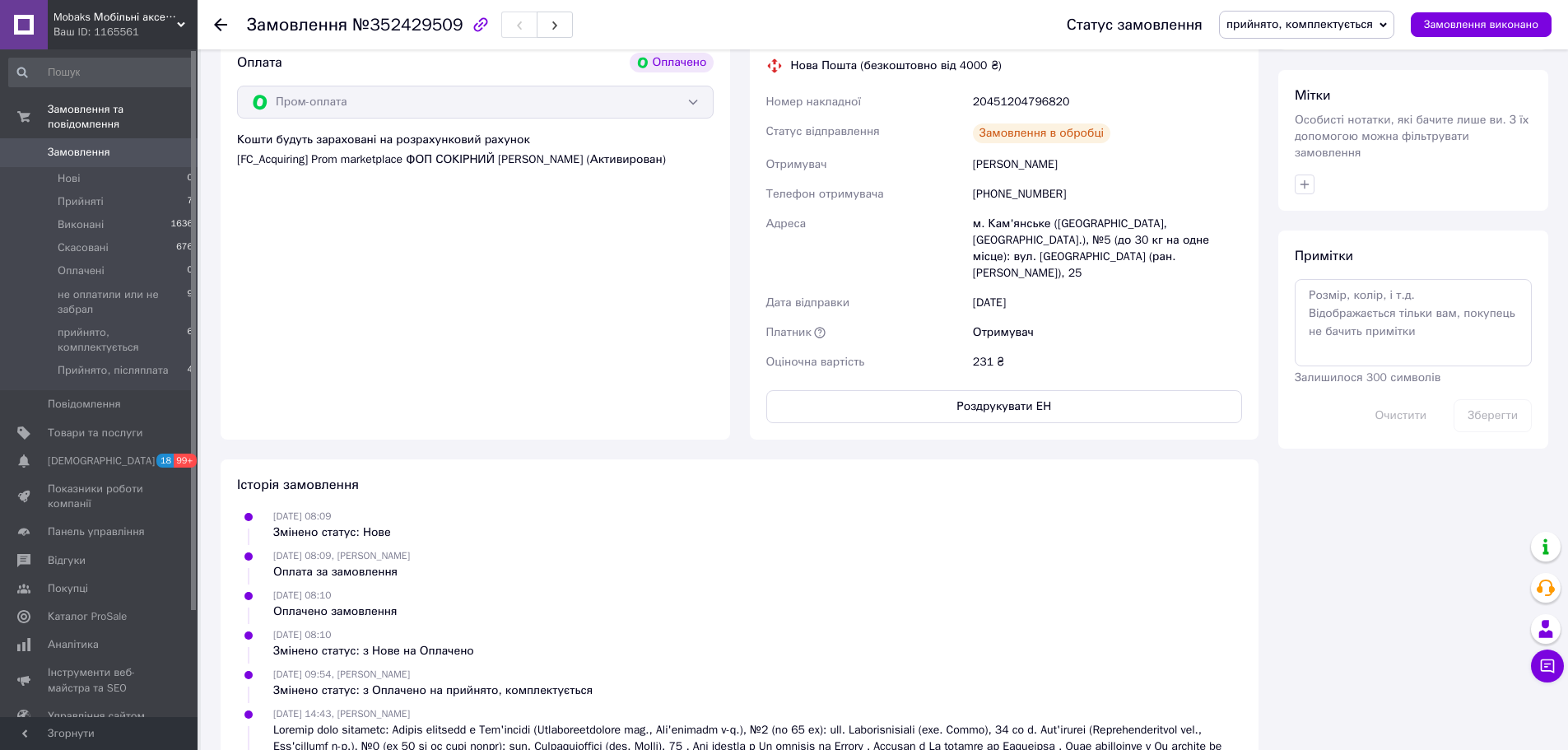 click 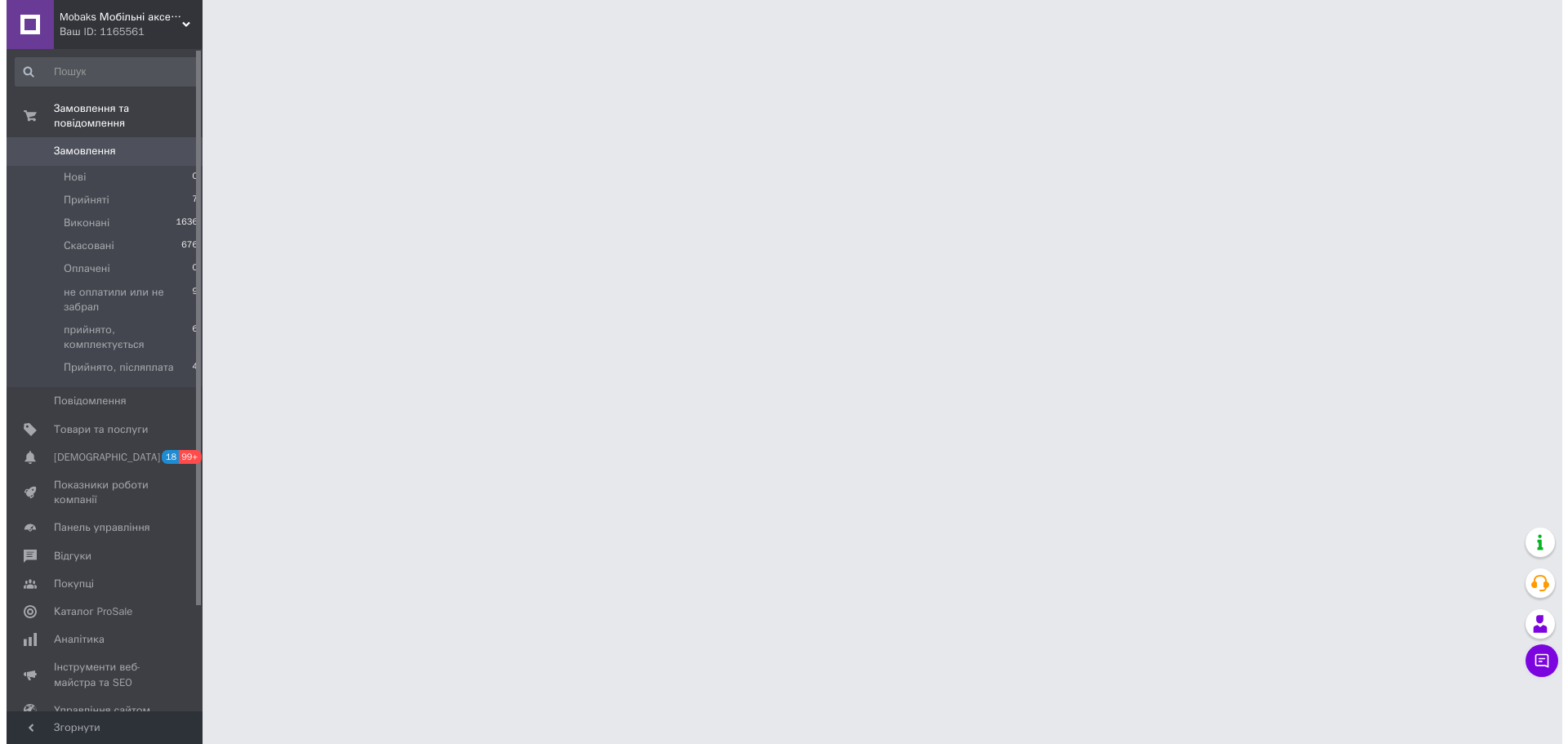 scroll, scrollTop: 0, scrollLeft: 0, axis: both 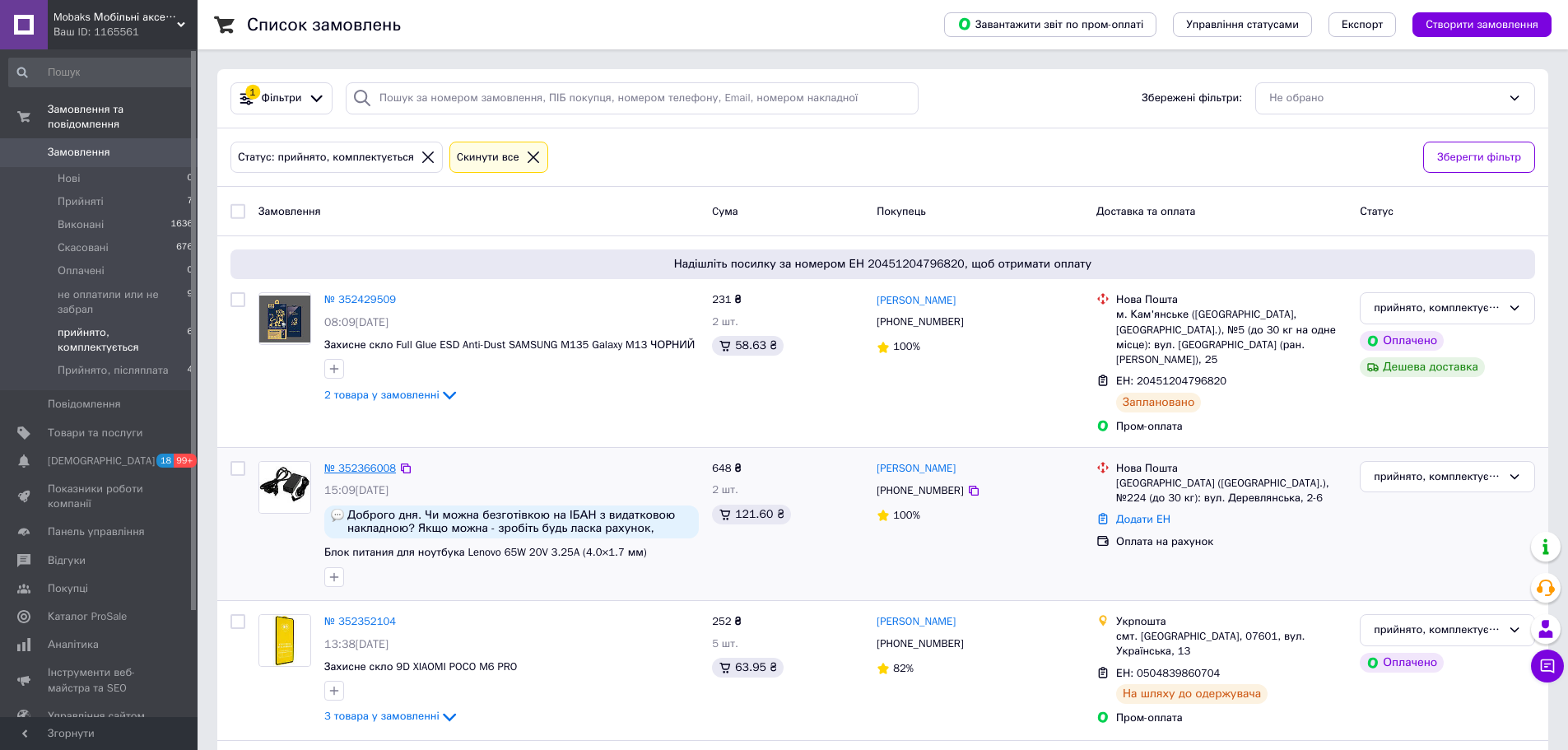 click on "№ 352366008" at bounding box center (360, 468) 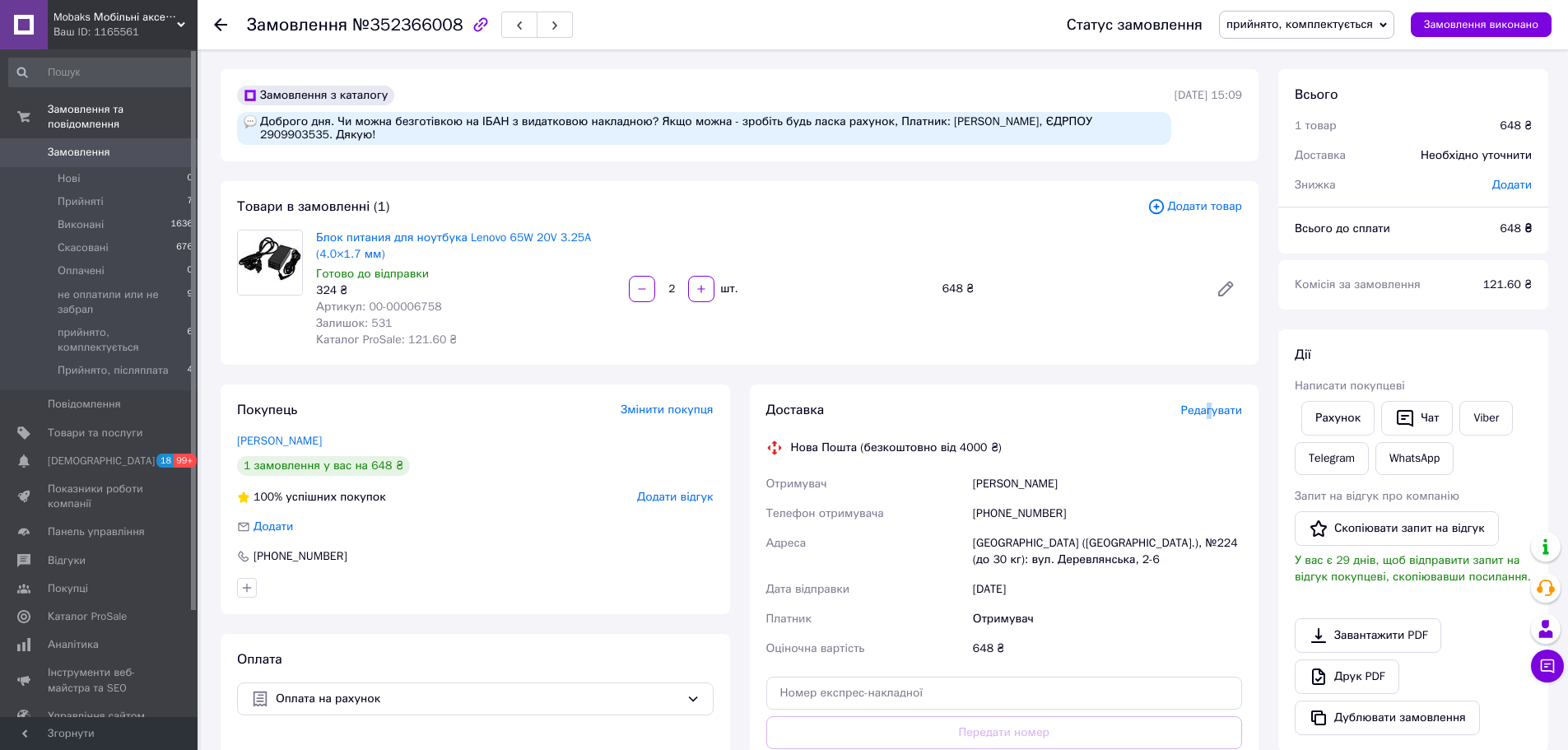 click on "Редагувати" at bounding box center [1212, 410] 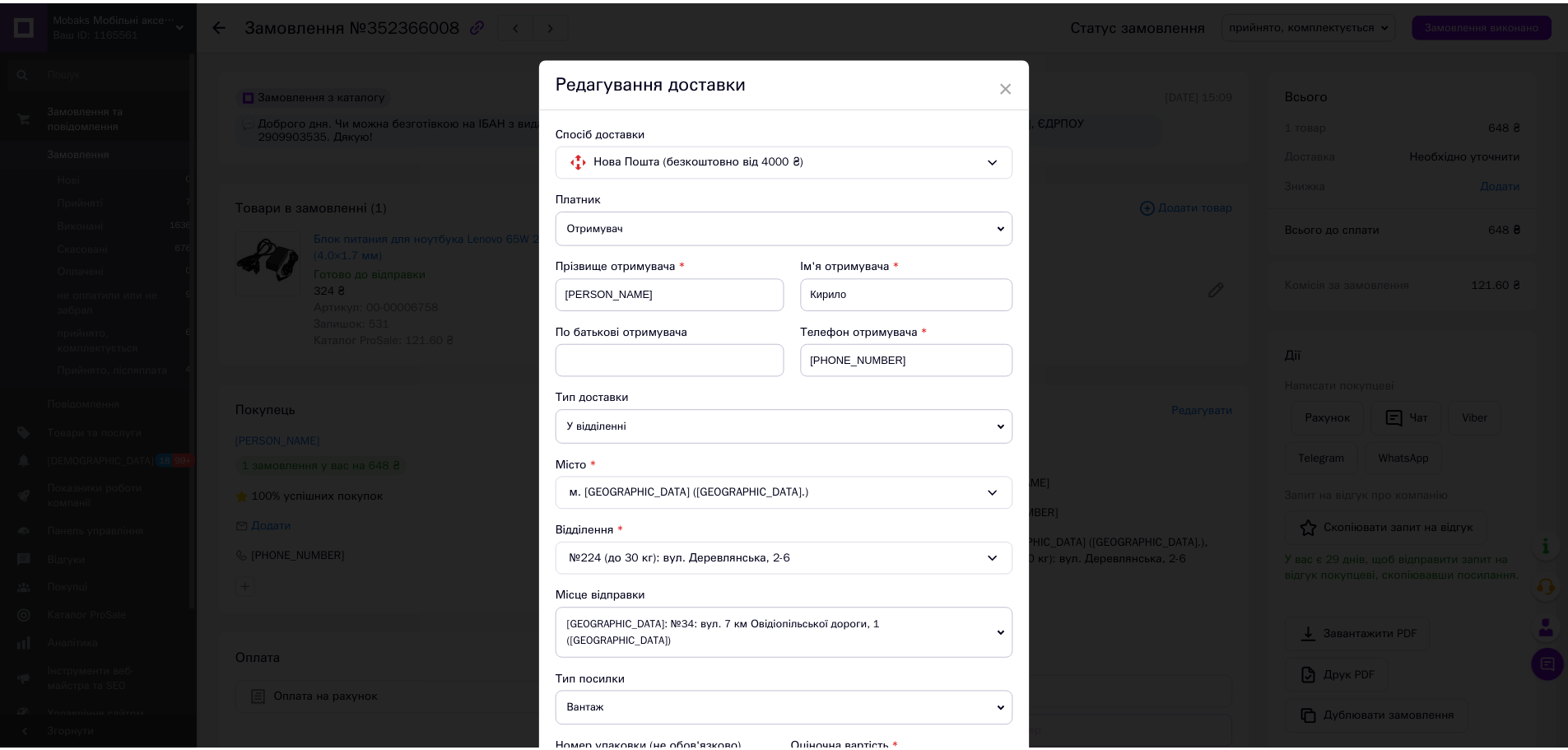 scroll, scrollTop: 373, scrollLeft: 0, axis: vertical 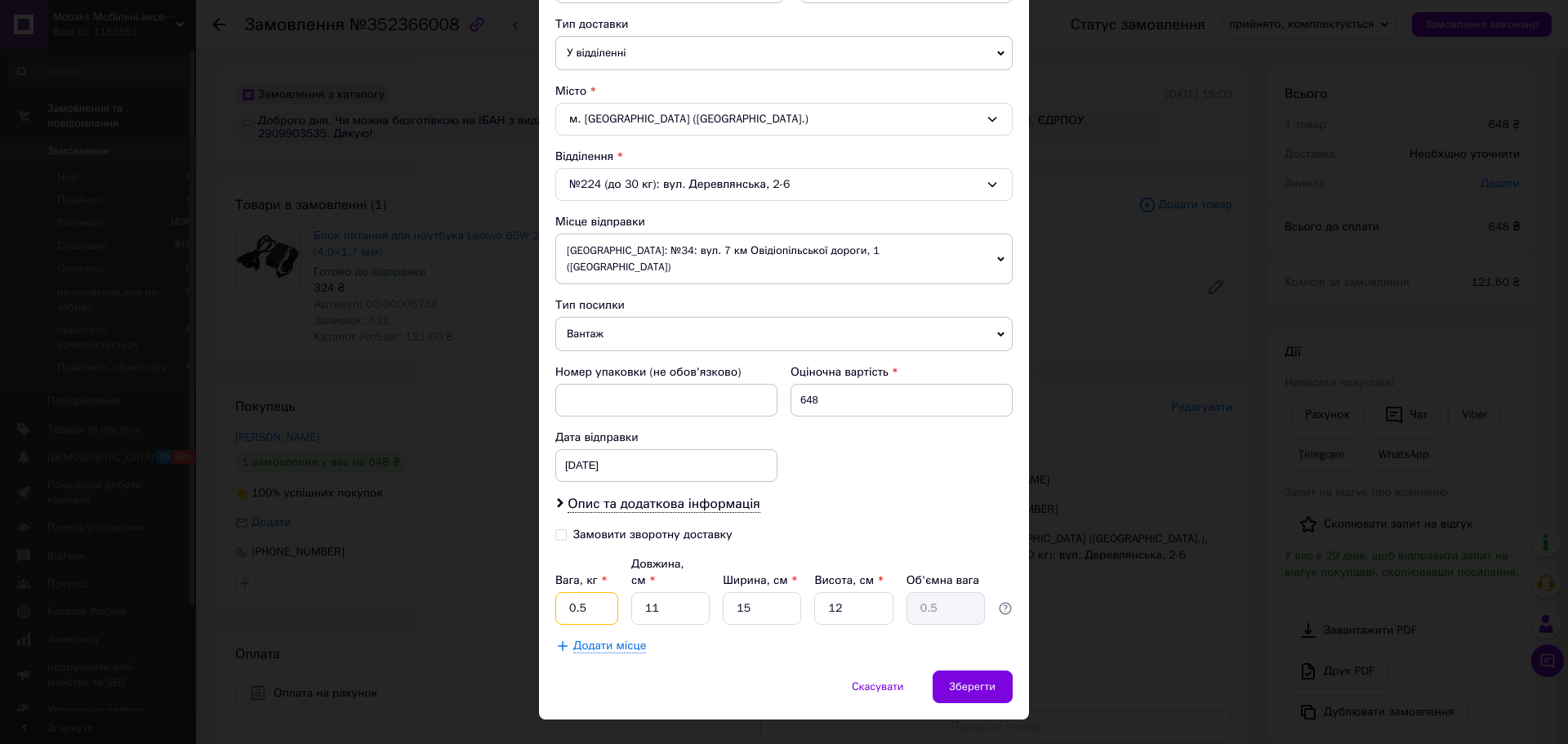 click on "0.5" at bounding box center [586, 608] 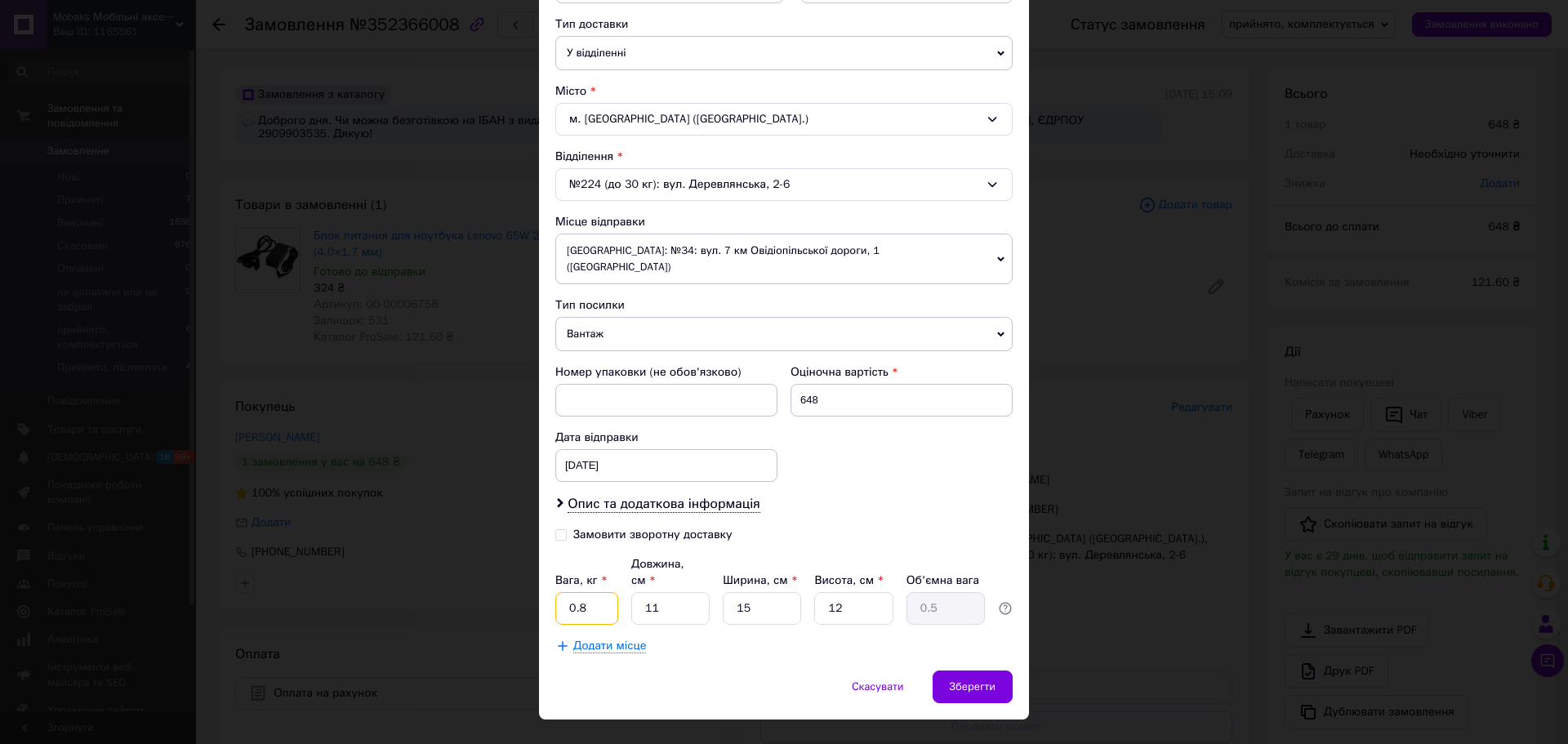 type on "0.8" 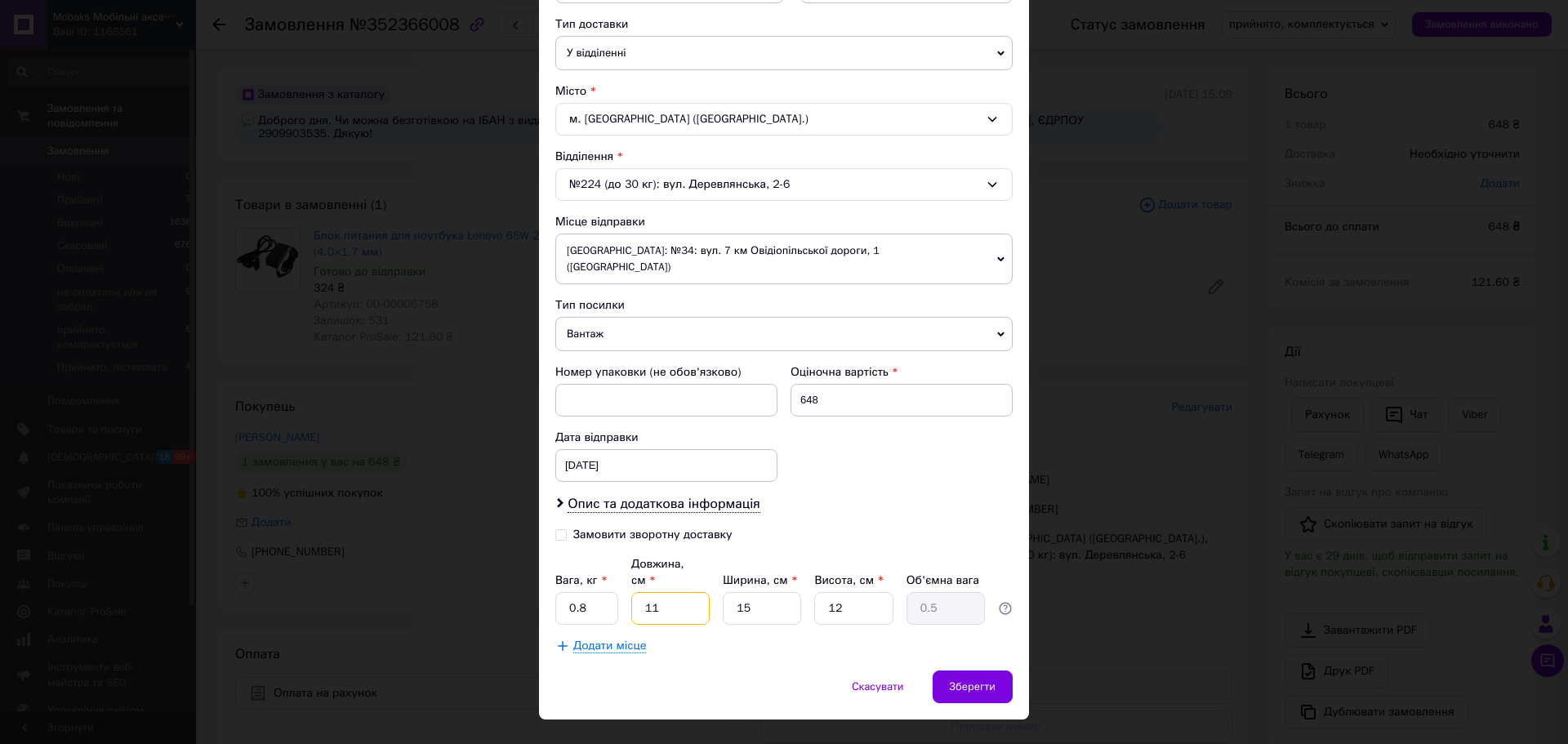 type on "1" 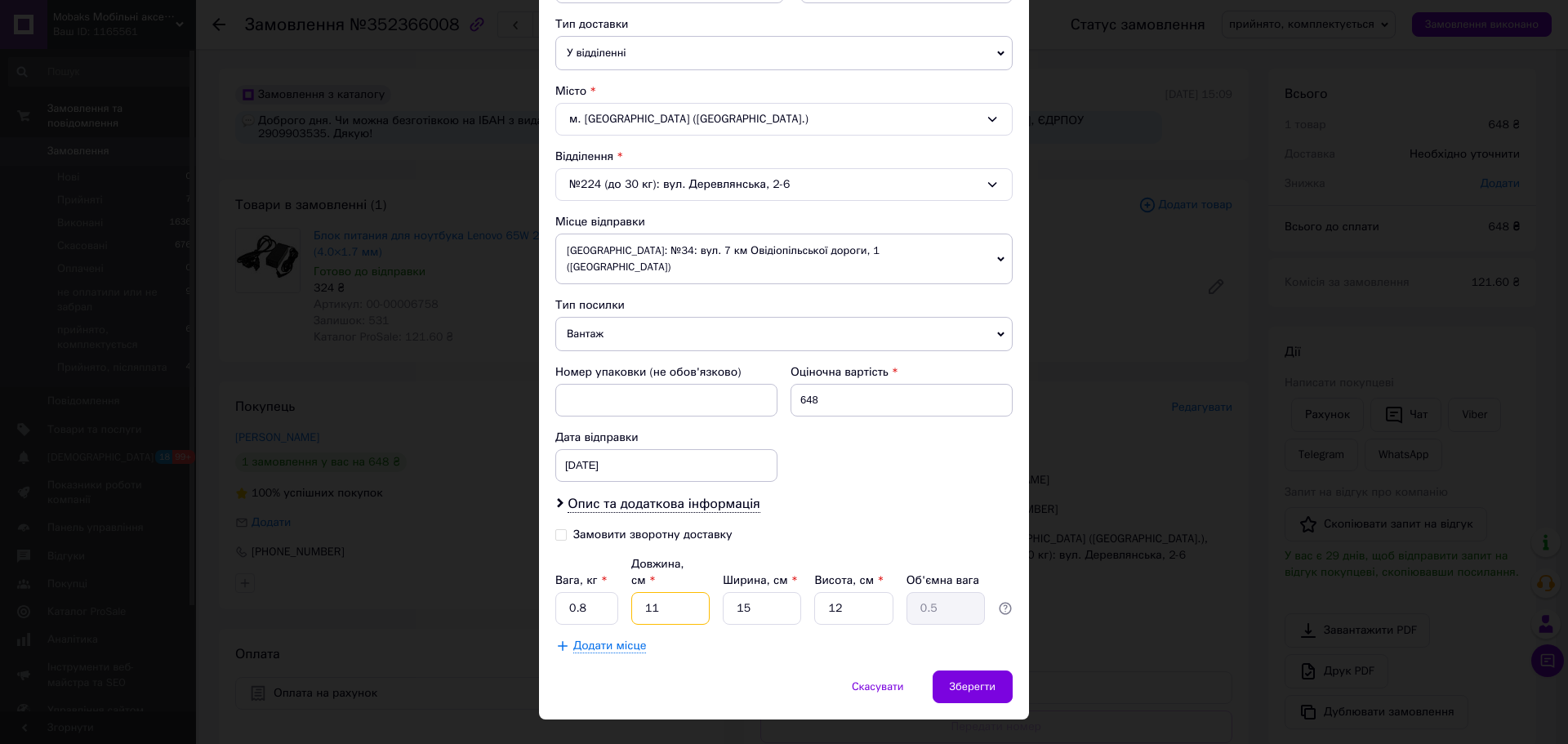 type on "0.1" 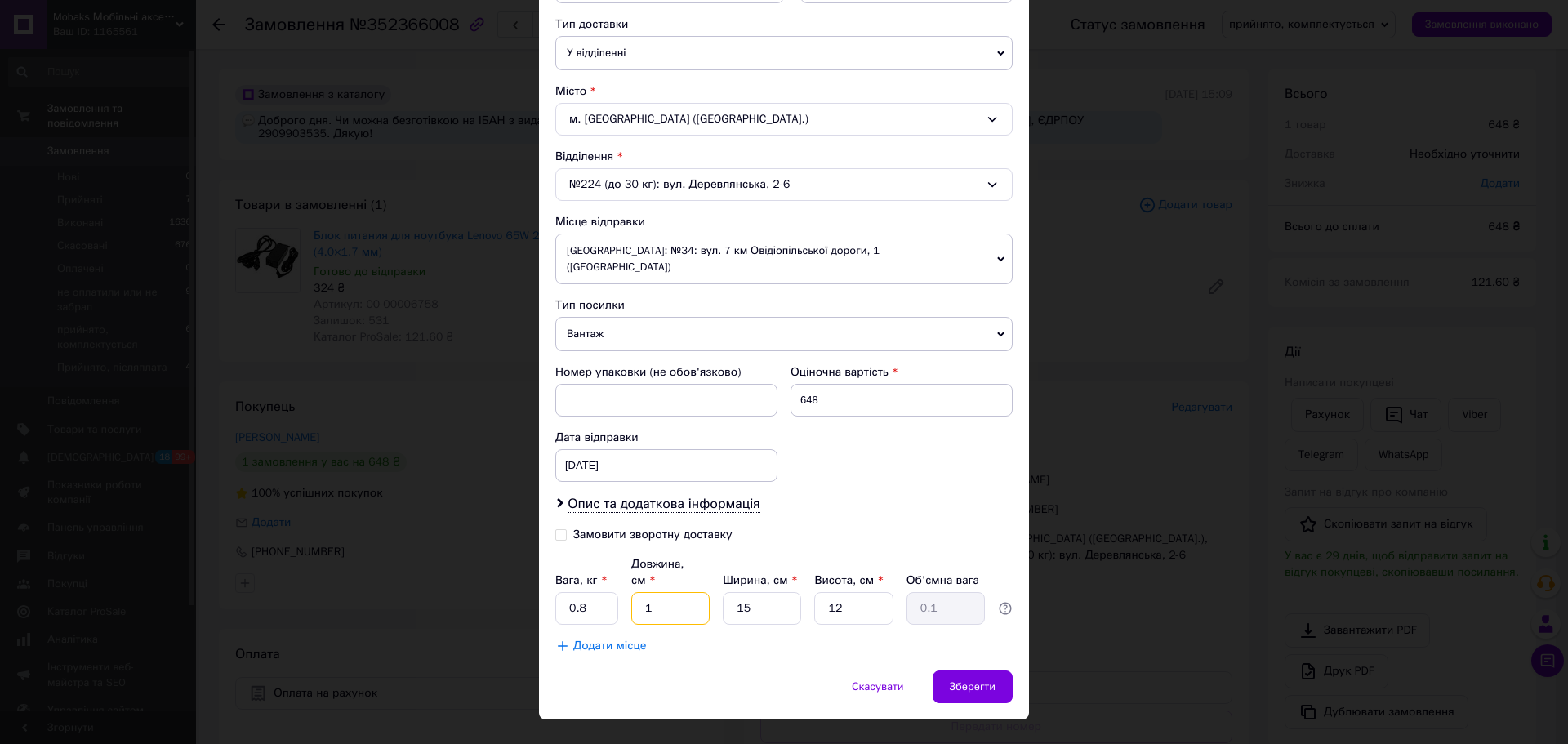 type on "18" 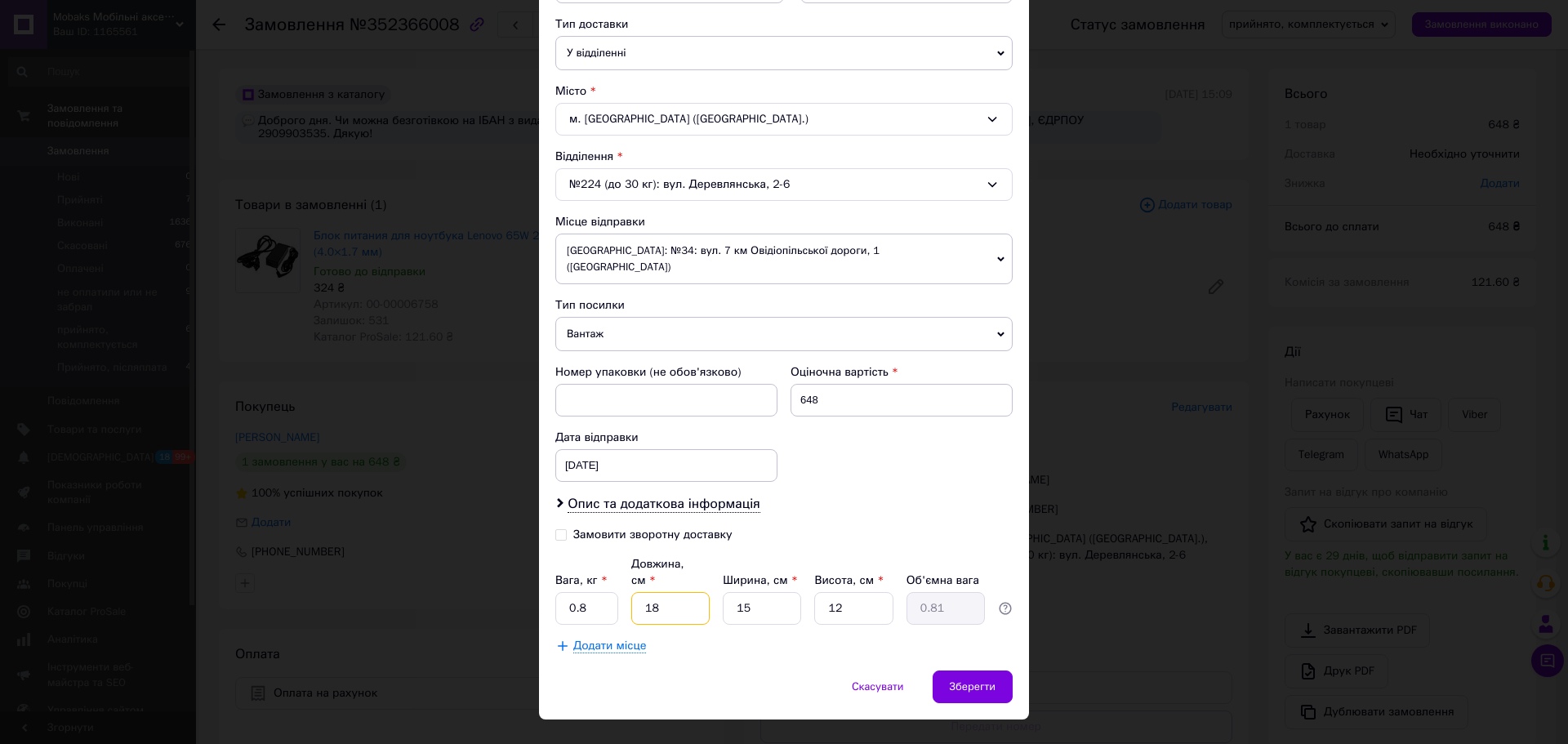 type on "18" 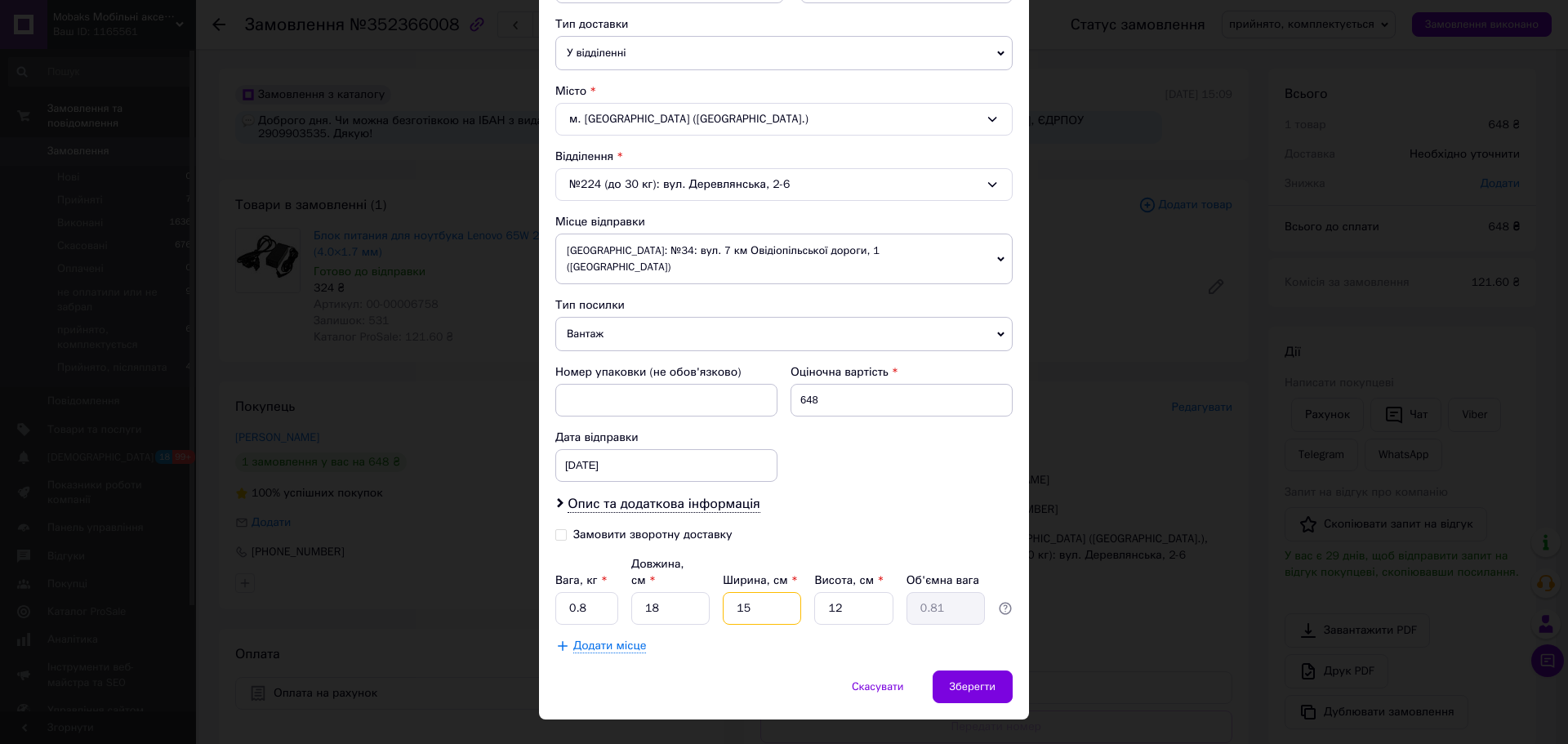 type on "1" 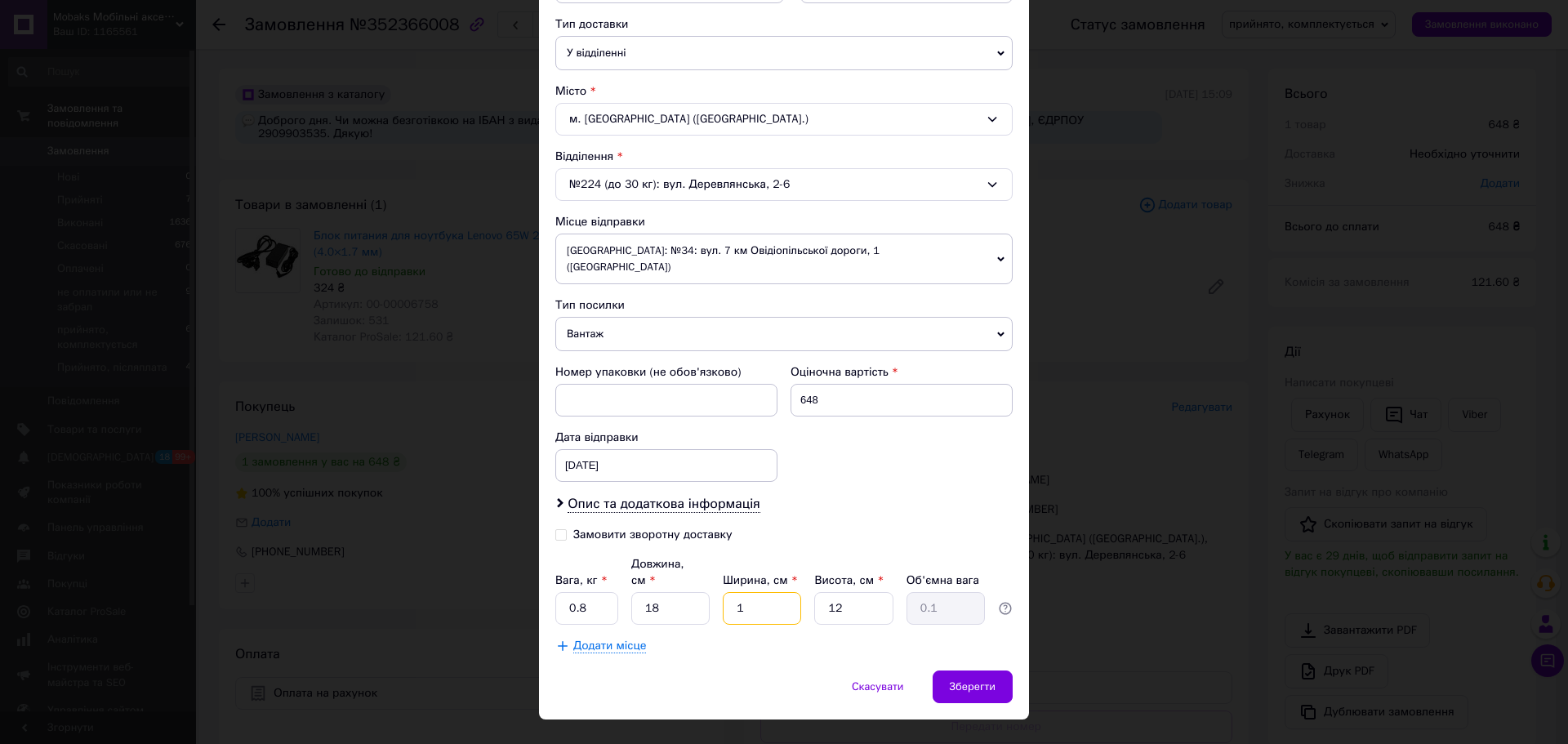type on "14" 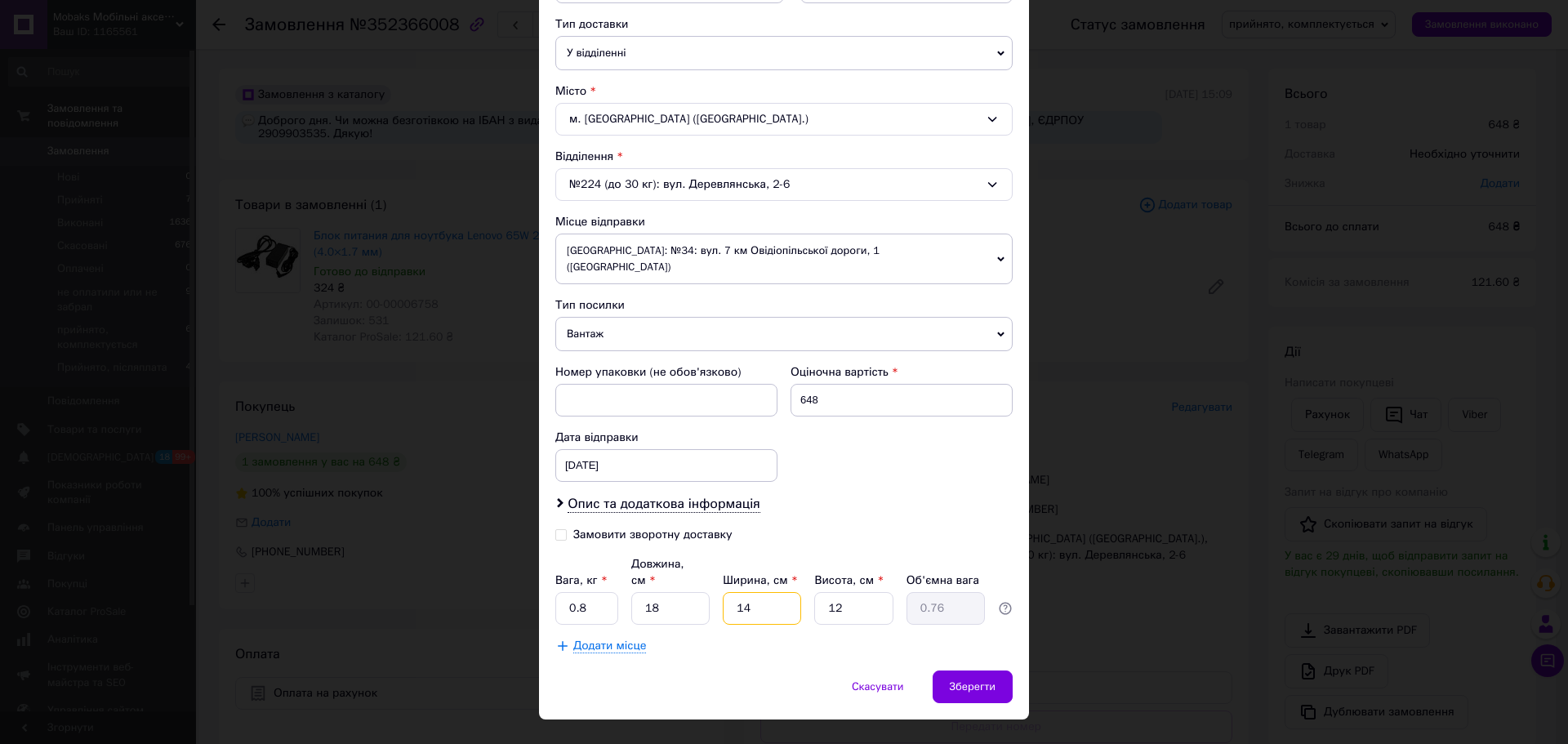 type on "14" 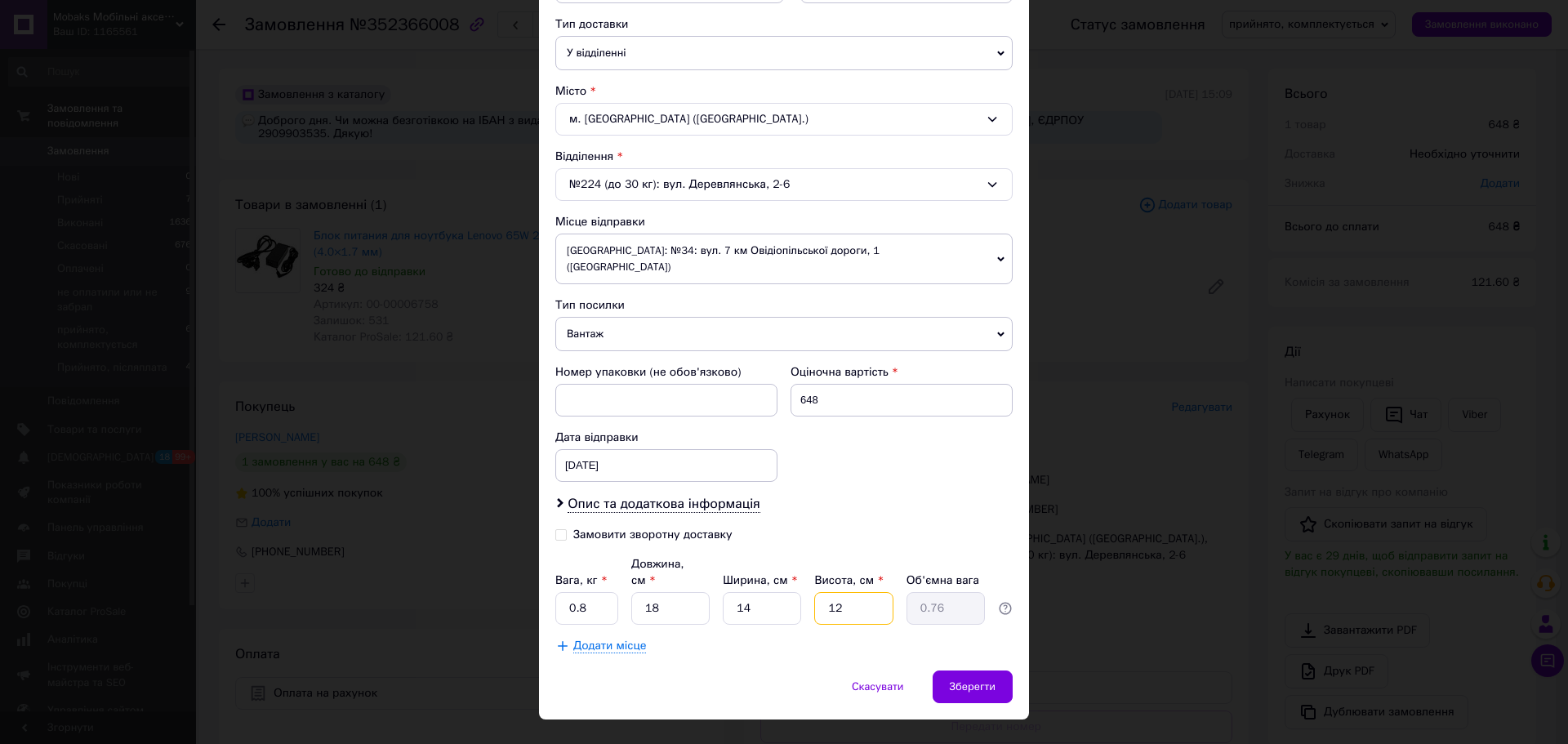 type on "9" 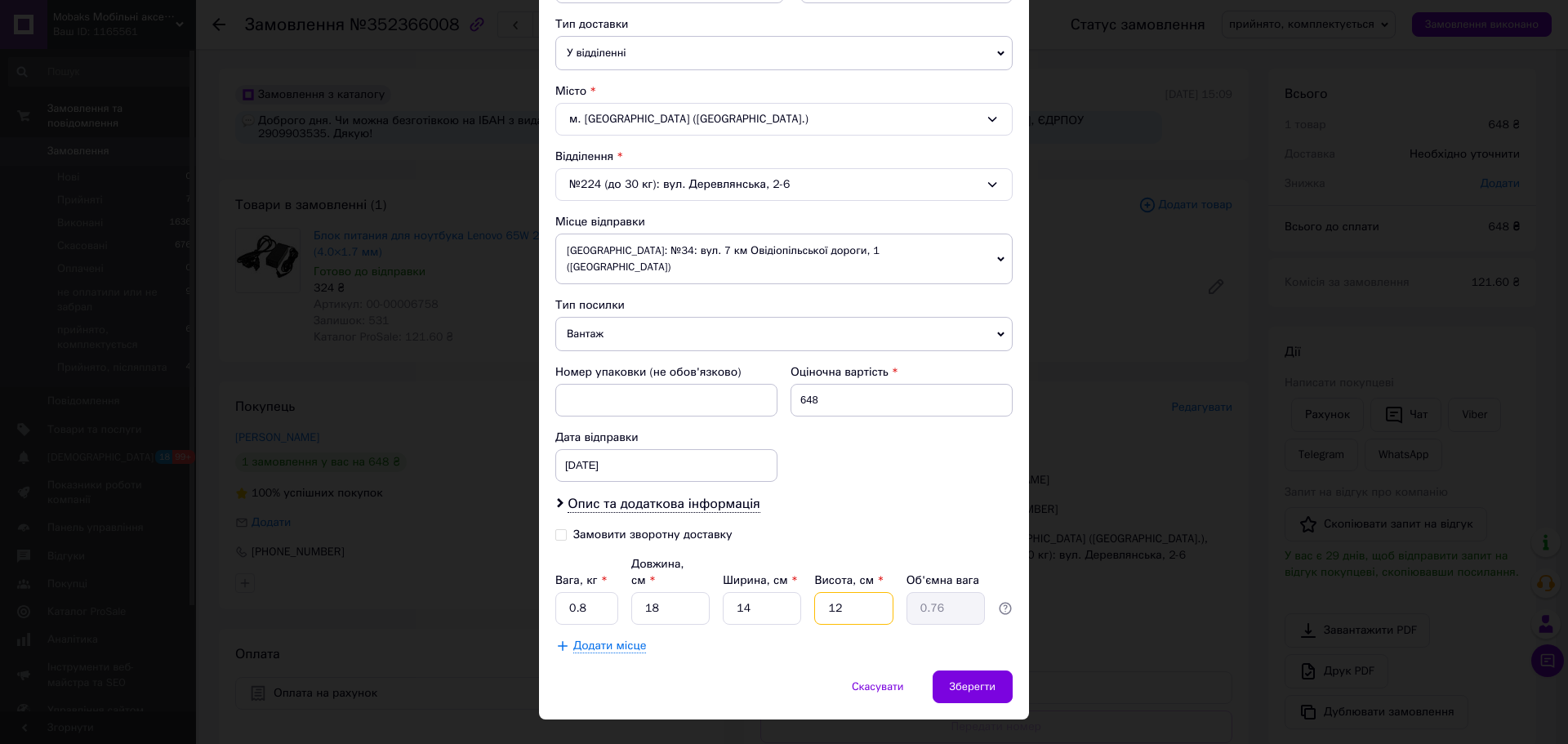 type on "0.57" 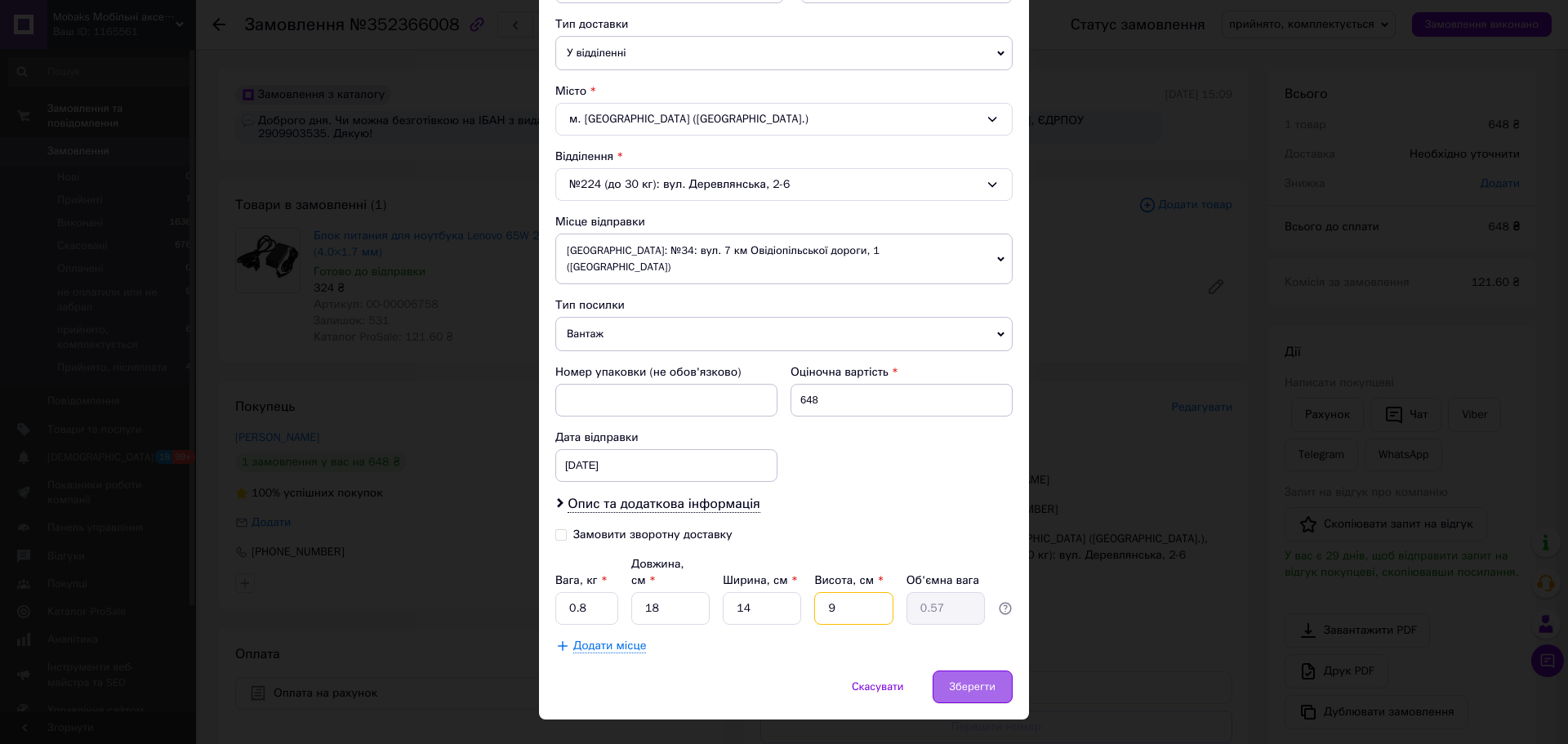 type on "9" 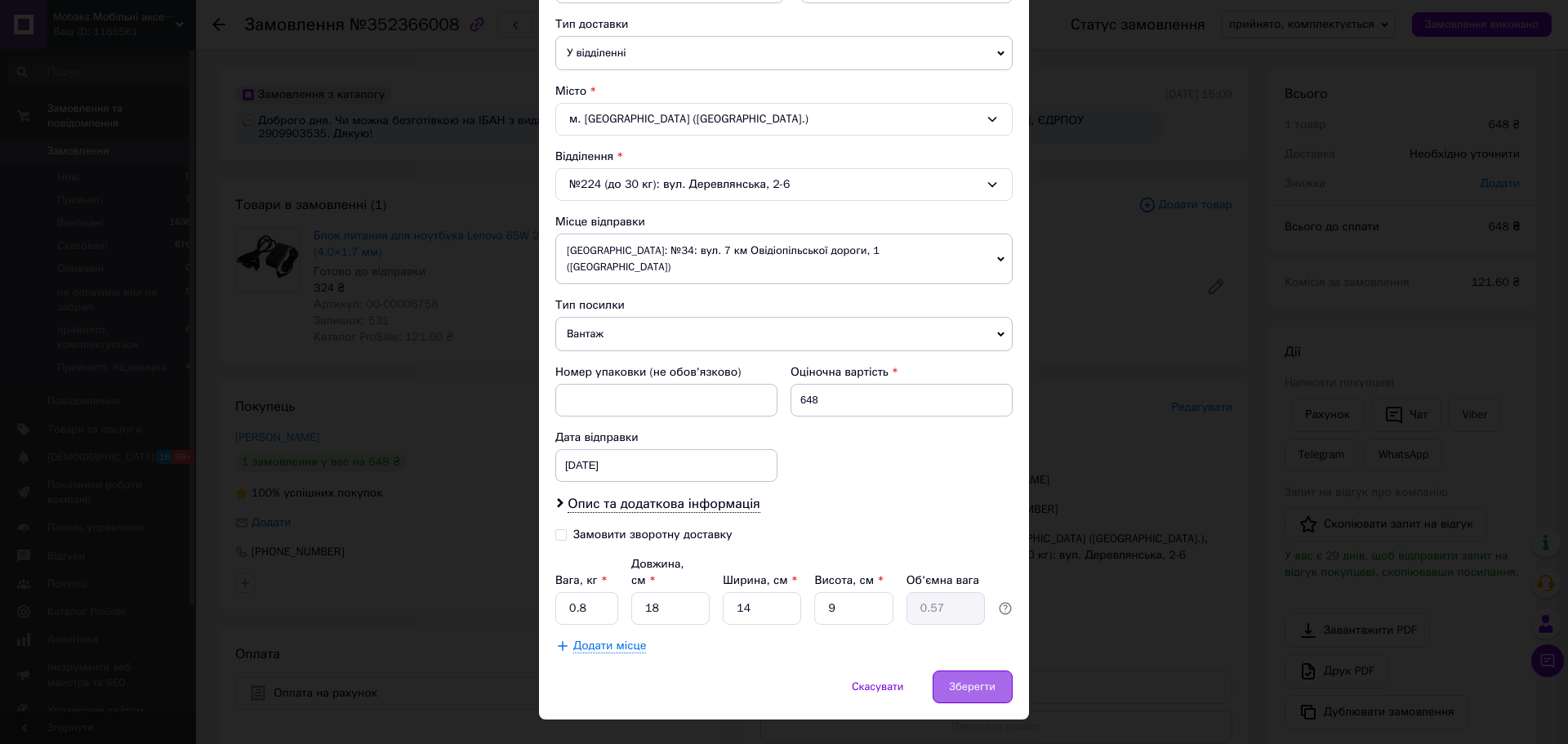 click on "Зберегти" at bounding box center (973, 687) 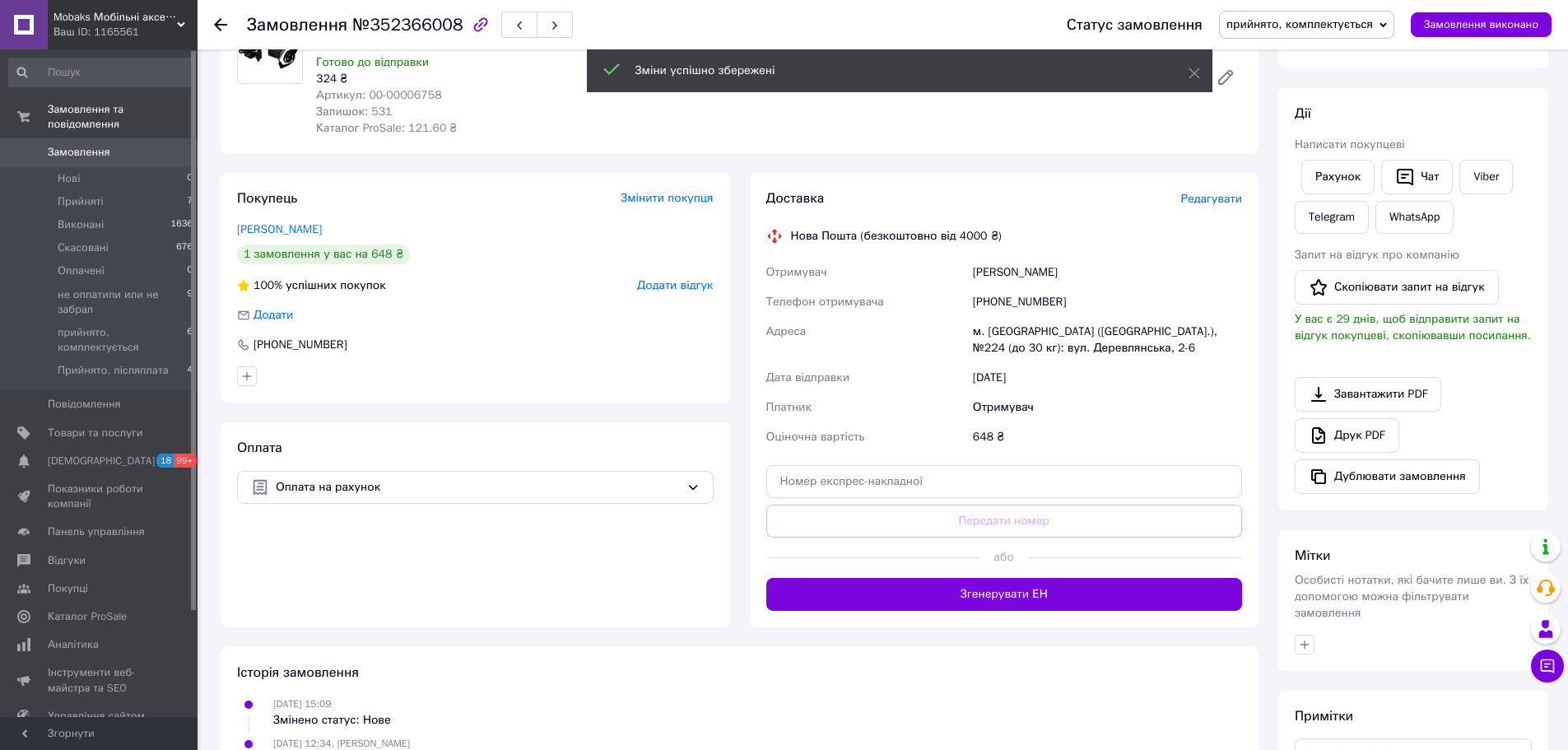 scroll, scrollTop: 247, scrollLeft: 0, axis: vertical 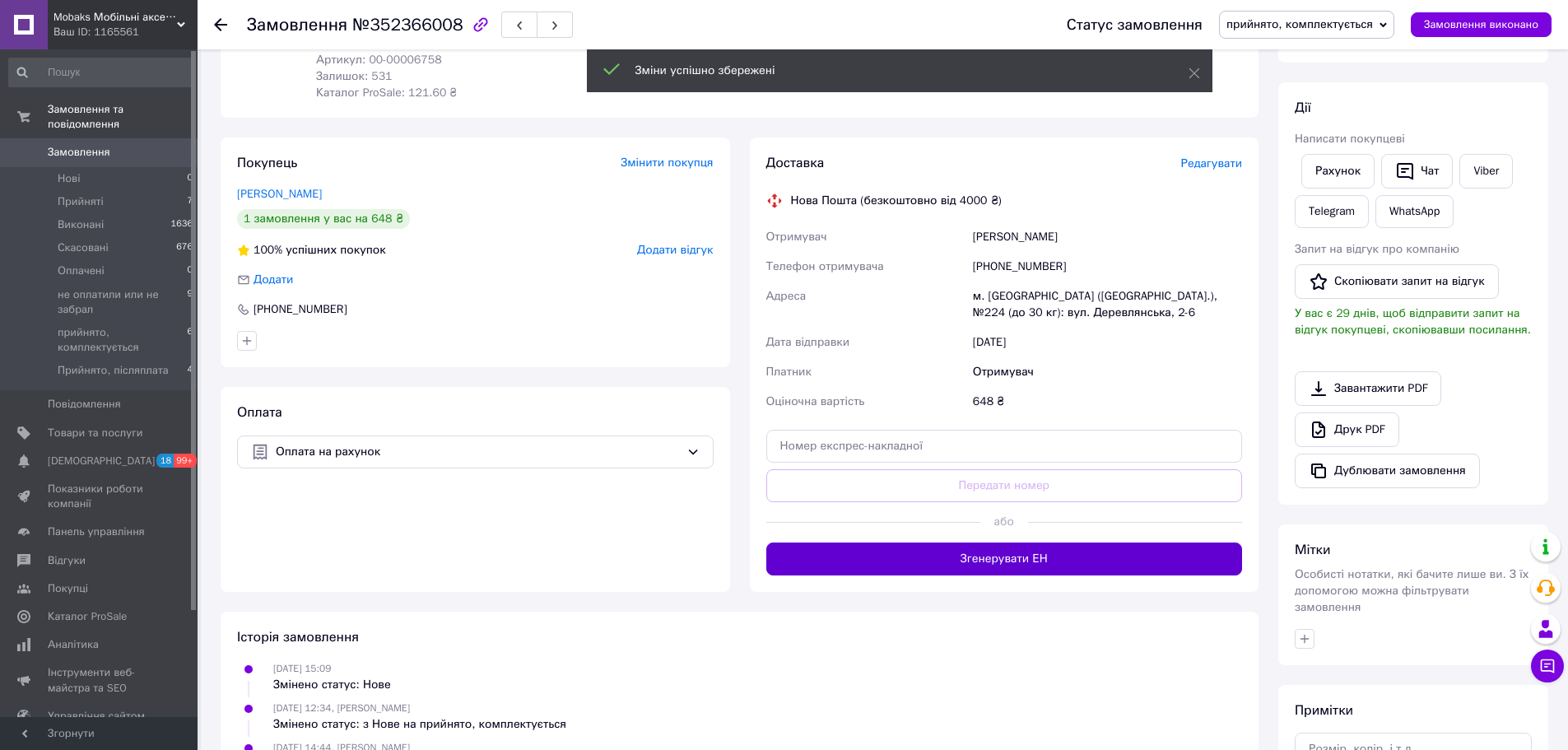 click on "Згенерувати ЕН" at bounding box center [1004, 559] 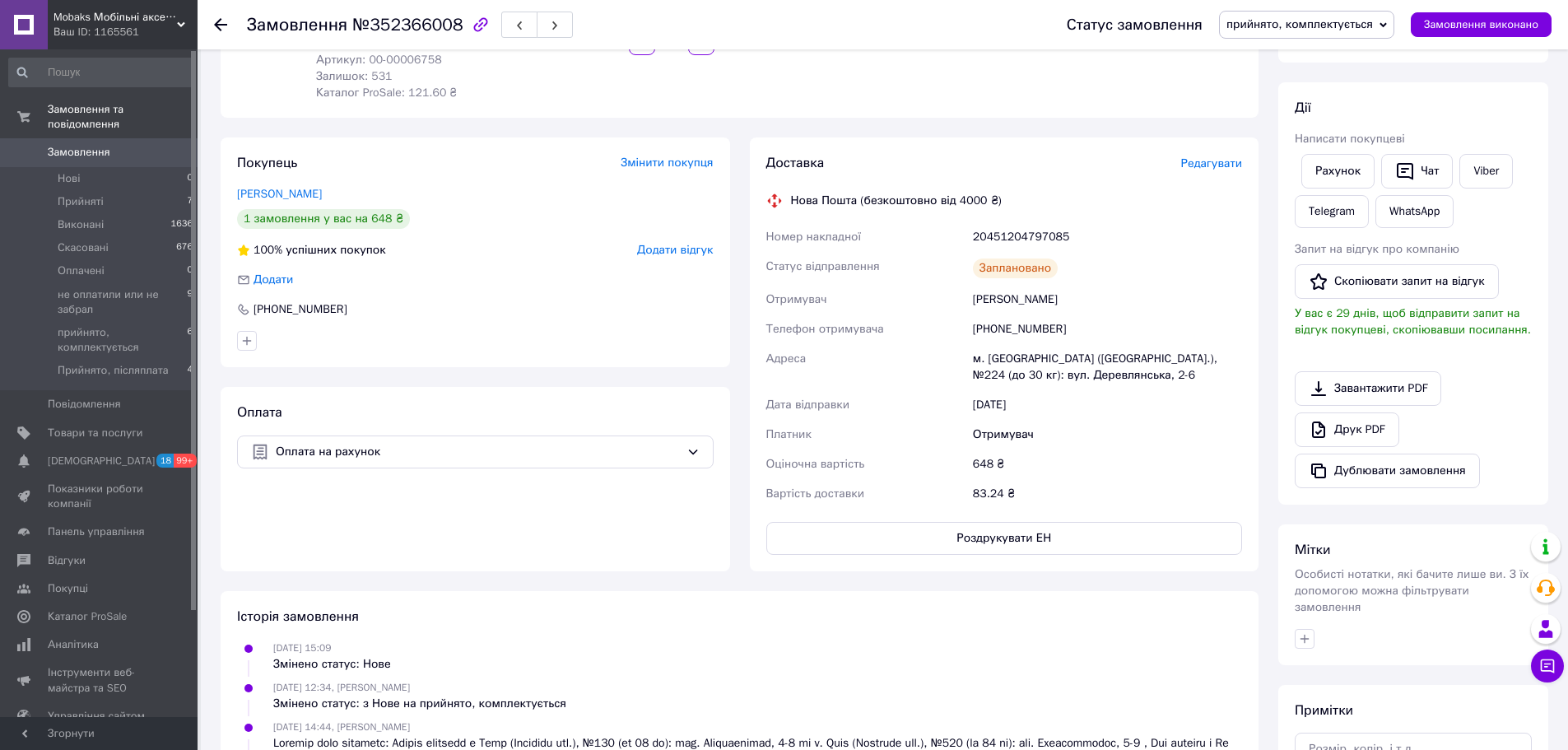 click 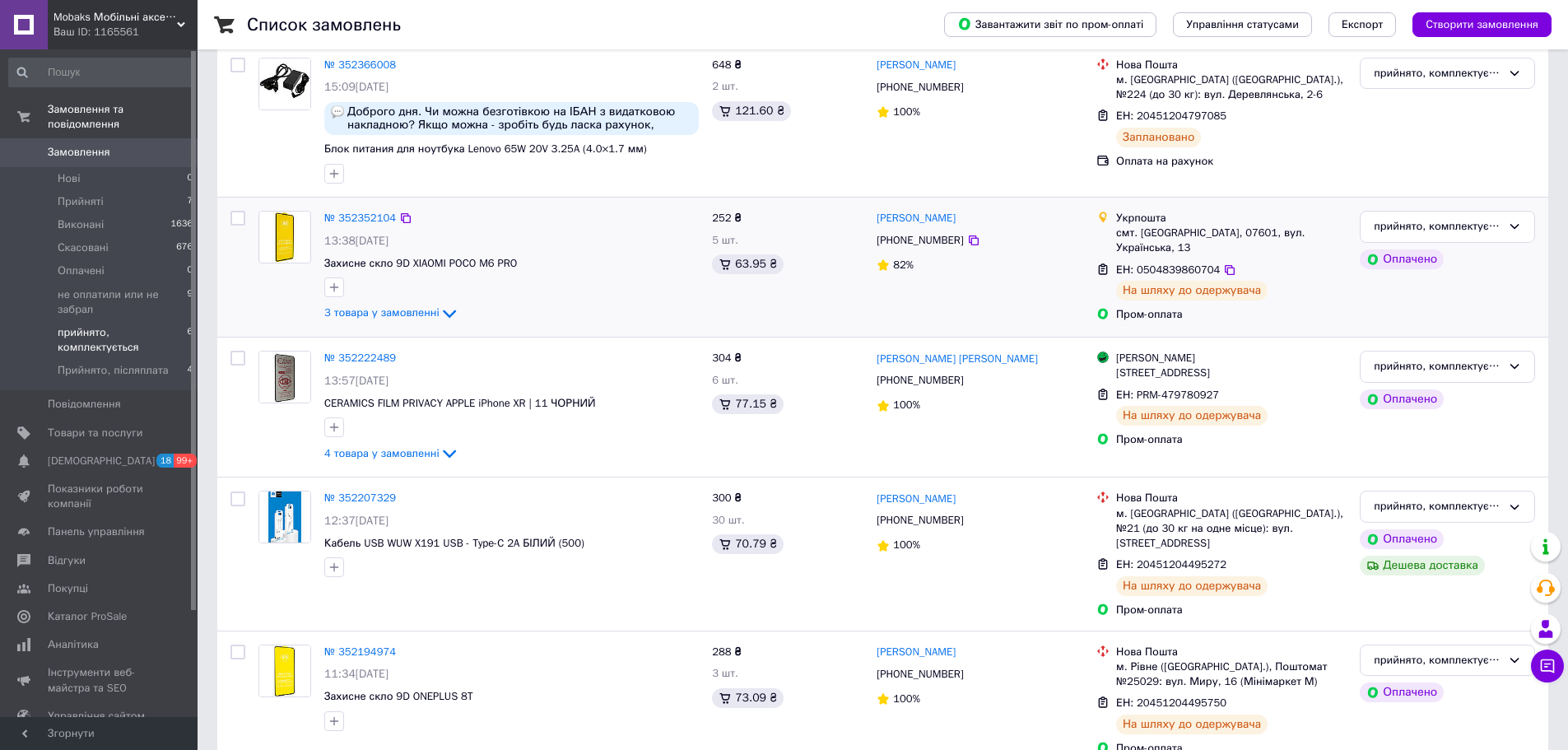 scroll, scrollTop: 412, scrollLeft: 0, axis: vertical 